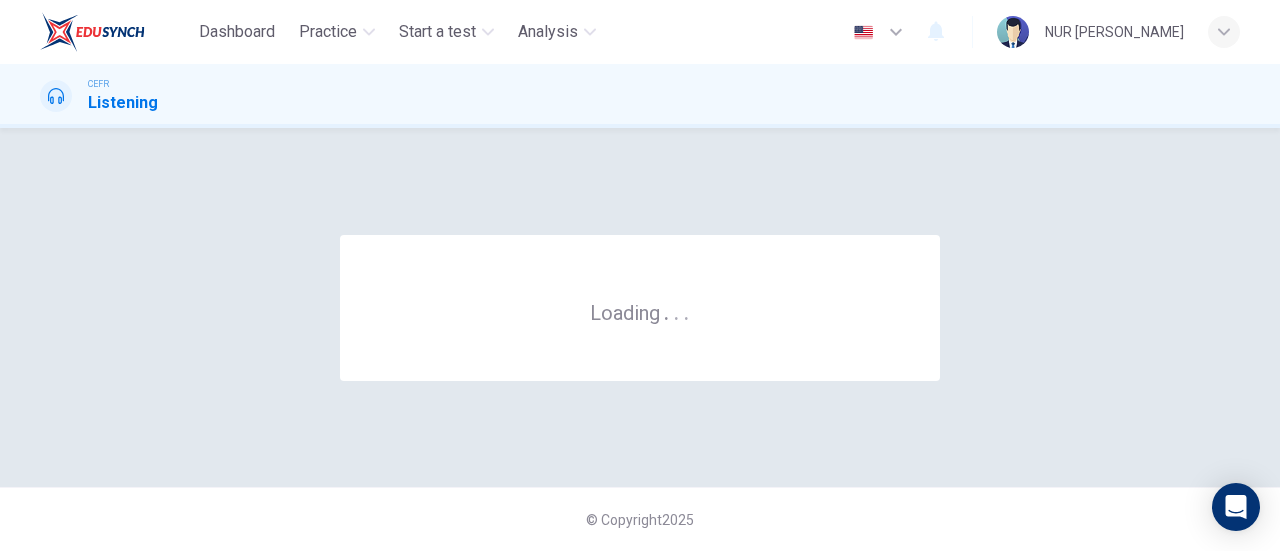 scroll, scrollTop: 0, scrollLeft: 0, axis: both 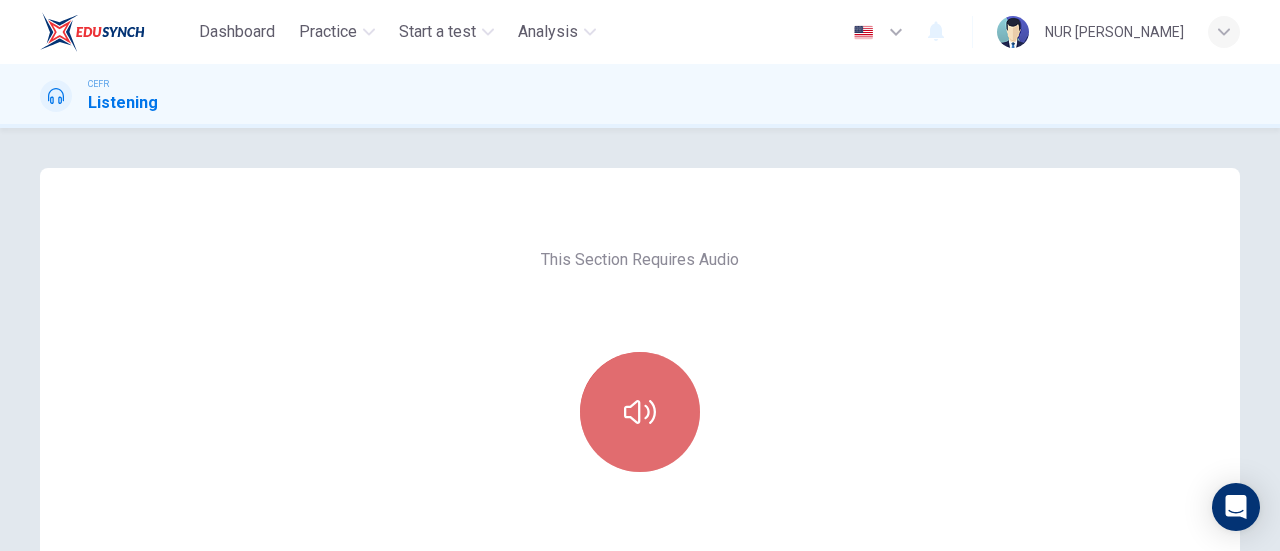 click at bounding box center [640, 412] 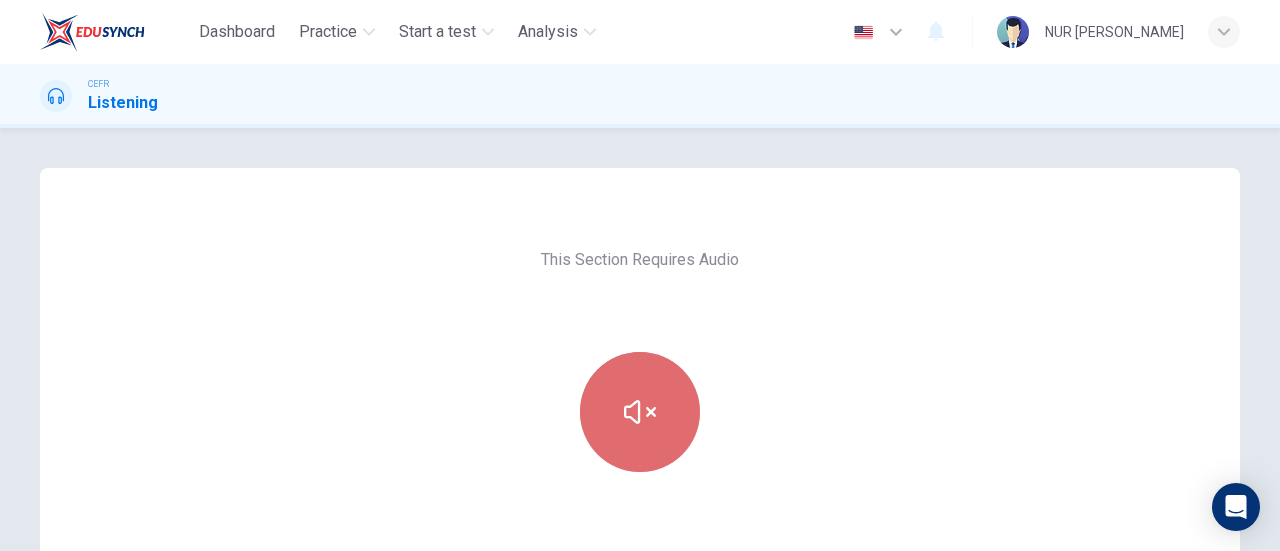 click at bounding box center [640, 412] 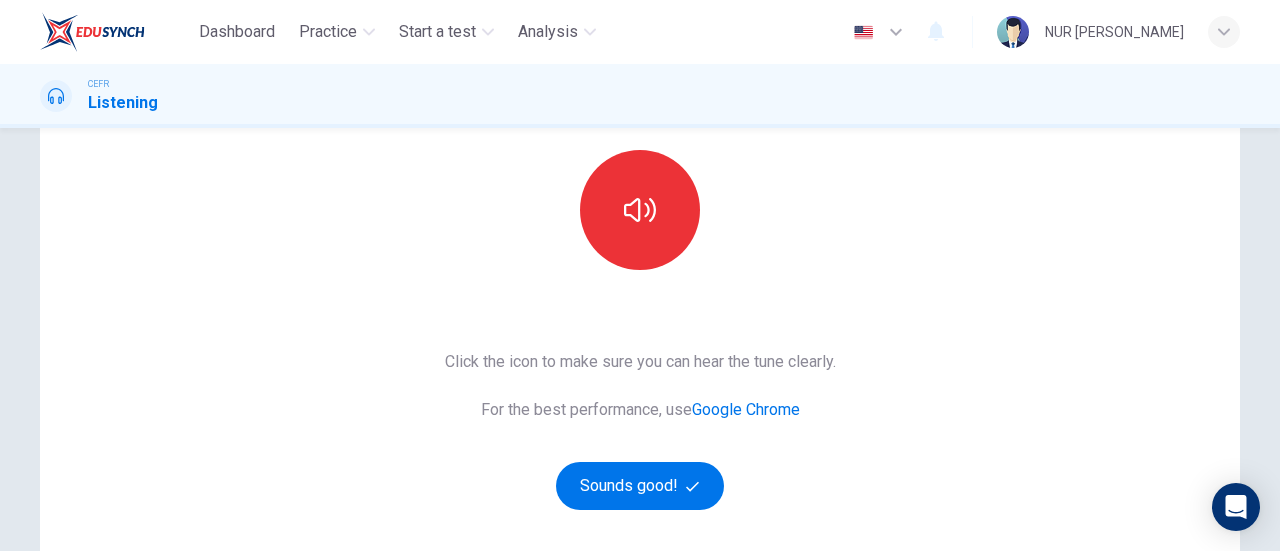 scroll, scrollTop: 254, scrollLeft: 0, axis: vertical 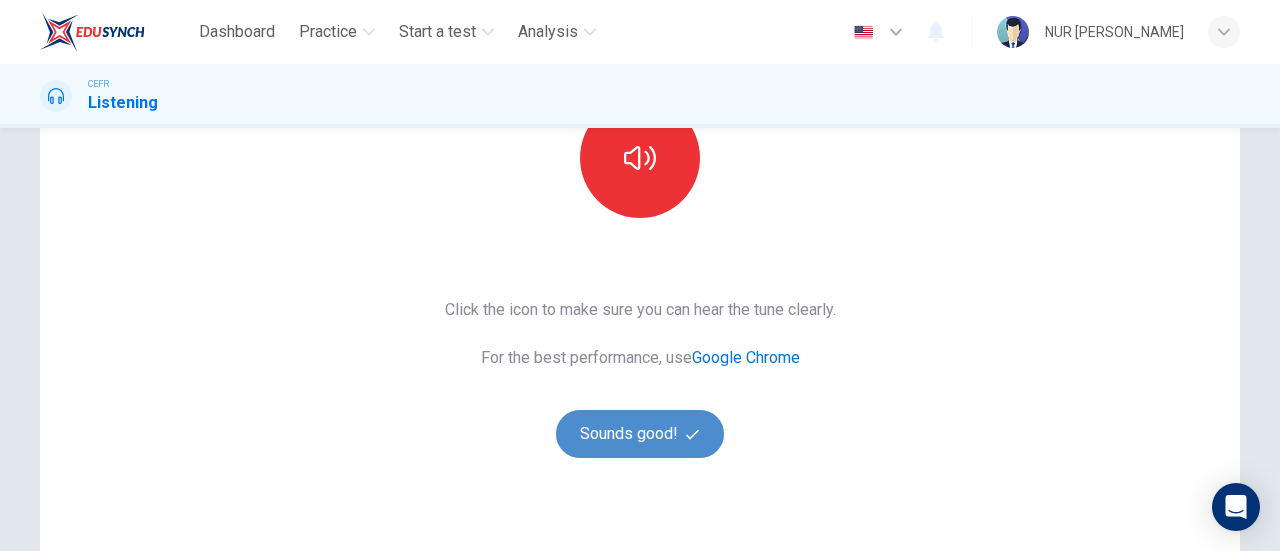 click on "Sounds good!" at bounding box center [640, 434] 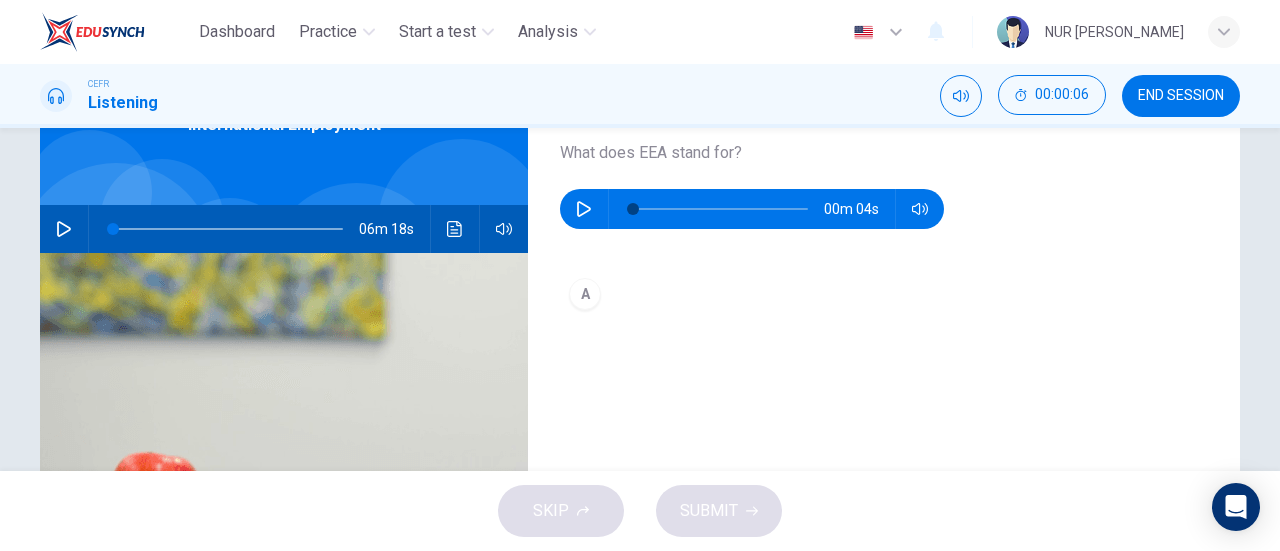 scroll, scrollTop: 0, scrollLeft: 0, axis: both 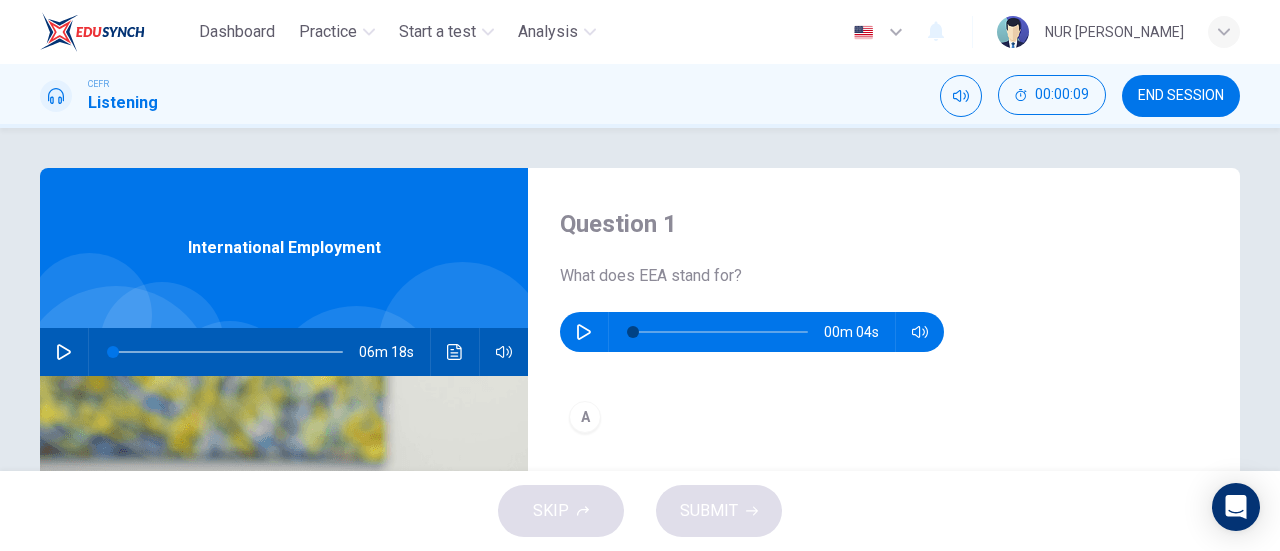 click at bounding box center [64, 352] 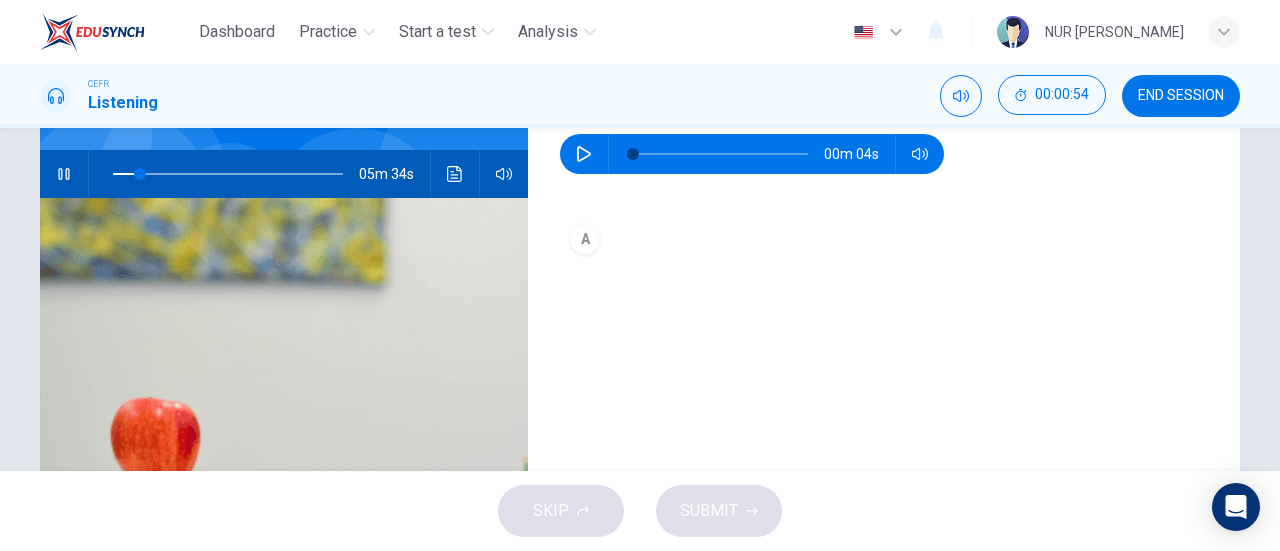 scroll, scrollTop: 170, scrollLeft: 0, axis: vertical 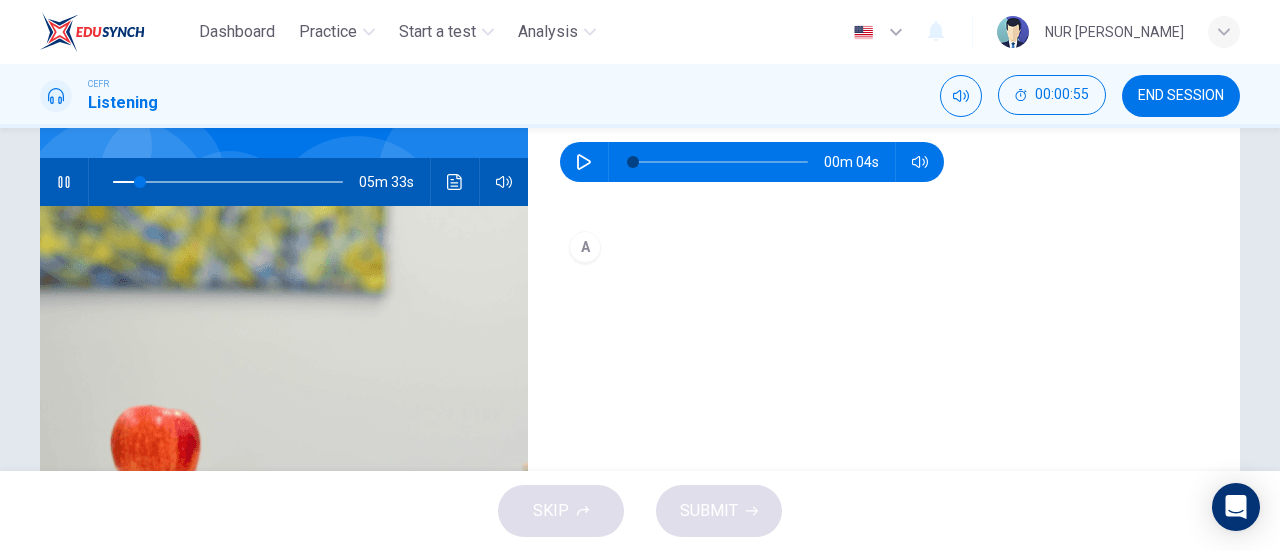 click on "A" at bounding box center [884, 267] 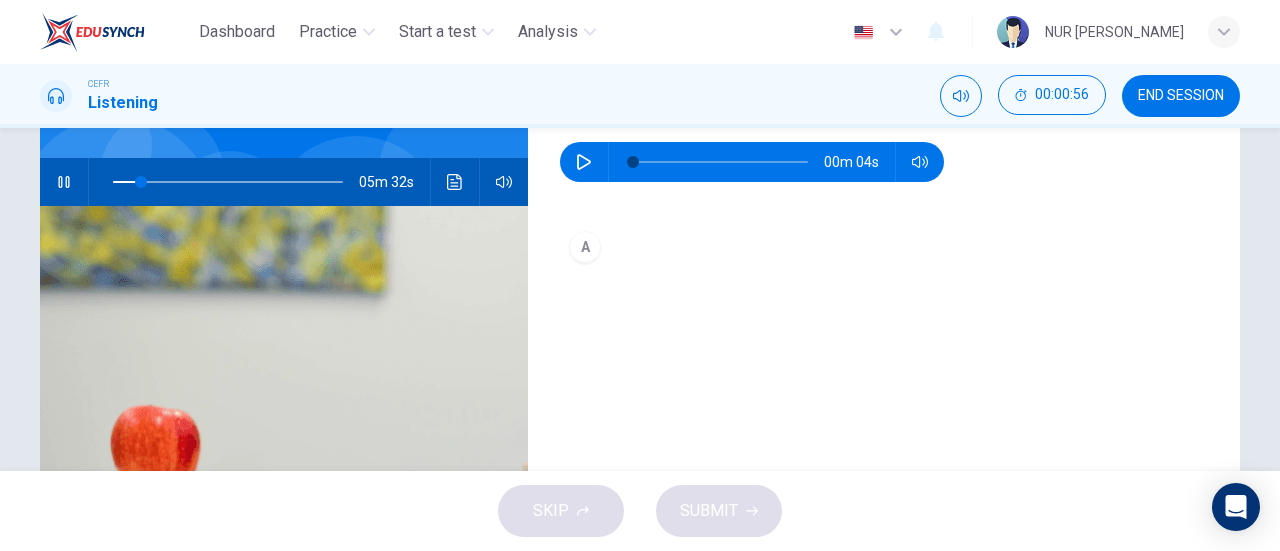 click at bounding box center [64, 182] 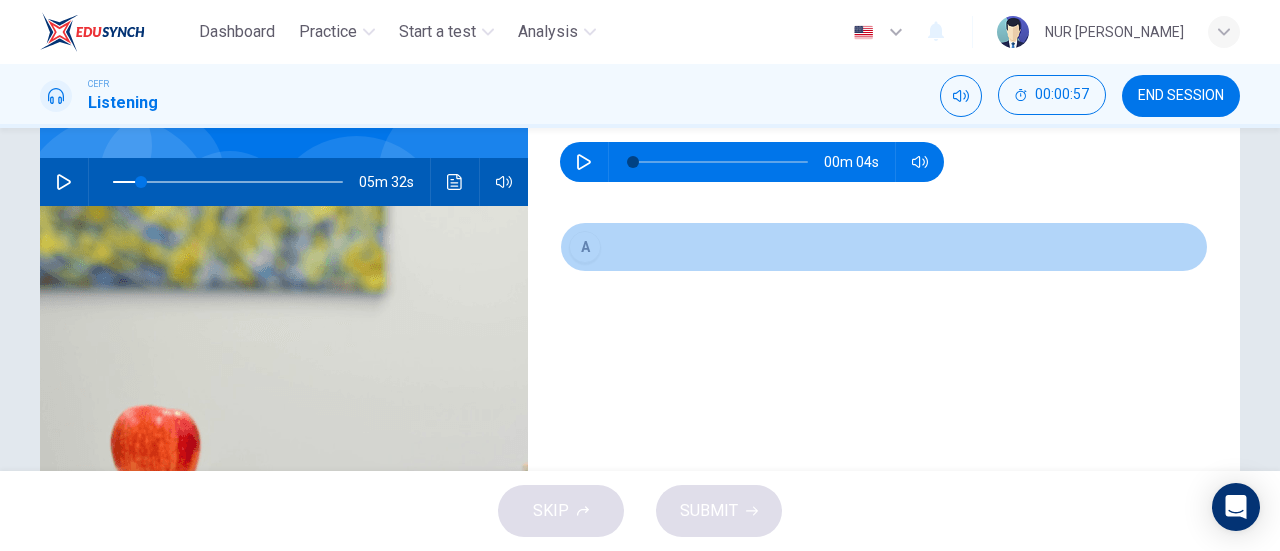 click on "A" at bounding box center [585, 247] 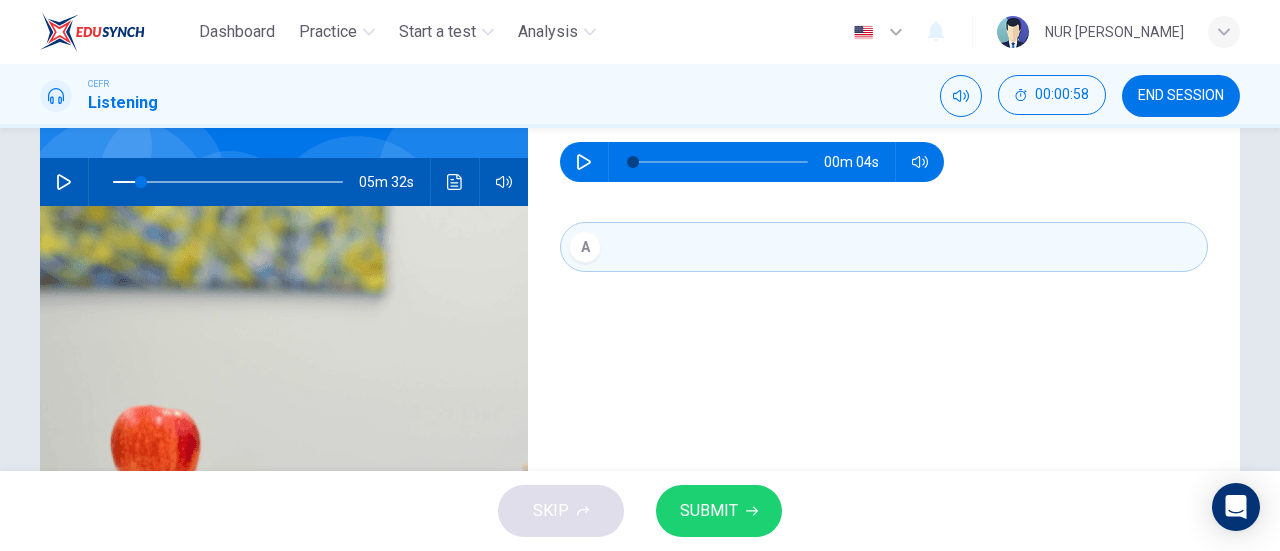 click on "A" at bounding box center [884, 267] 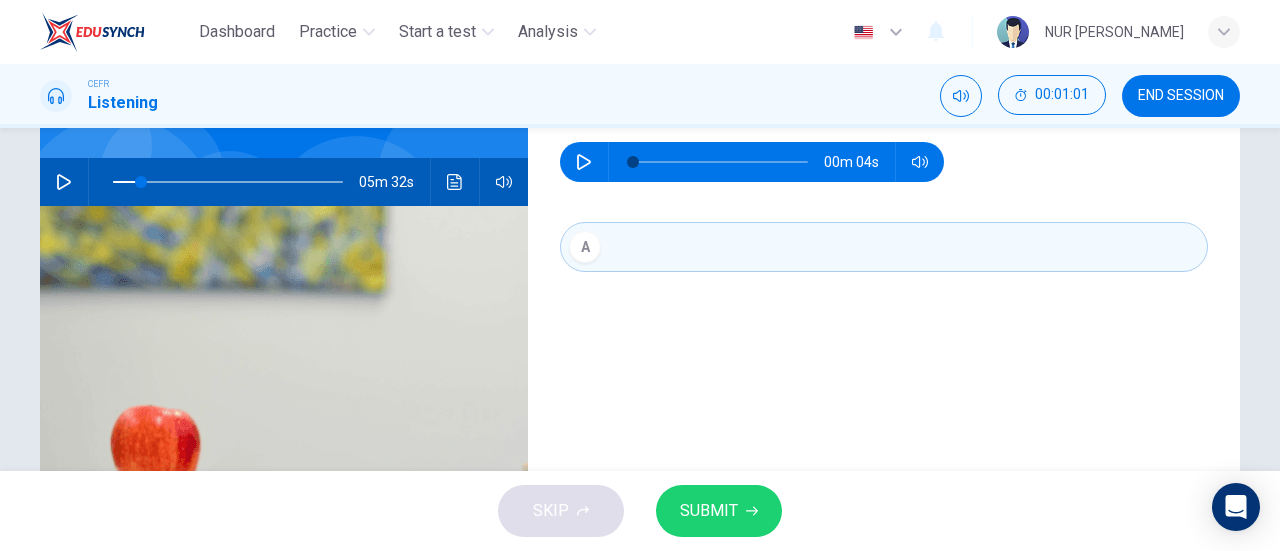 type on "12" 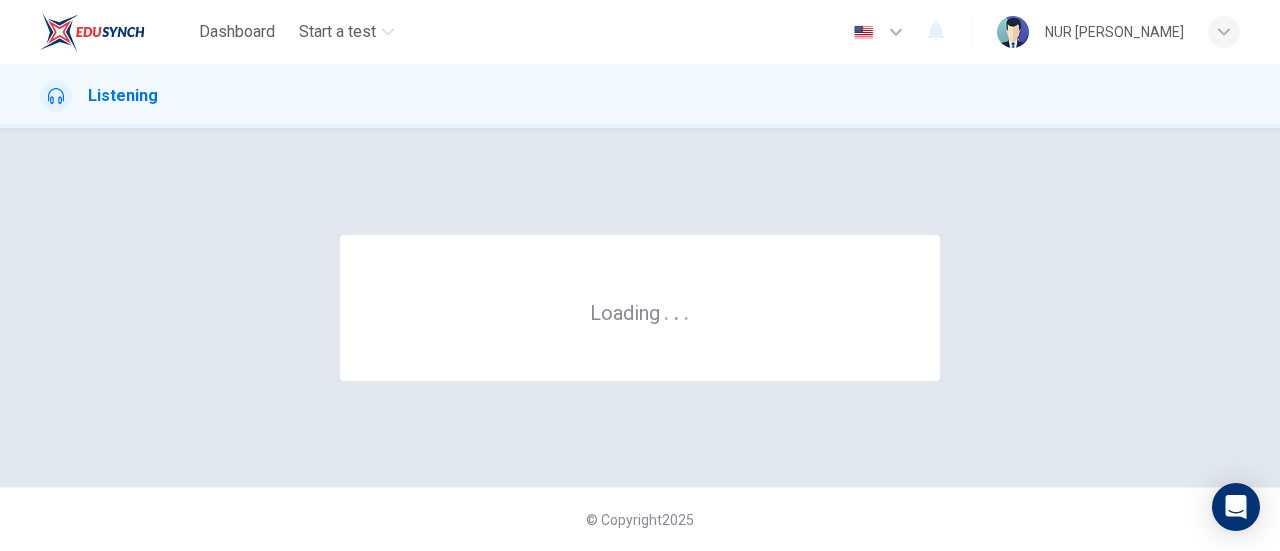 scroll, scrollTop: 0, scrollLeft: 0, axis: both 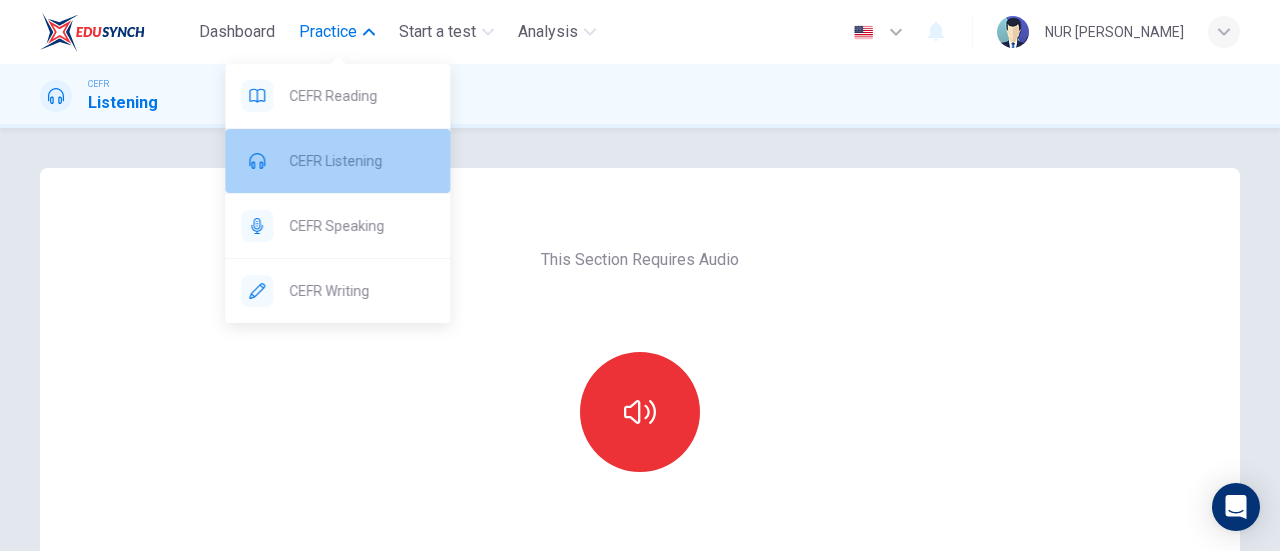 click on "CEFR Listening" at bounding box center (361, 161) 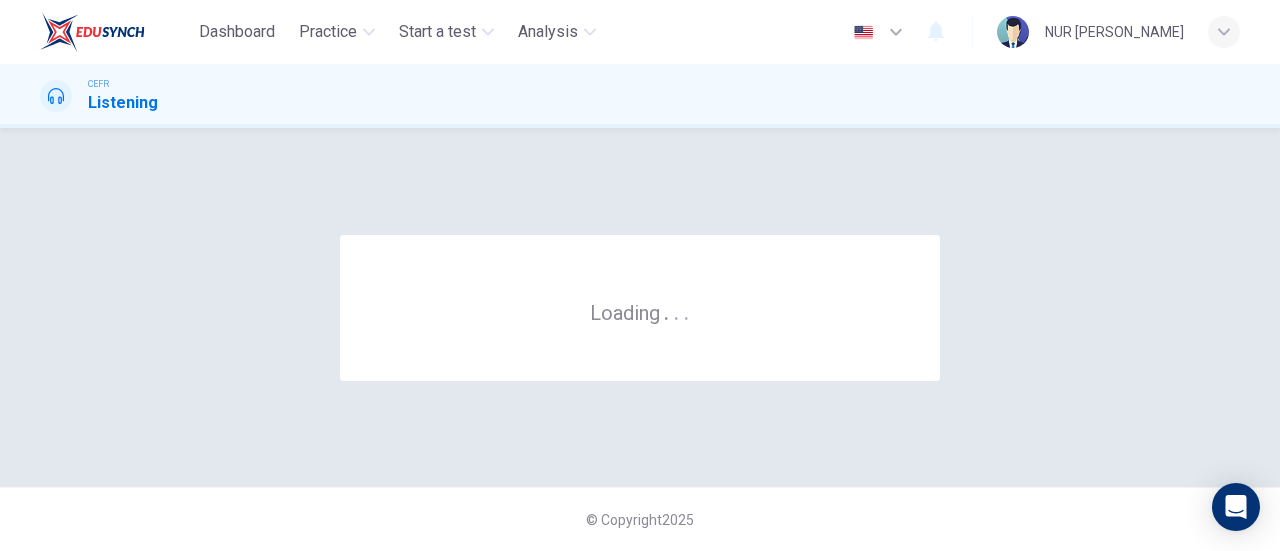 scroll, scrollTop: 0, scrollLeft: 0, axis: both 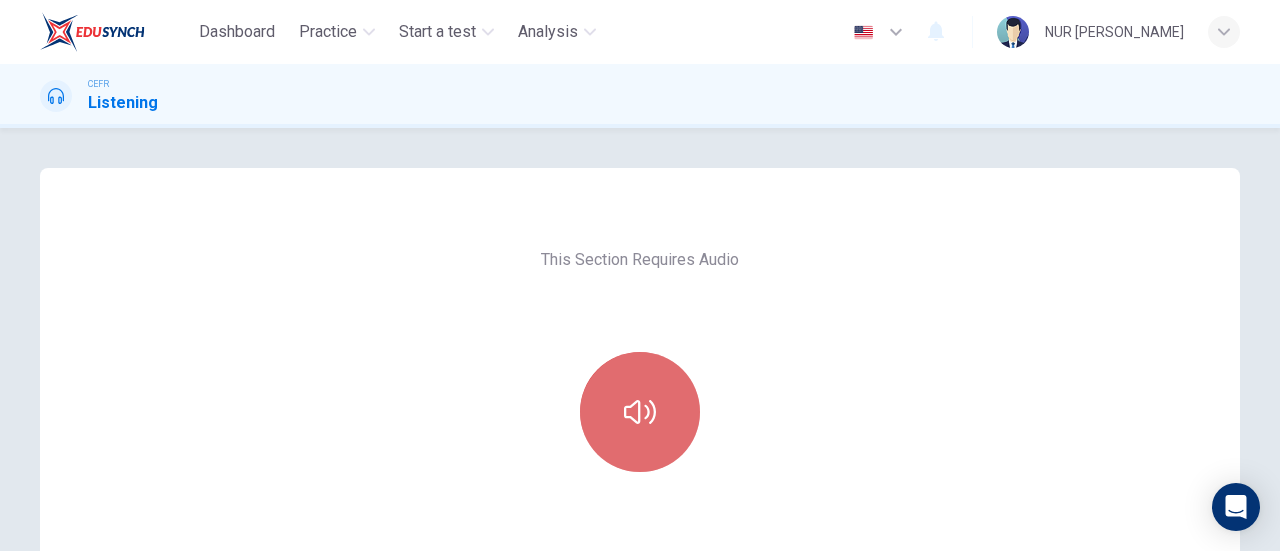 click 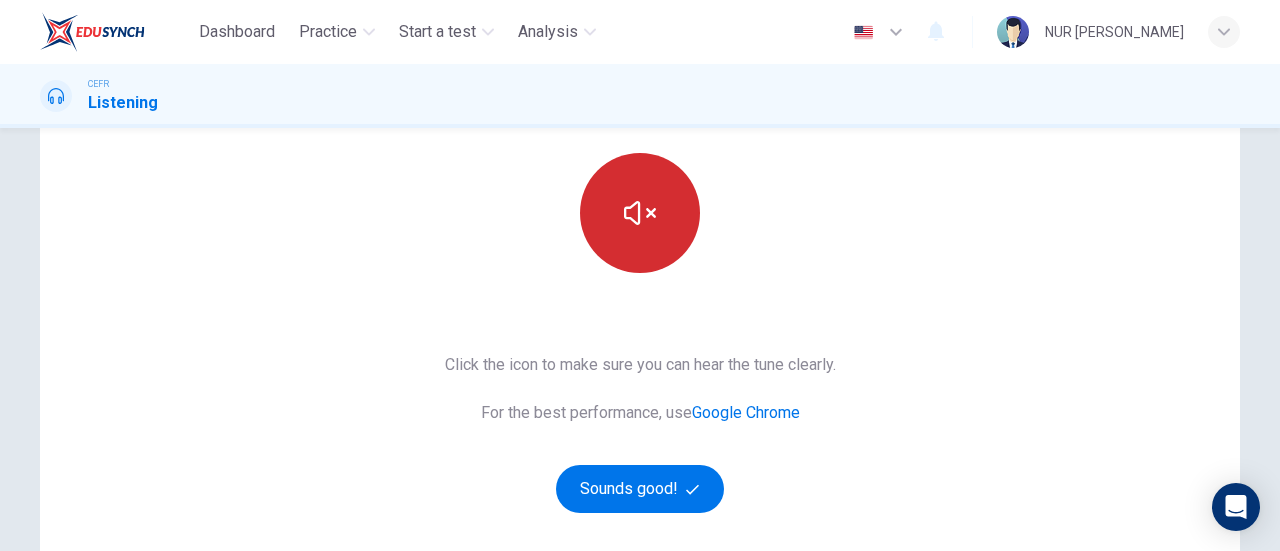 scroll, scrollTop: 206, scrollLeft: 0, axis: vertical 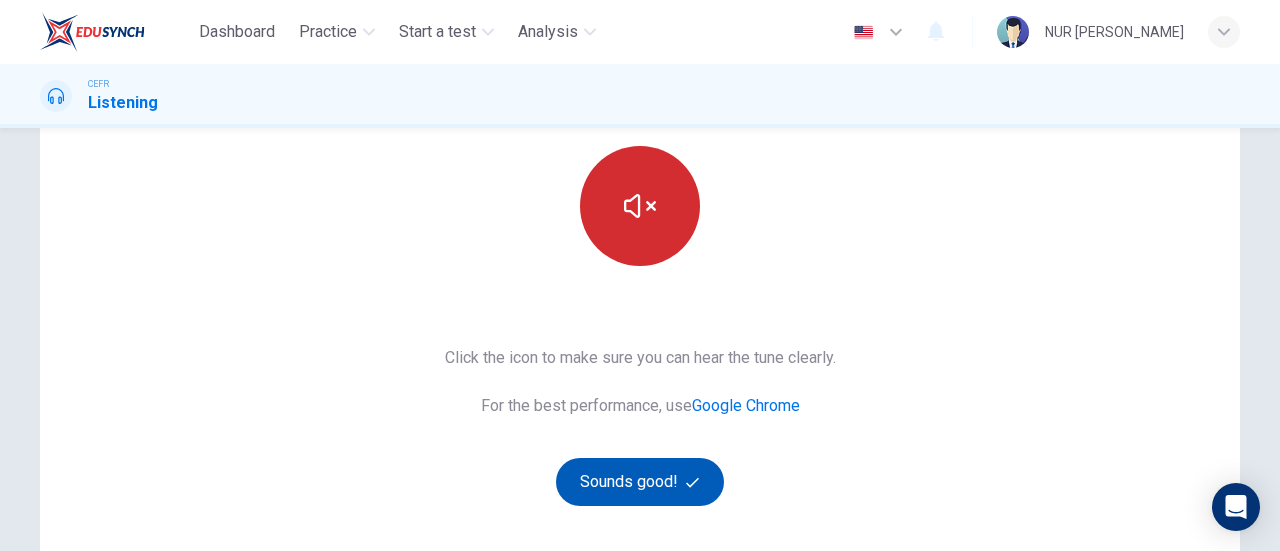 click on "Sounds good!" at bounding box center [640, 482] 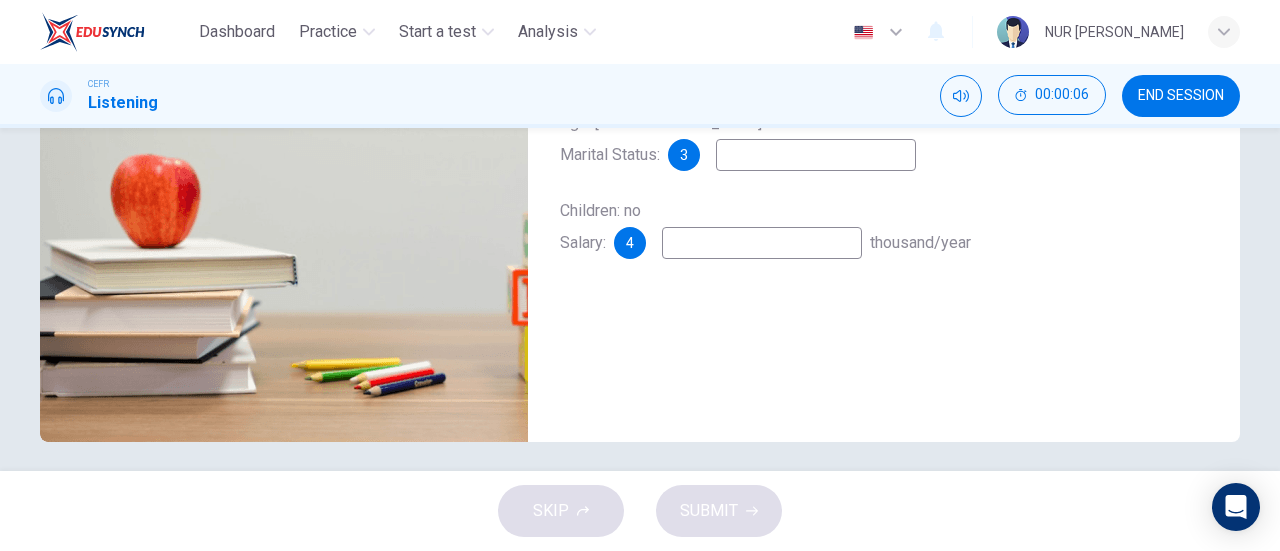 scroll, scrollTop: 432, scrollLeft: 0, axis: vertical 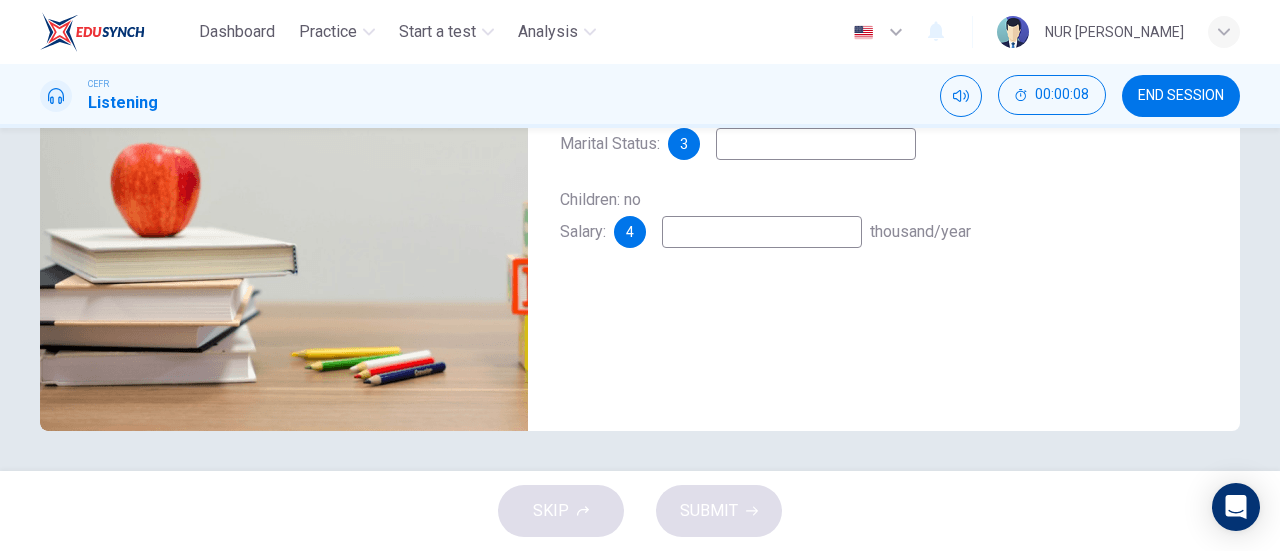 click at bounding box center [762, 232] 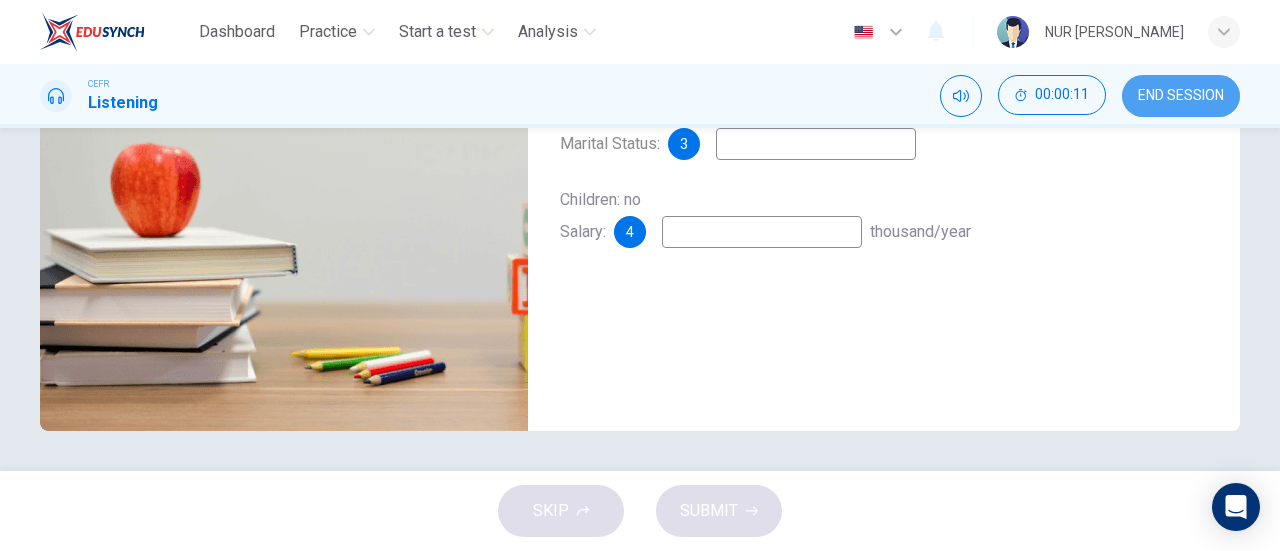 click on "END SESSION" at bounding box center [1181, 96] 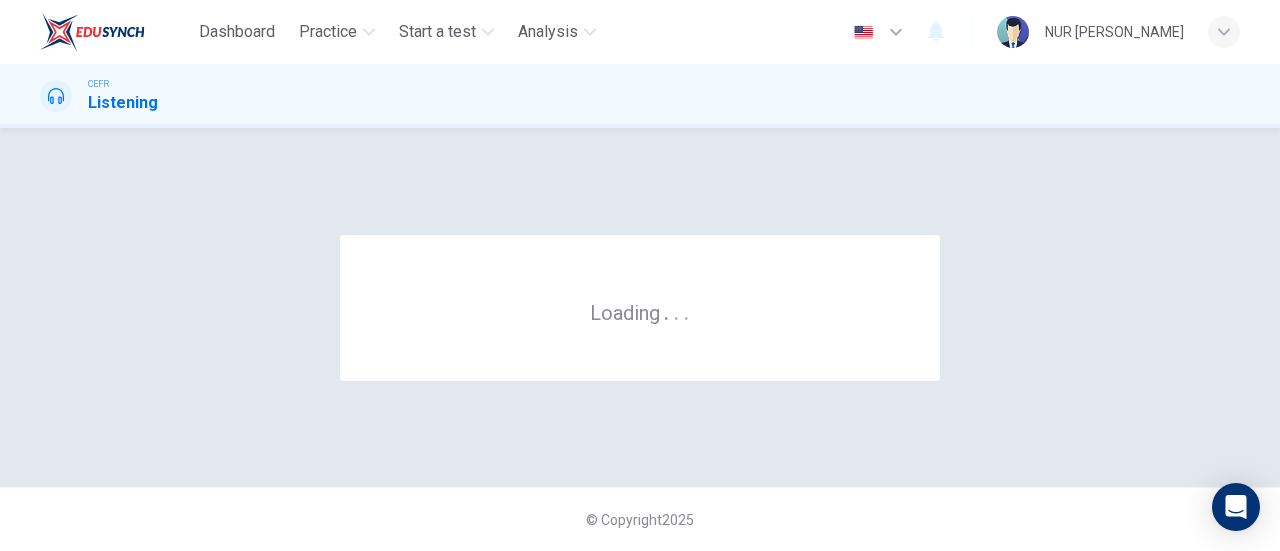 scroll, scrollTop: 0, scrollLeft: 0, axis: both 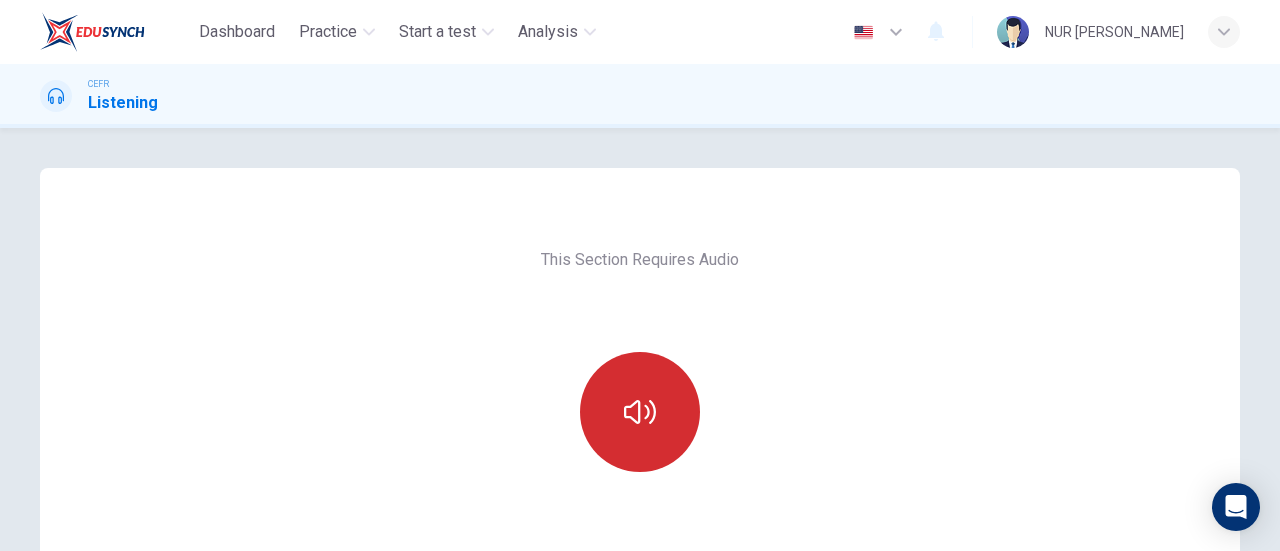 click at bounding box center (640, 412) 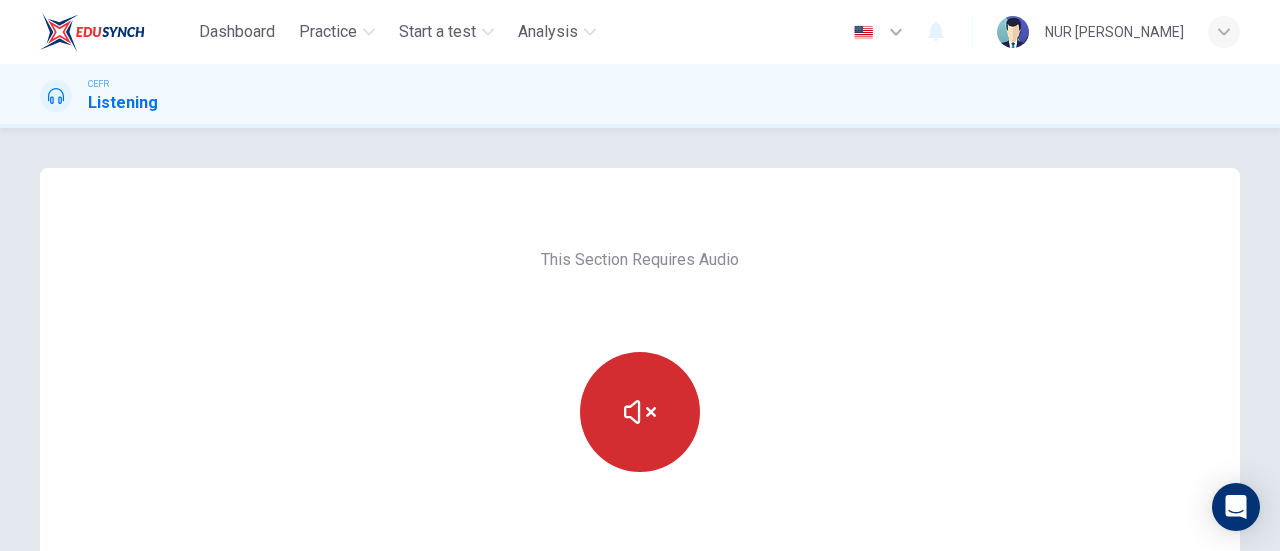 click at bounding box center [640, 412] 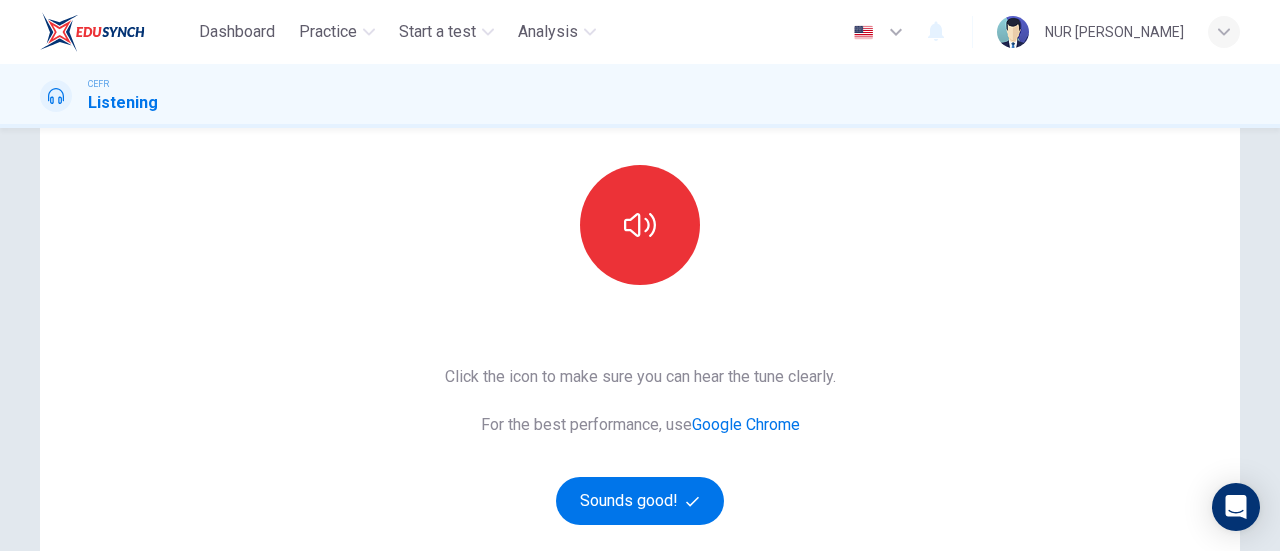 scroll, scrollTop: 225, scrollLeft: 0, axis: vertical 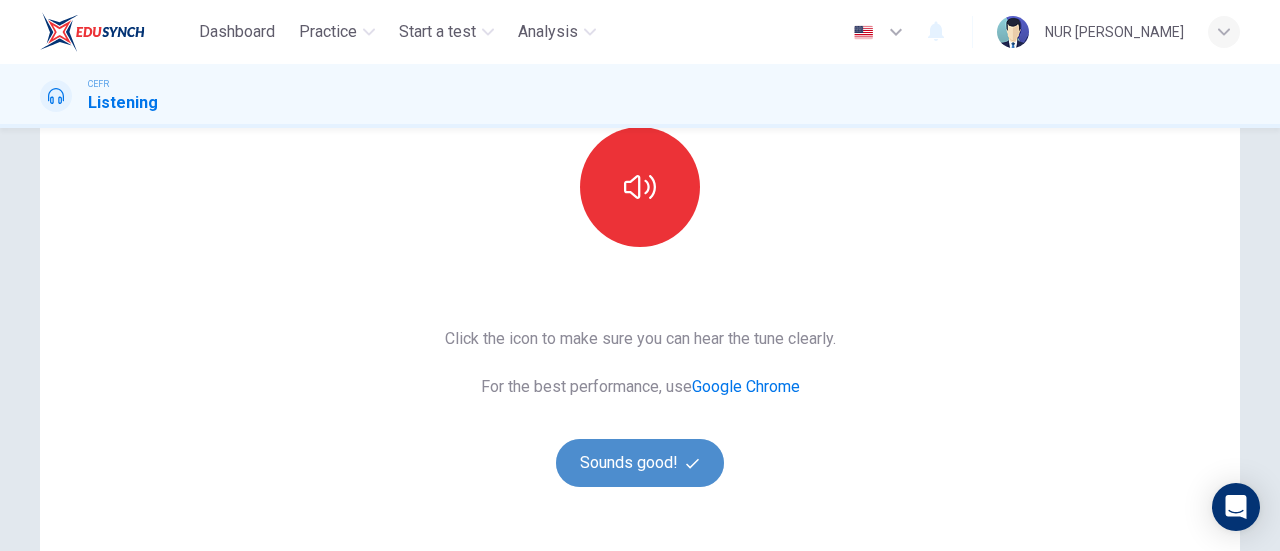 click on "Sounds good!" at bounding box center (640, 463) 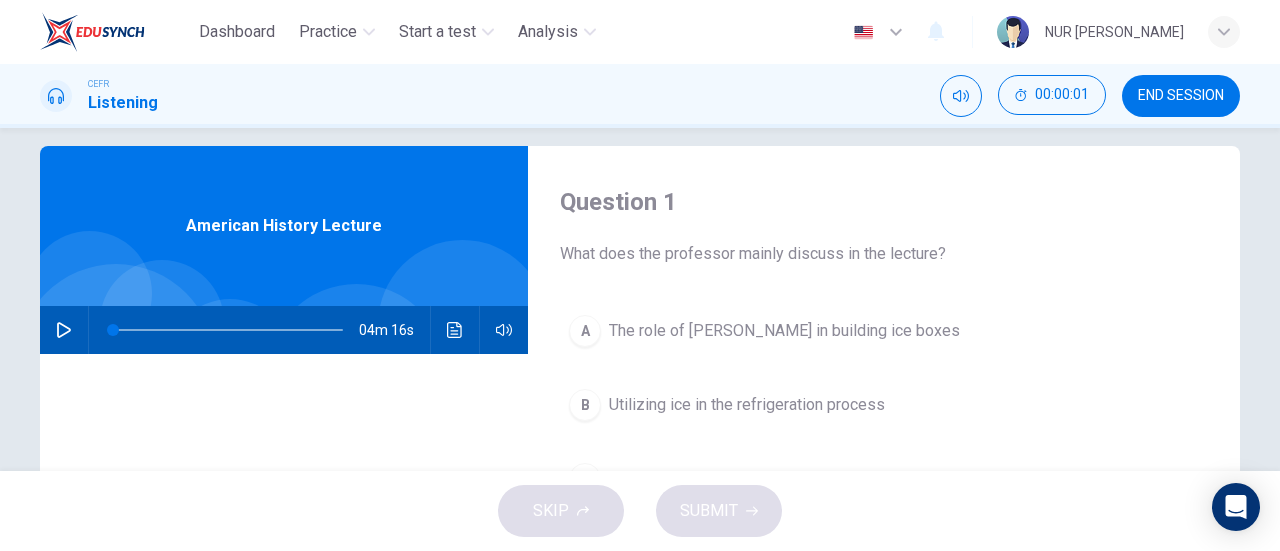 scroll, scrollTop: 20, scrollLeft: 0, axis: vertical 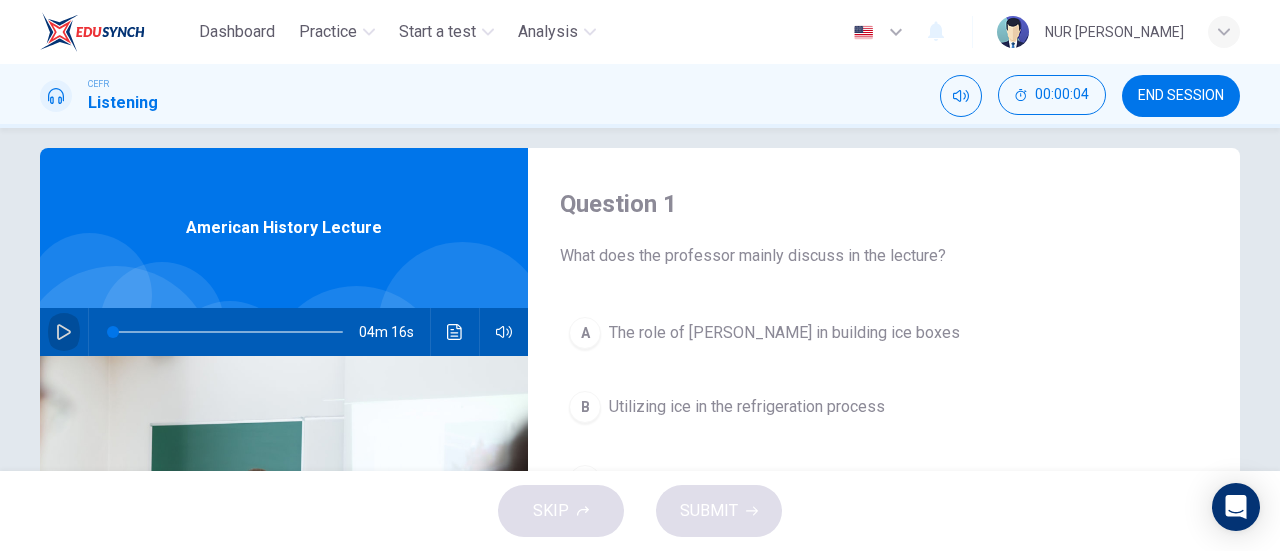 click at bounding box center [64, 332] 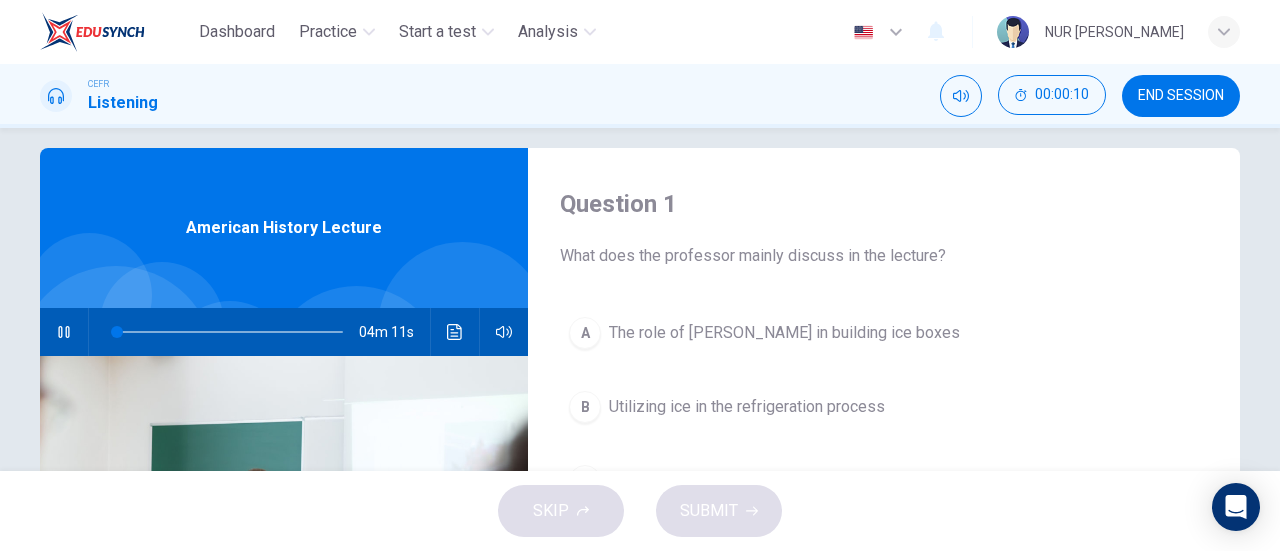 type on "2" 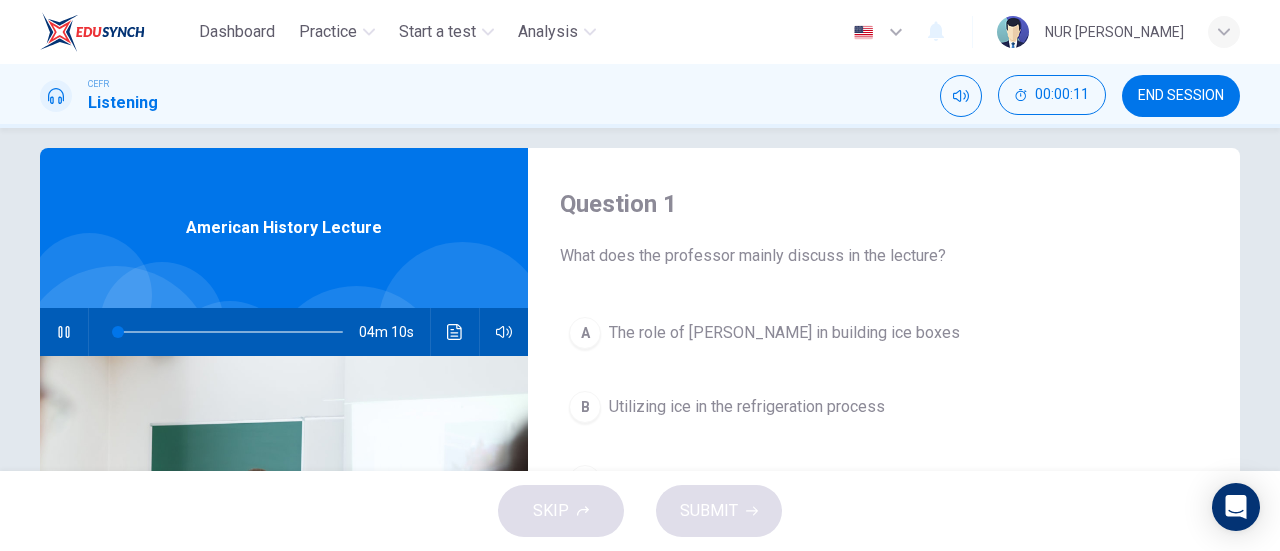 type 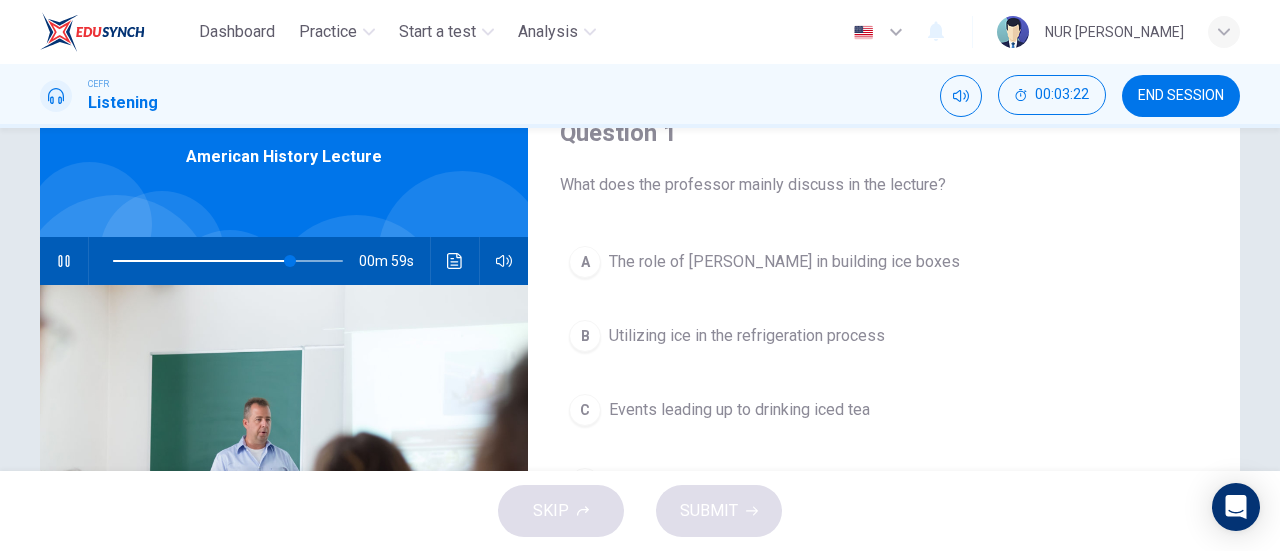 scroll, scrollTop: 80, scrollLeft: 0, axis: vertical 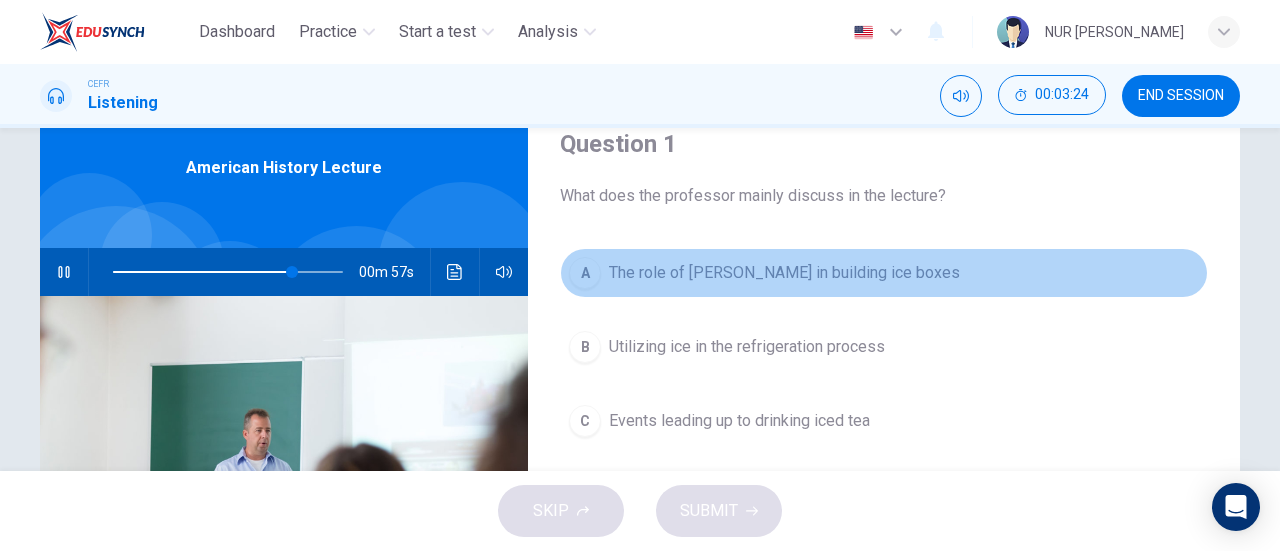 click on "The role of Frederick Tudor in building ice boxes" at bounding box center [784, 273] 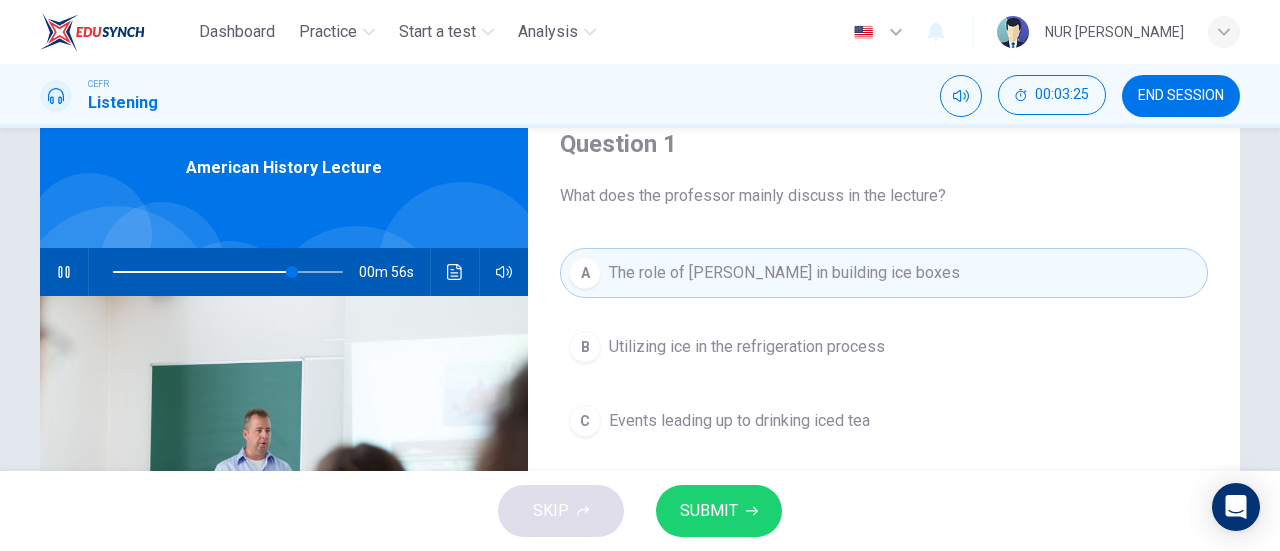click on "SUBMIT" at bounding box center [719, 511] 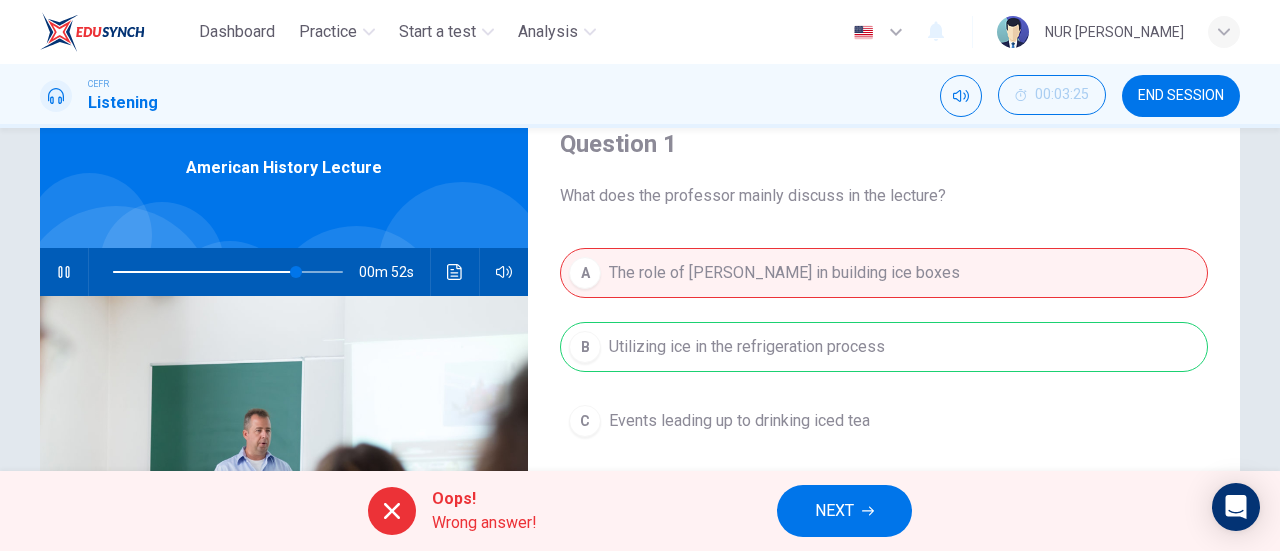 click on "NEXT" at bounding box center (834, 511) 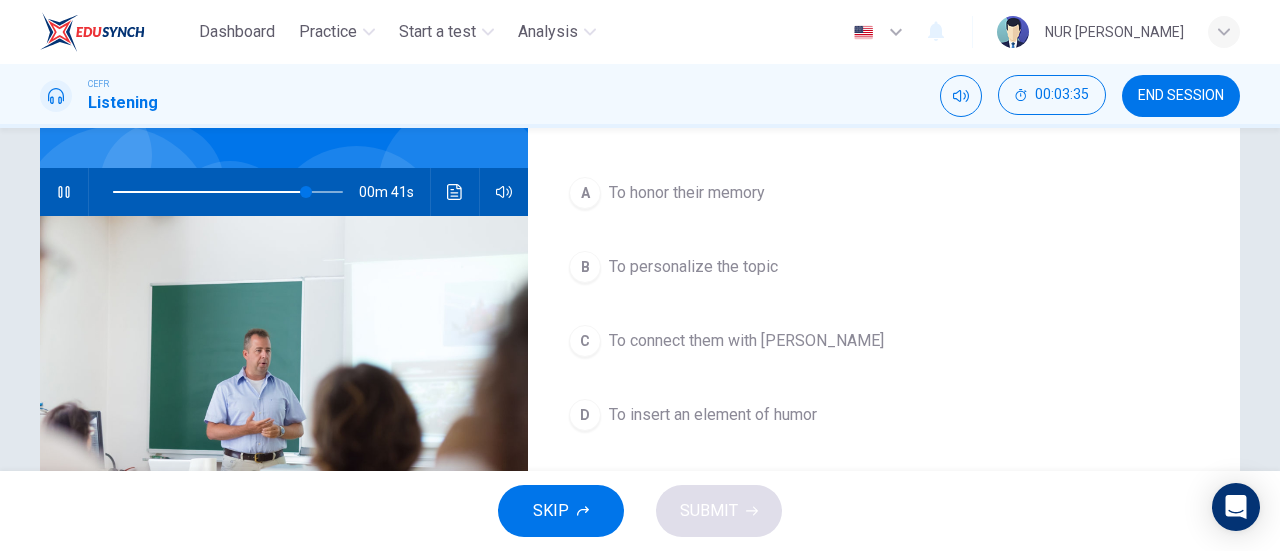 scroll, scrollTop: 162, scrollLeft: 0, axis: vertical 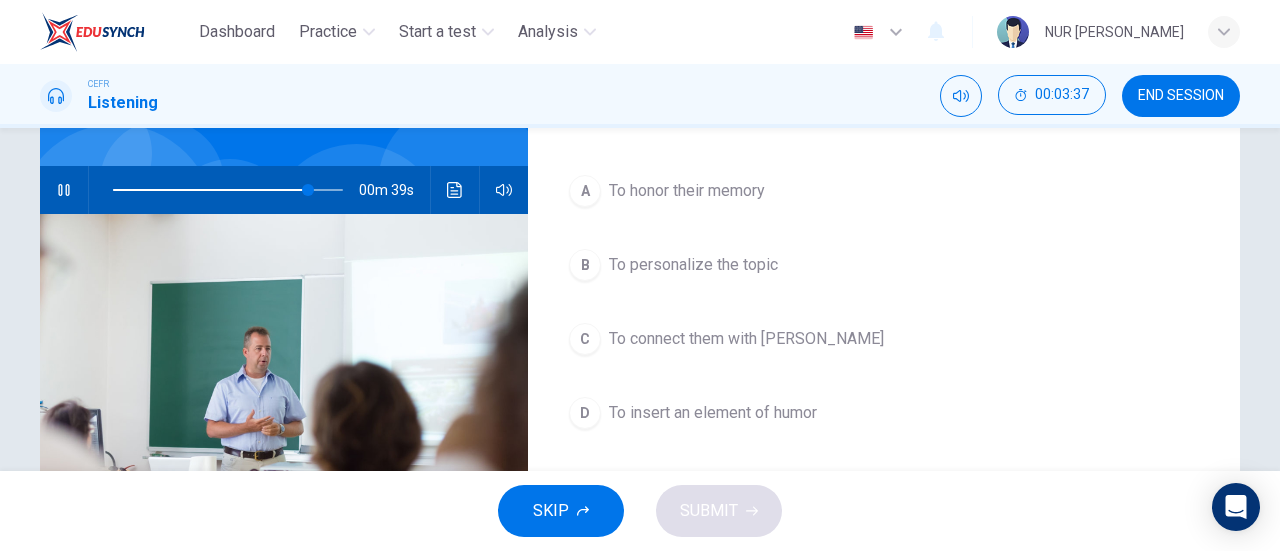 click on "To connect them with Tudor" at bounding box center [746, 339] 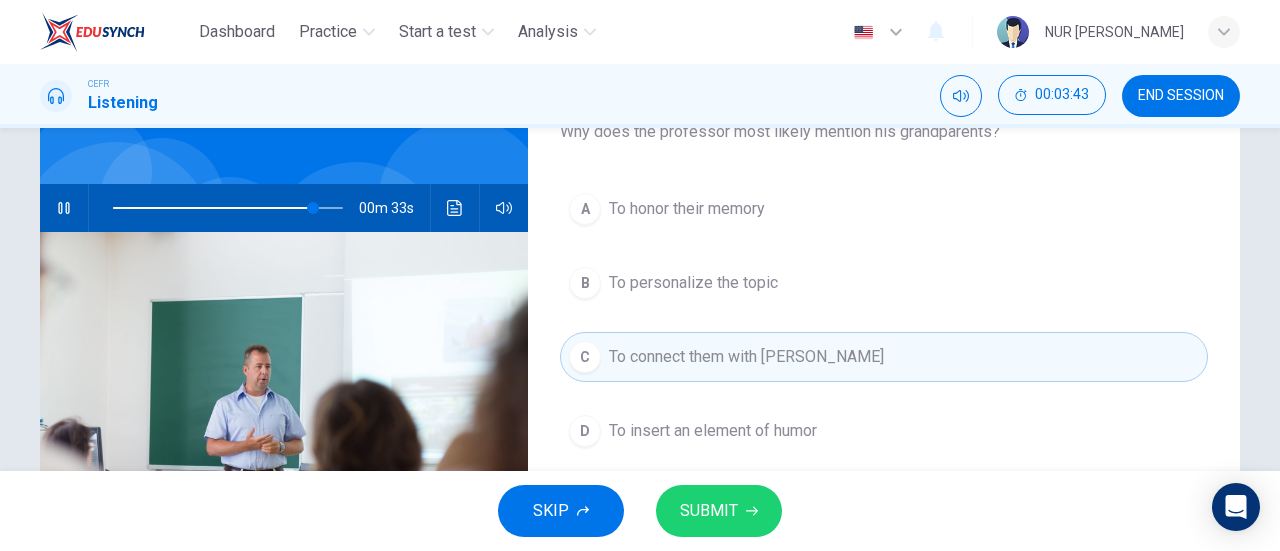 scroll, scrollTop: 146, scrollLeft: 0, axis: vertical 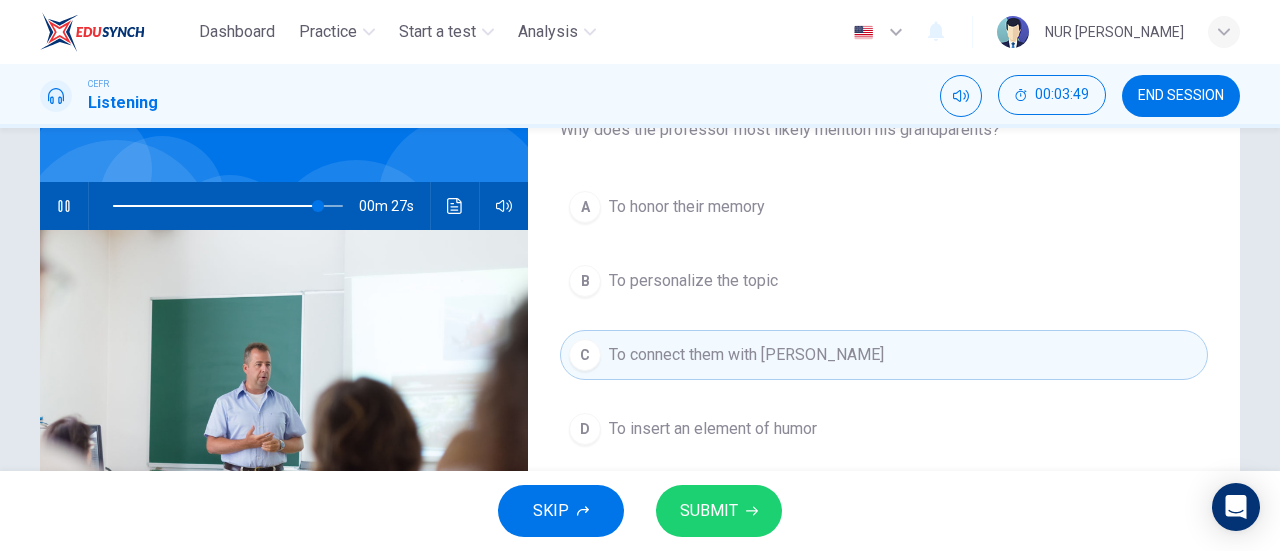 click on "SUBMIT" at bounding box center [719, 511] 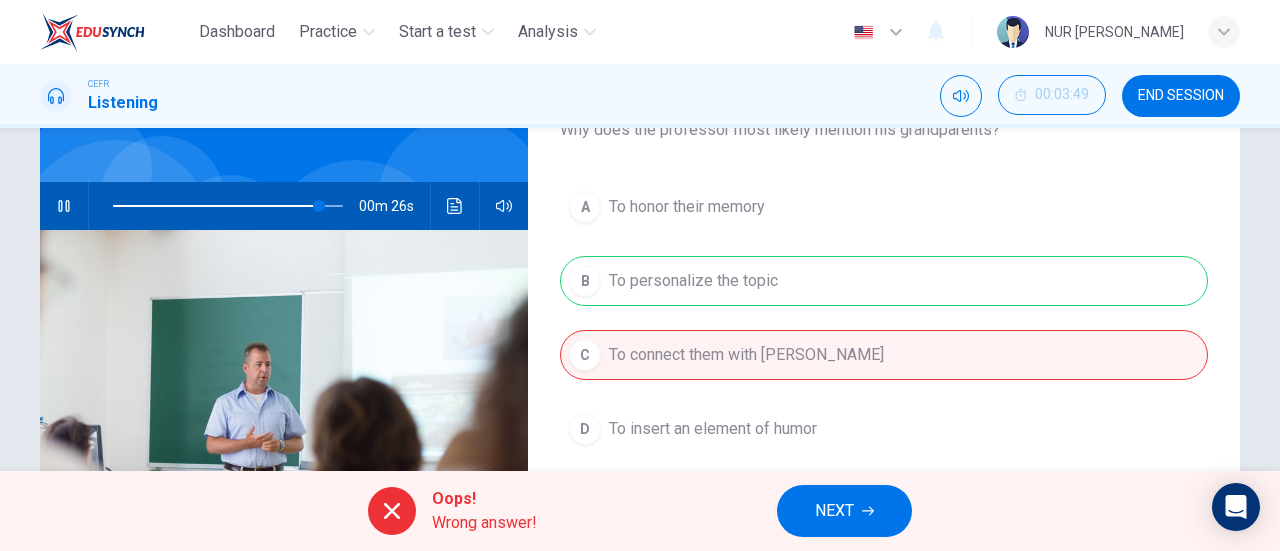 click on "NEXT" at bounding box center [834, 511] 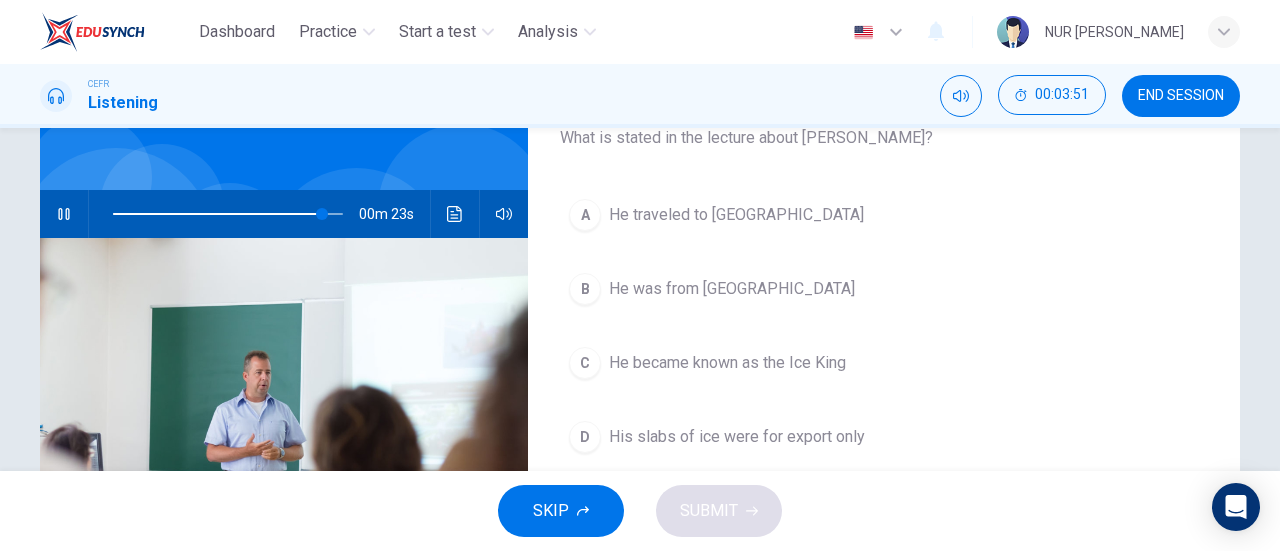scroll, scrollTop: 147, scrollLeft: 0, axis: vertical 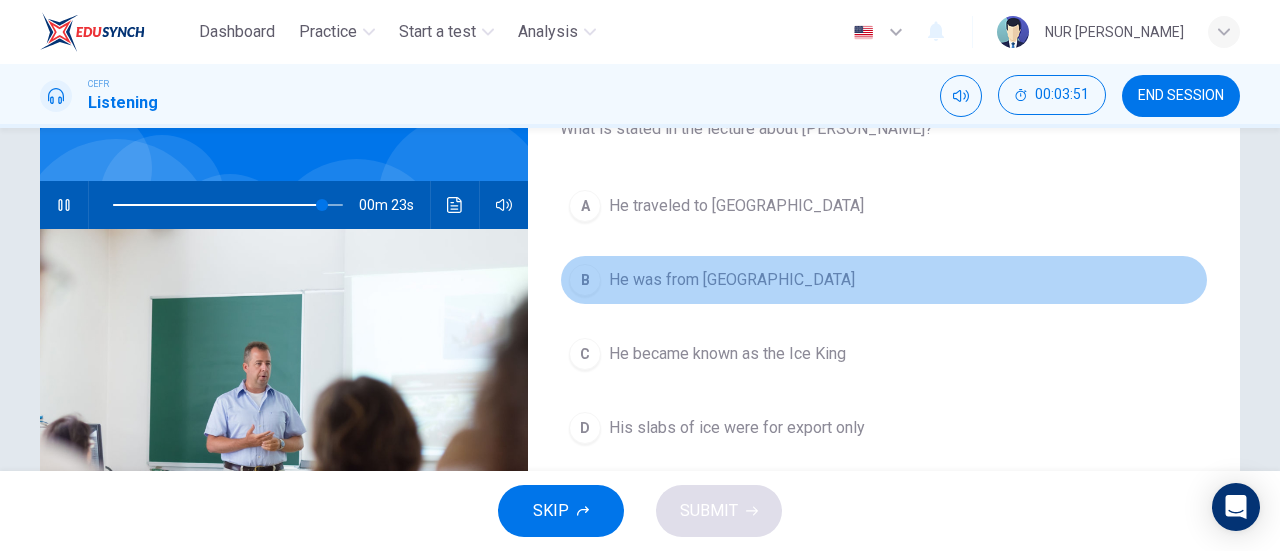 click on "He was from Boston" at bounding box center (732, 280) 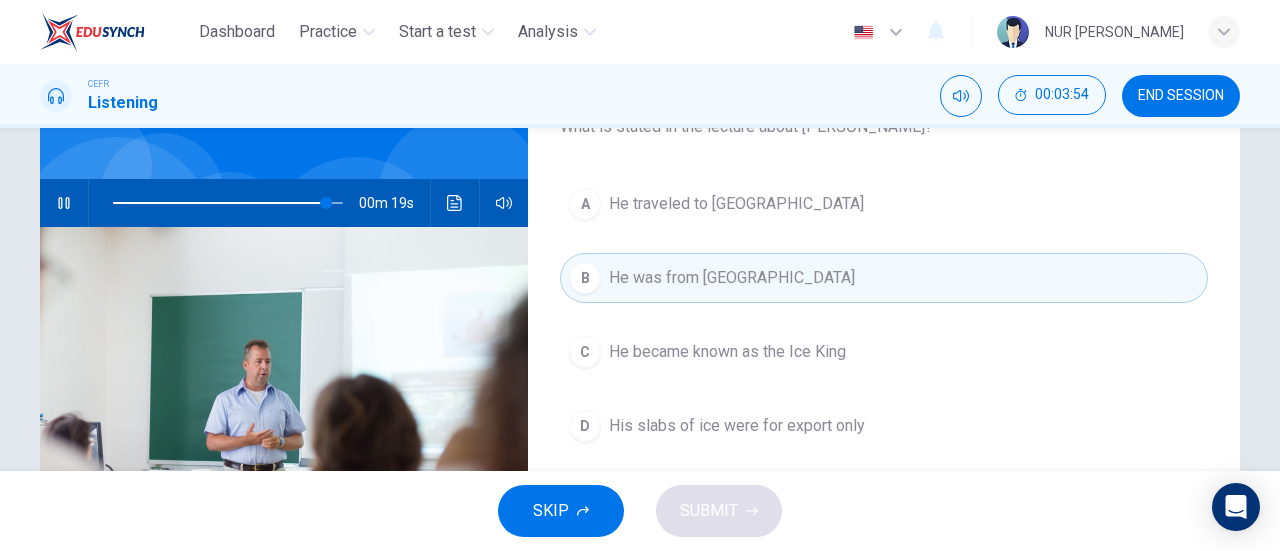 scroll, scrollTop: 150, scrollLeft: 0, axis: vertical 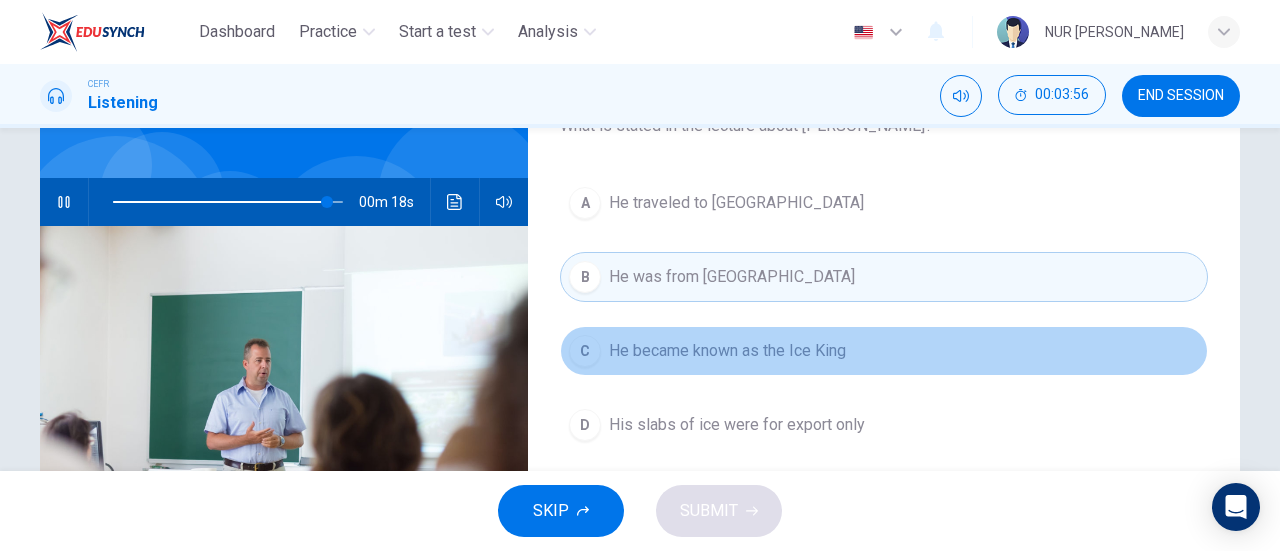 click on "C He became known as the Ice King" at bounding box center [884, 351] 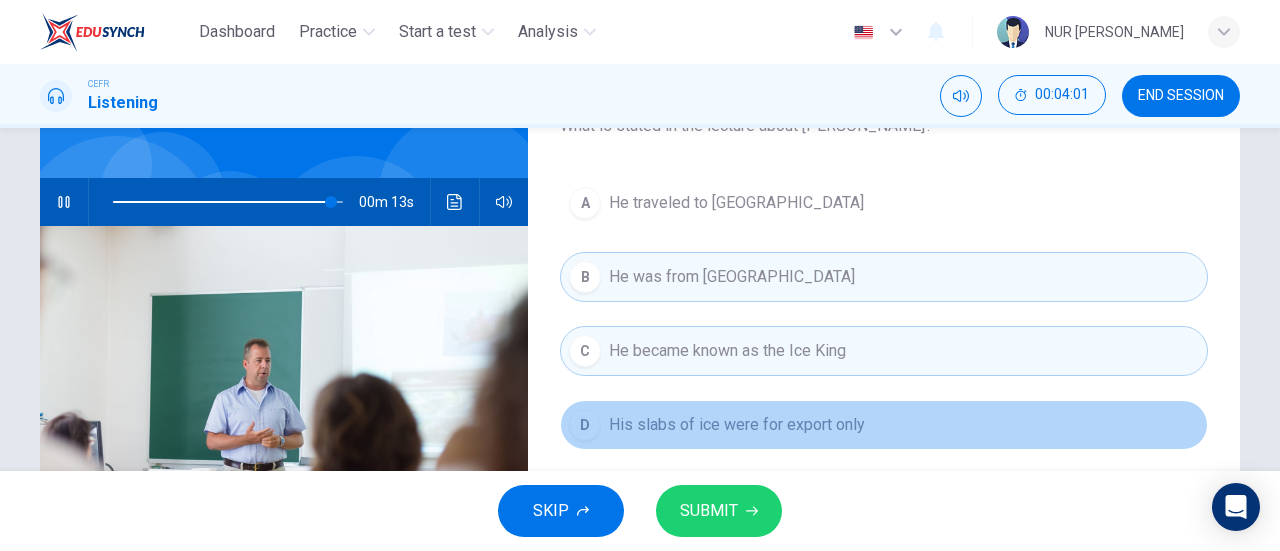 click on "His slabs of ice were for export only" at bounding box center [737, 425] 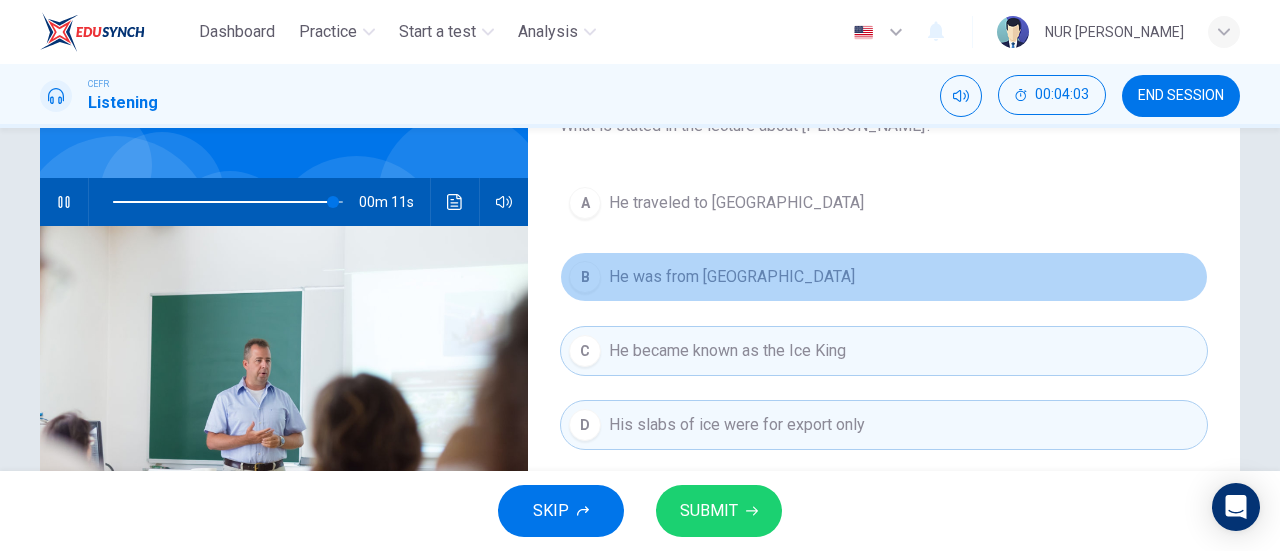 click on "B He was from Boston" at bounding box center [884, 277] 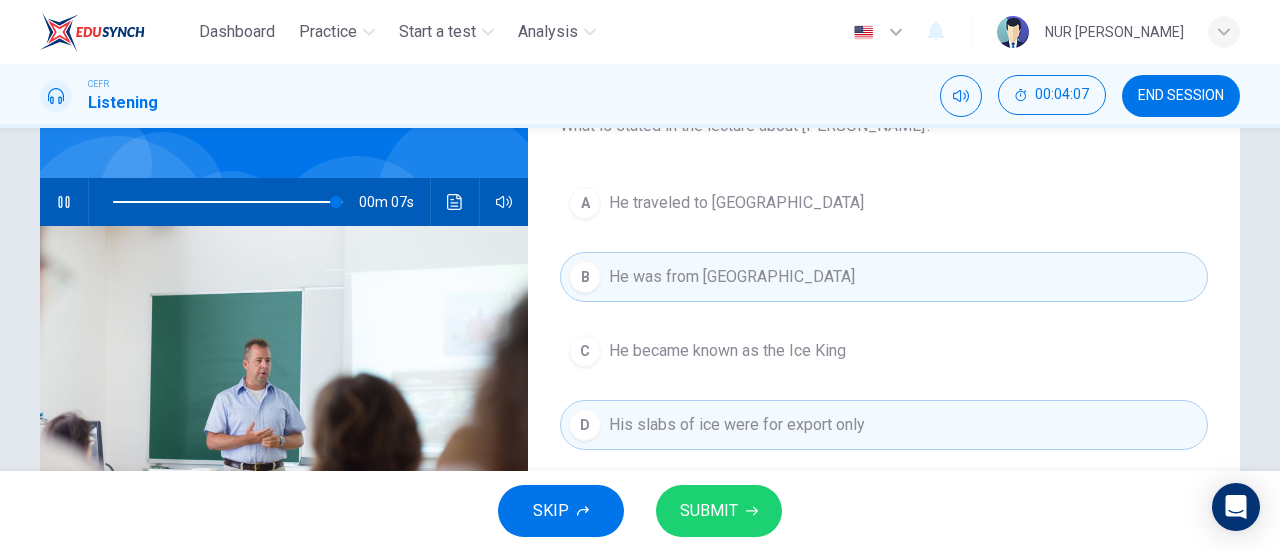 click on "A He traveled to India B He was from Boston C He became known as the Ice King D His slabs of ice were for export only" at bounding box center (884, 334) 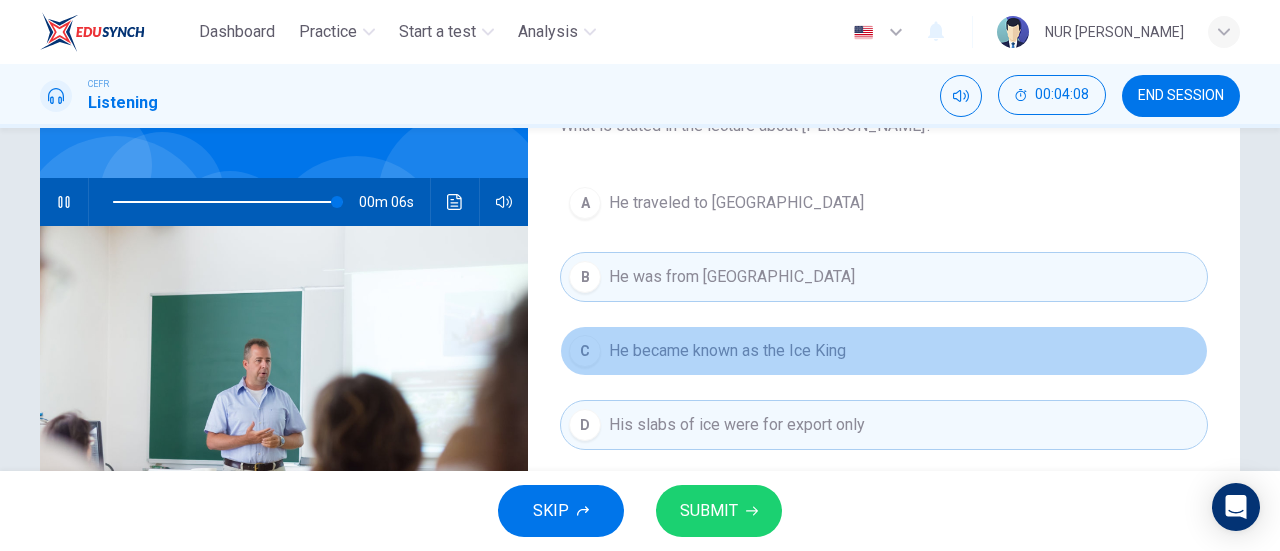 click on "He became known as the Ice King" at bounding box center [727, 351] 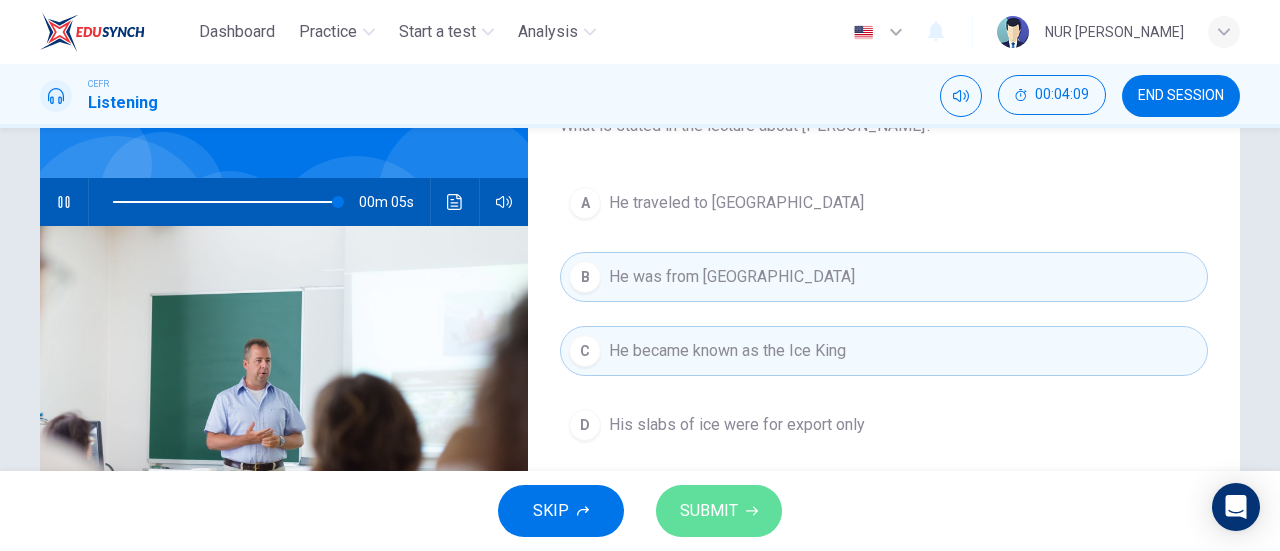 click on "SUBMIT" at bounding box center (709, 511) 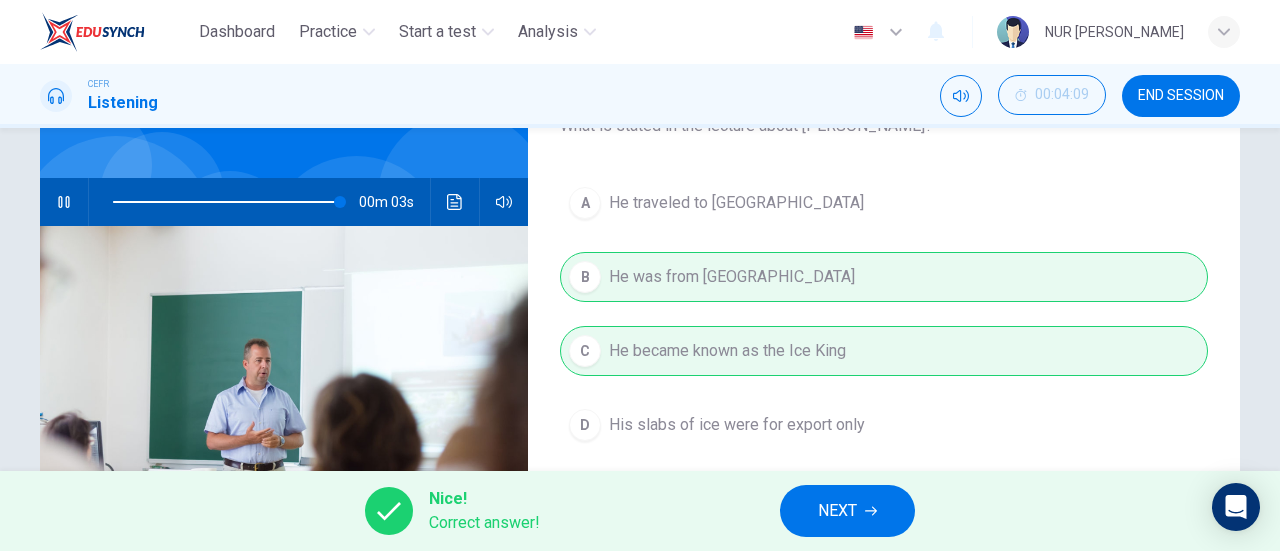 click on "NEXT" at bounding box center (847, 511) 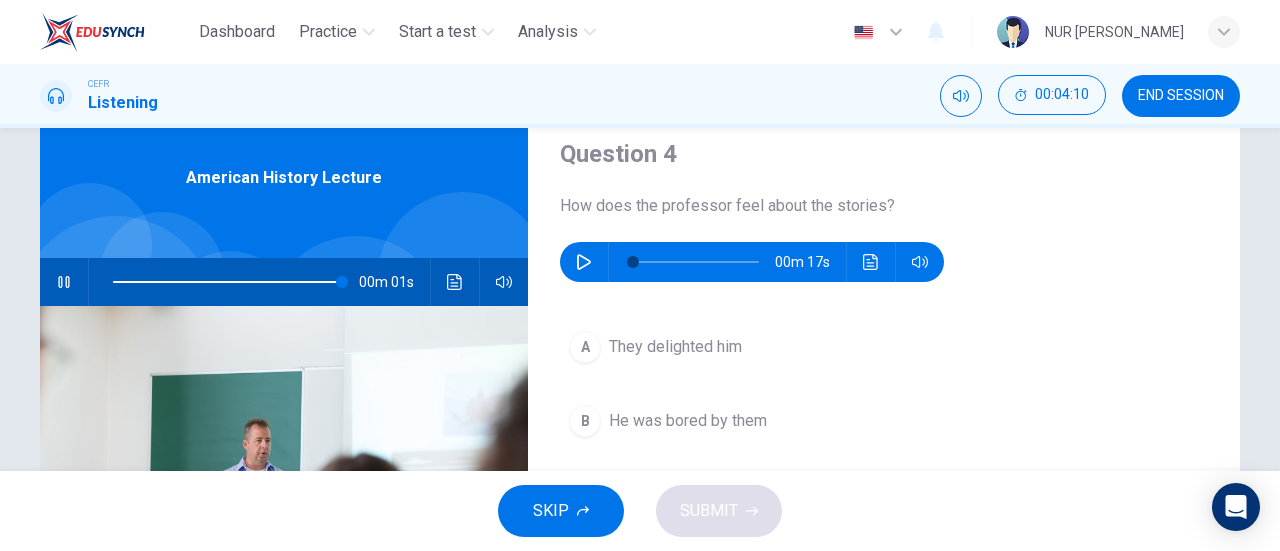scroll, scrollTop: 69, scrollLeft: 0, axis: vertical 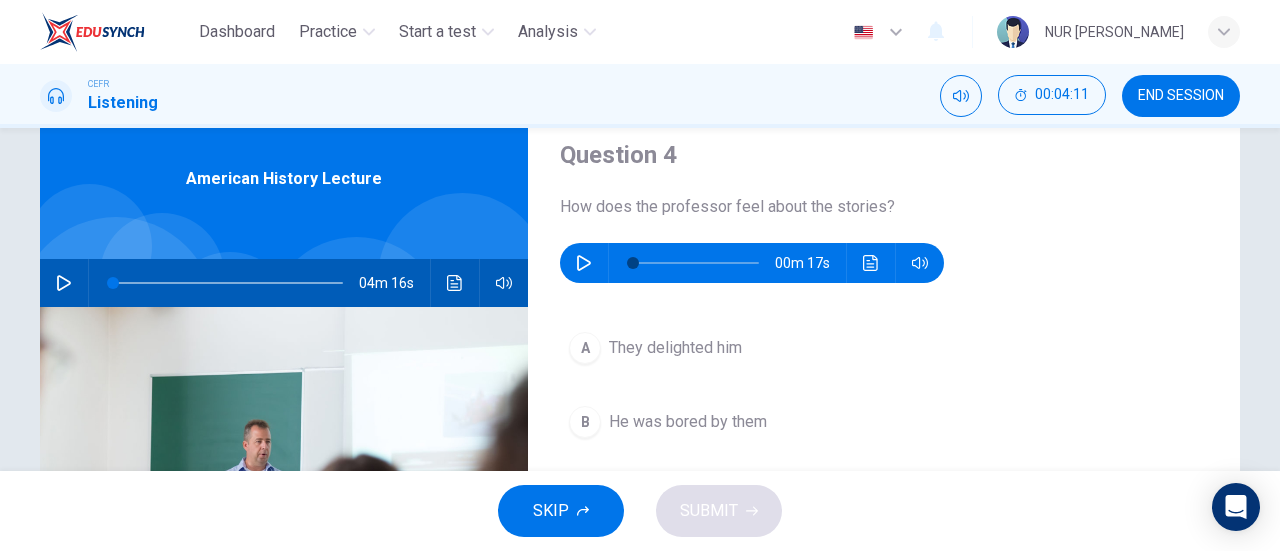 click at bounding box center [64, 283] 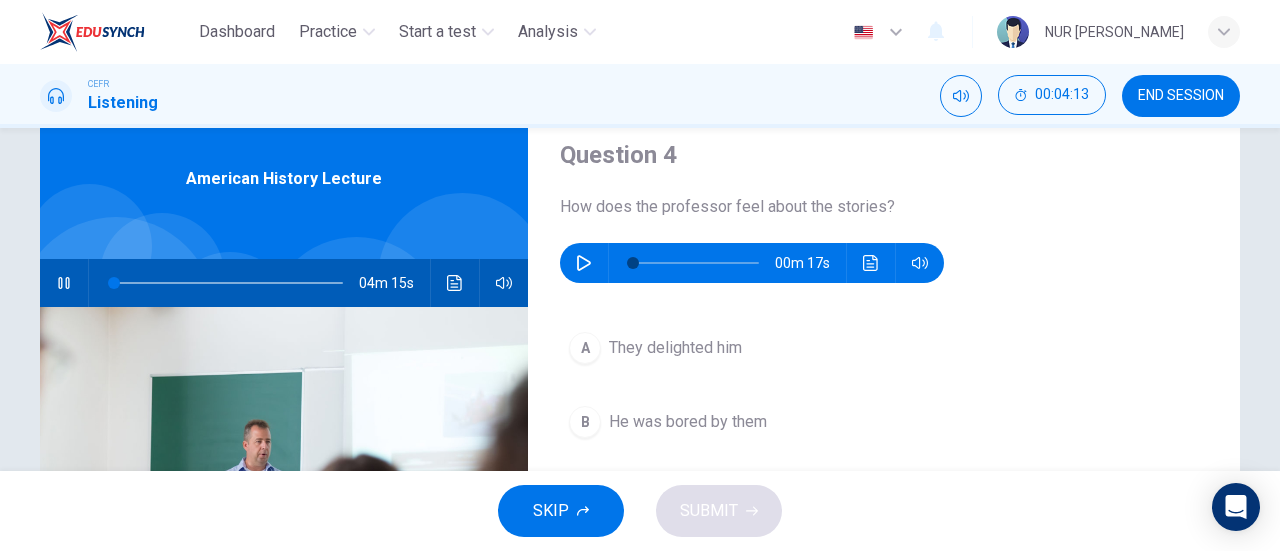 click at bounding box center (64, 283) 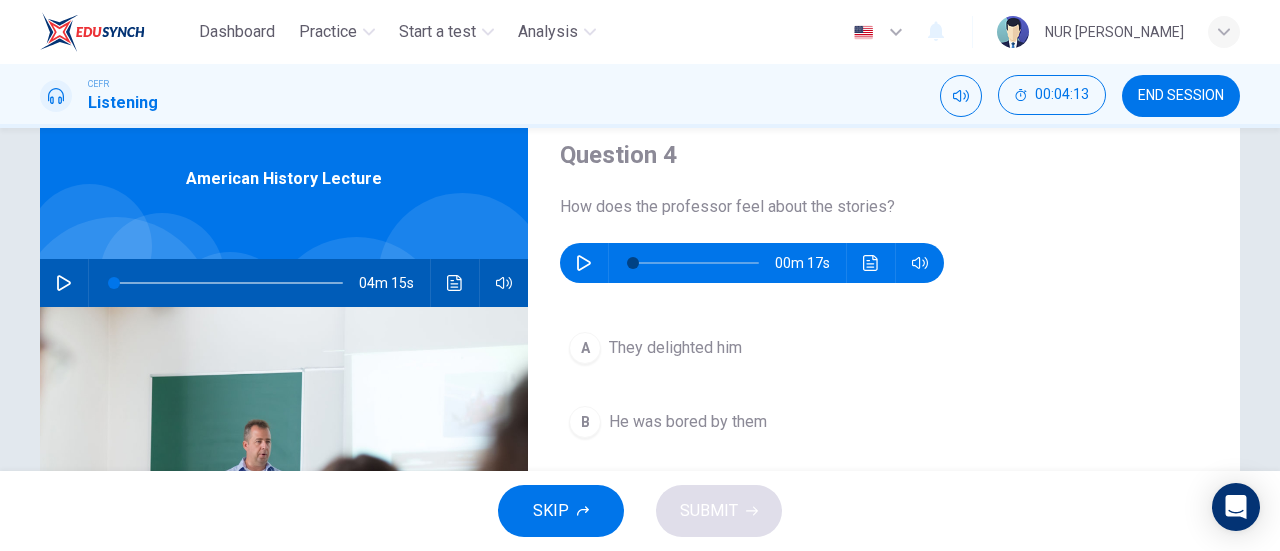 type on "0" 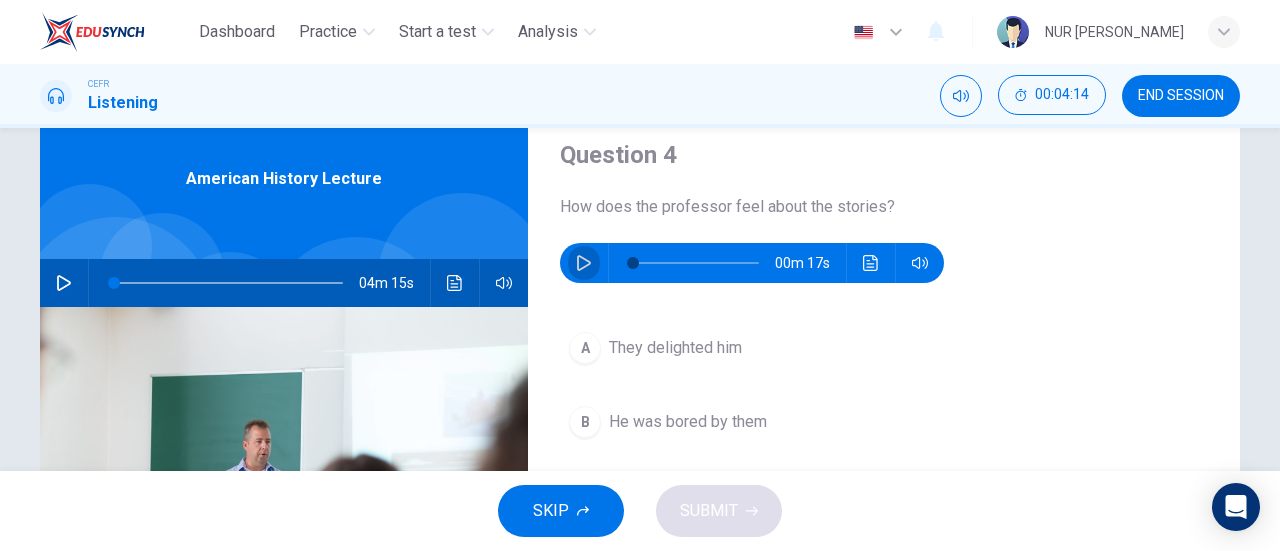 click 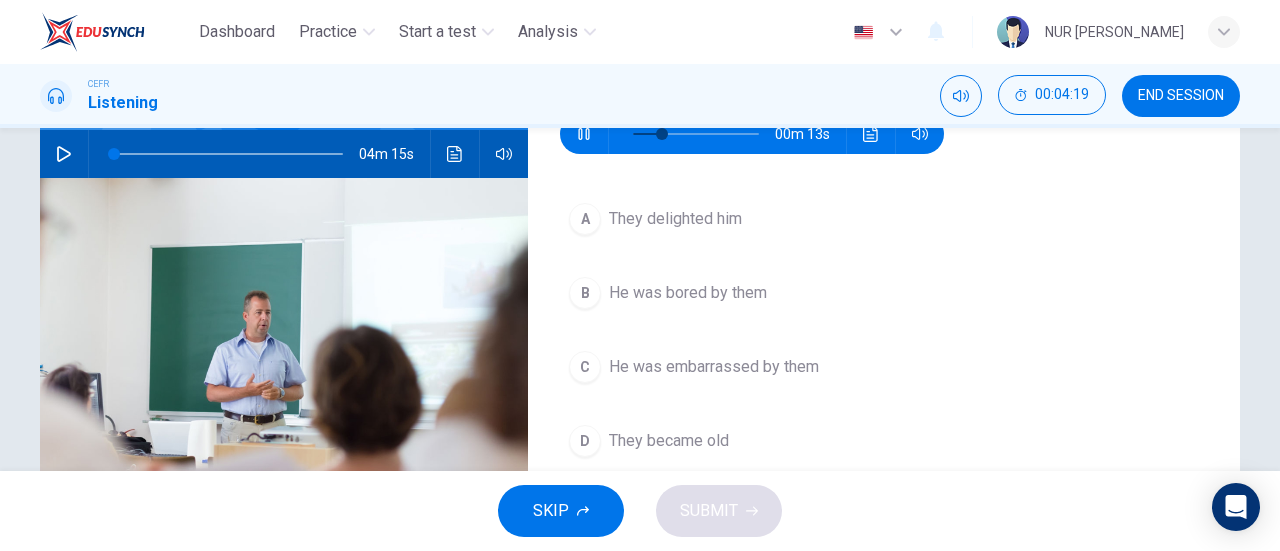 scroll, scrollTop: 198, scrollLeft: 0, axis: vertical 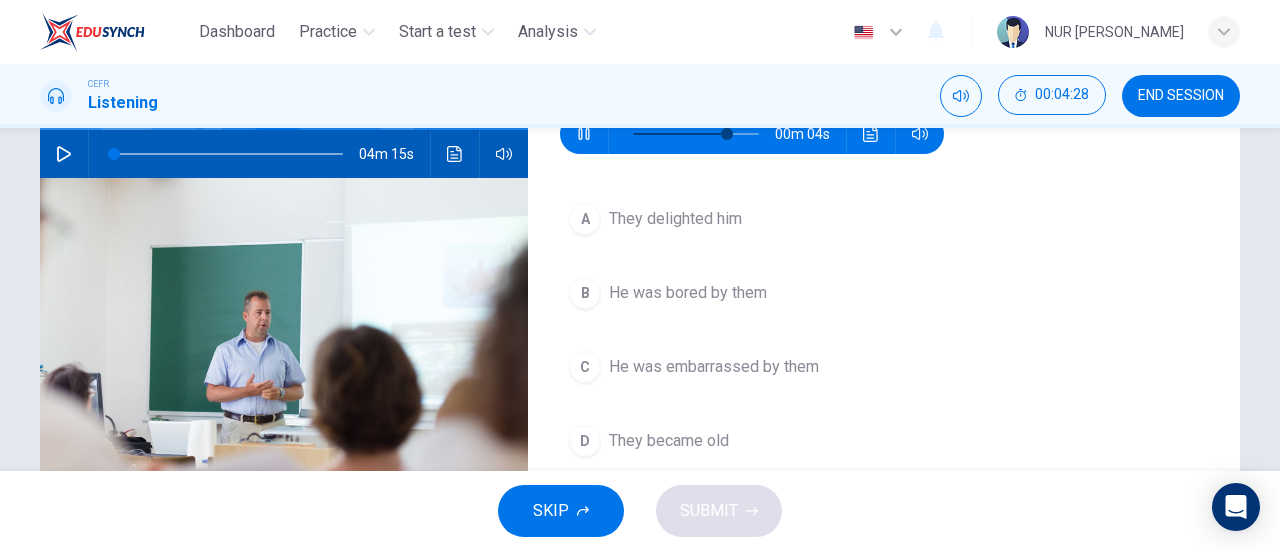 type on "80" 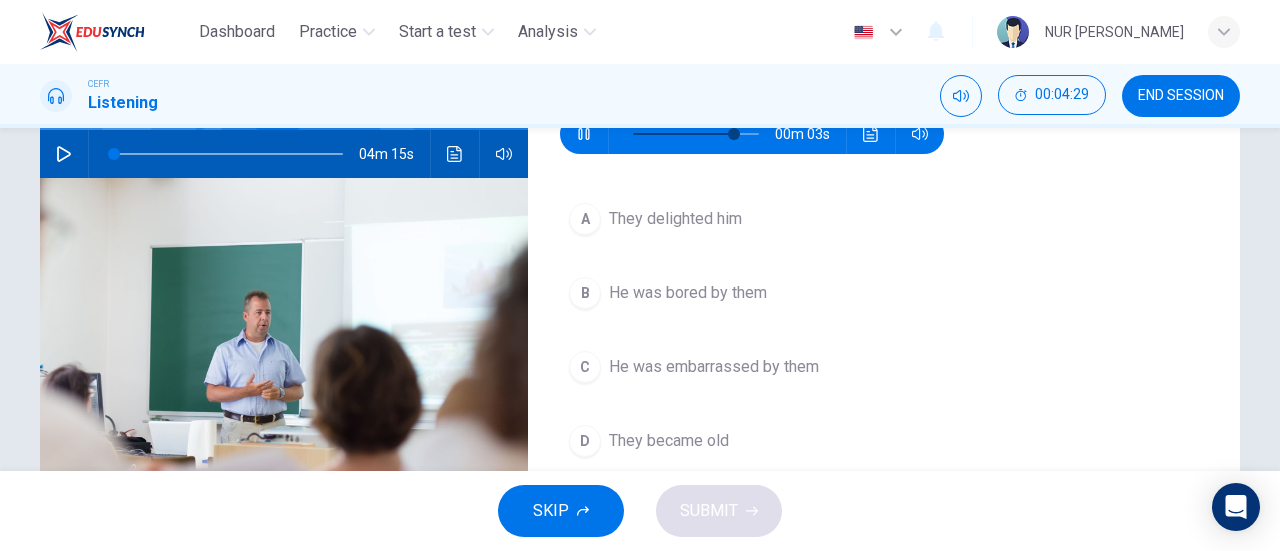 click on "They delighted him" at bounding box center (675, 219) 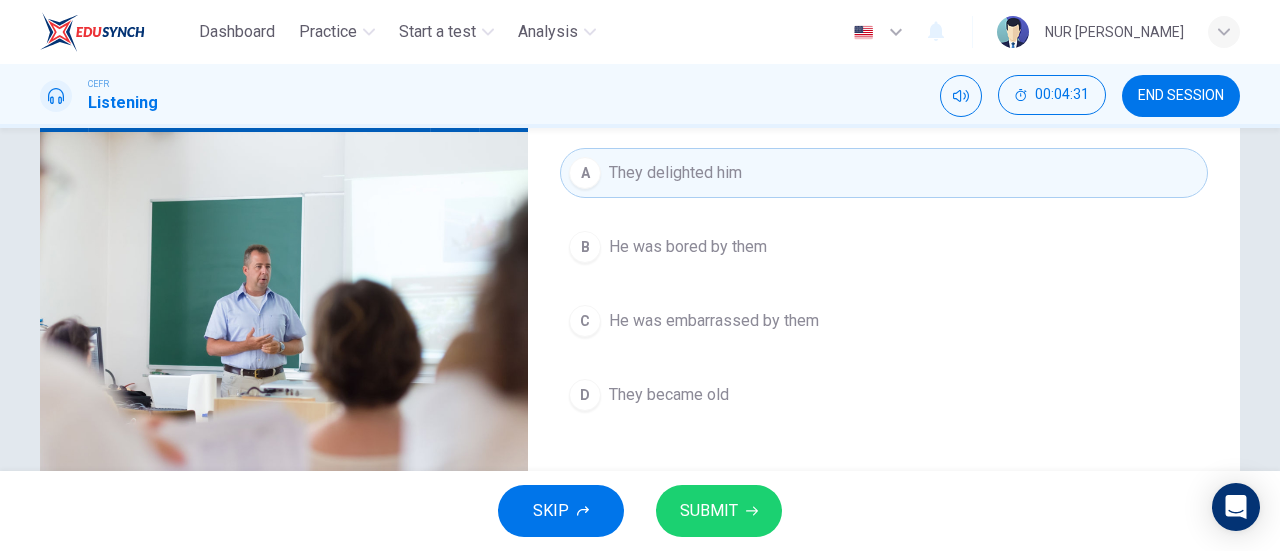 scroll, scrollTop: 245, scrollLeft: 0, axis: vertical 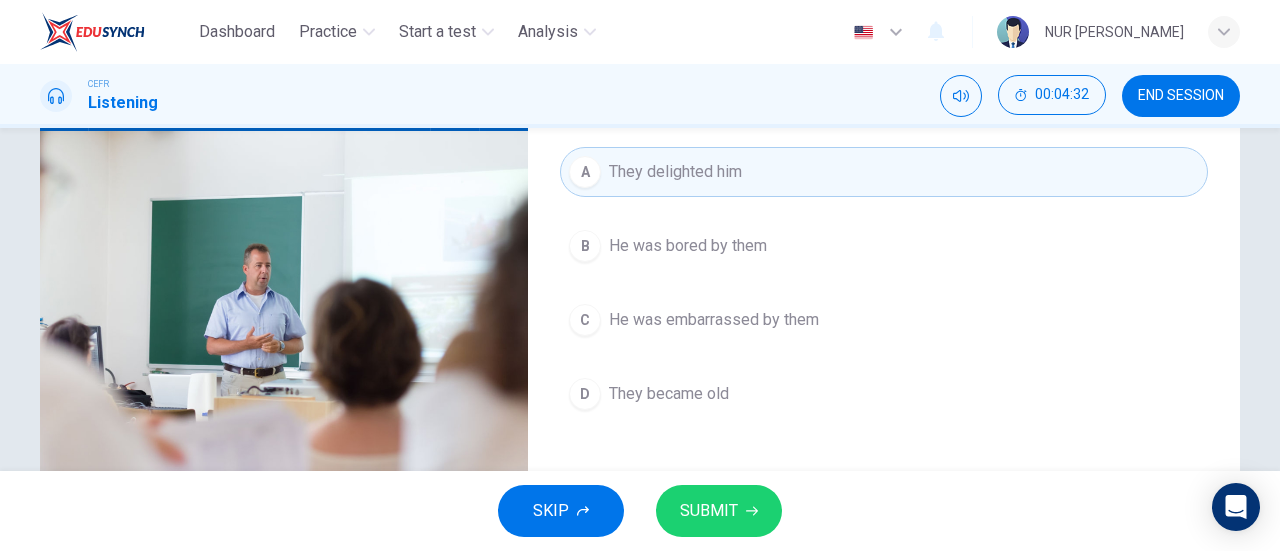 type on "0" 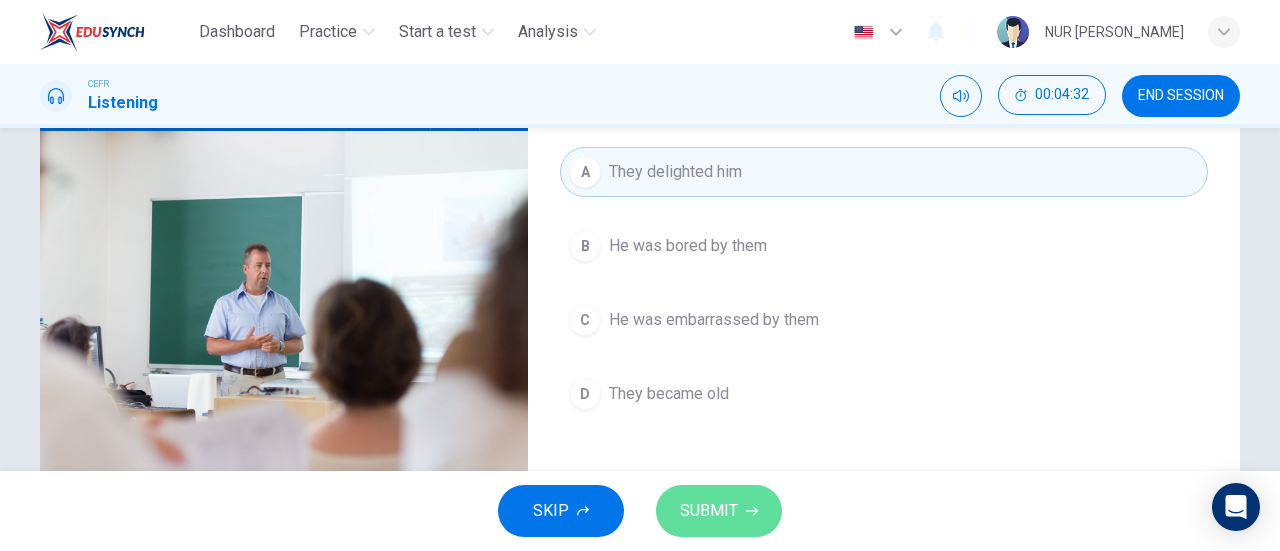 click on "SUBMIT" at bounding box center [709, 511] 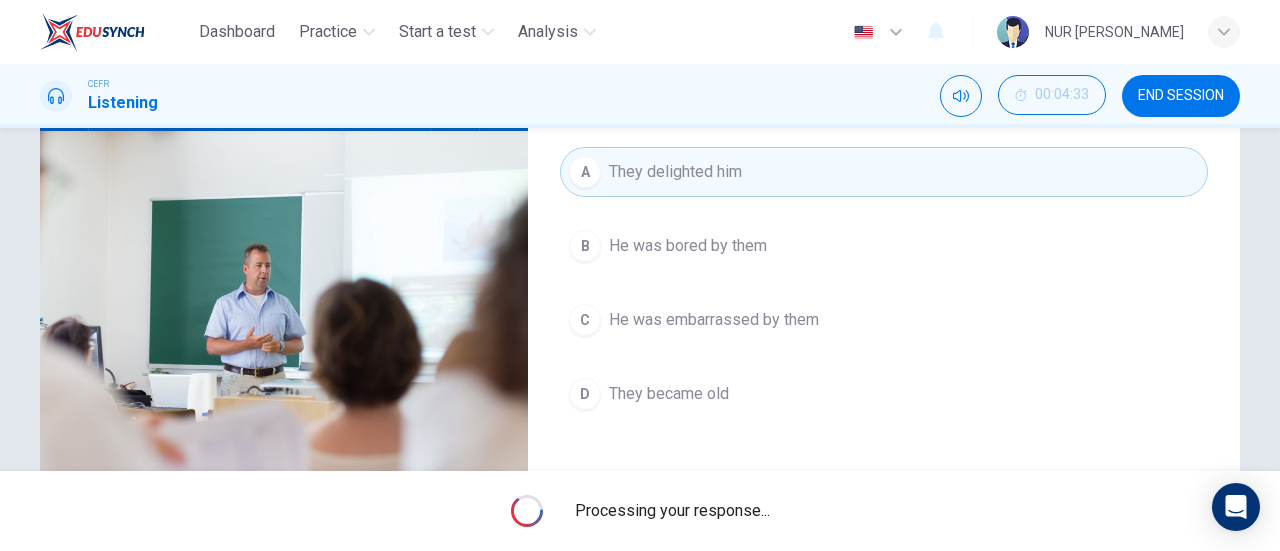type on "0" 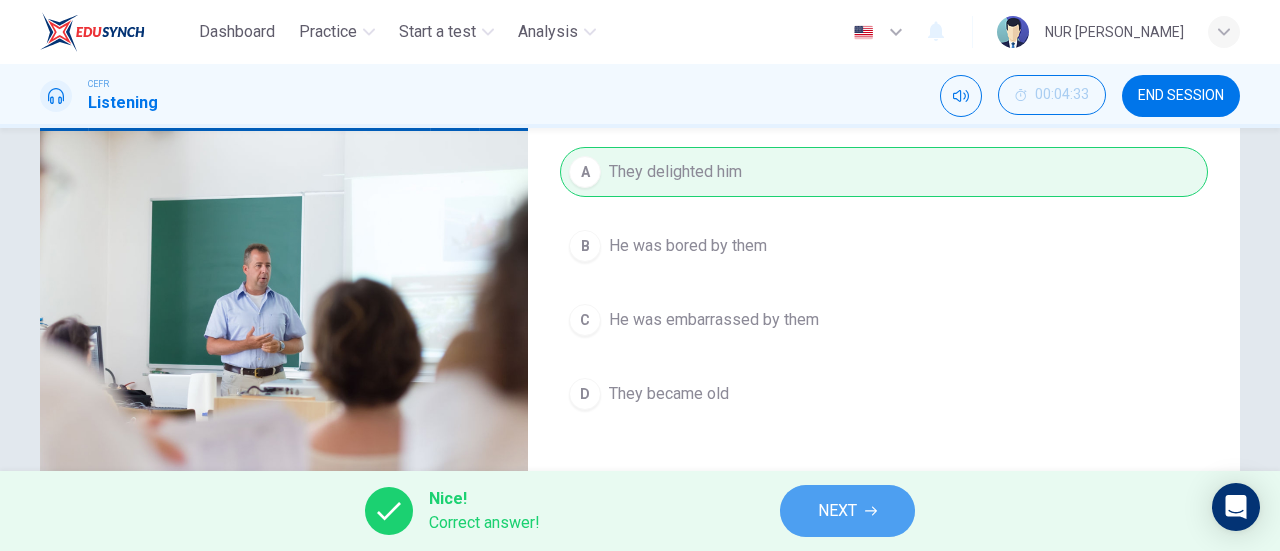 click on "NEXT" at bounding box center [847, 511] 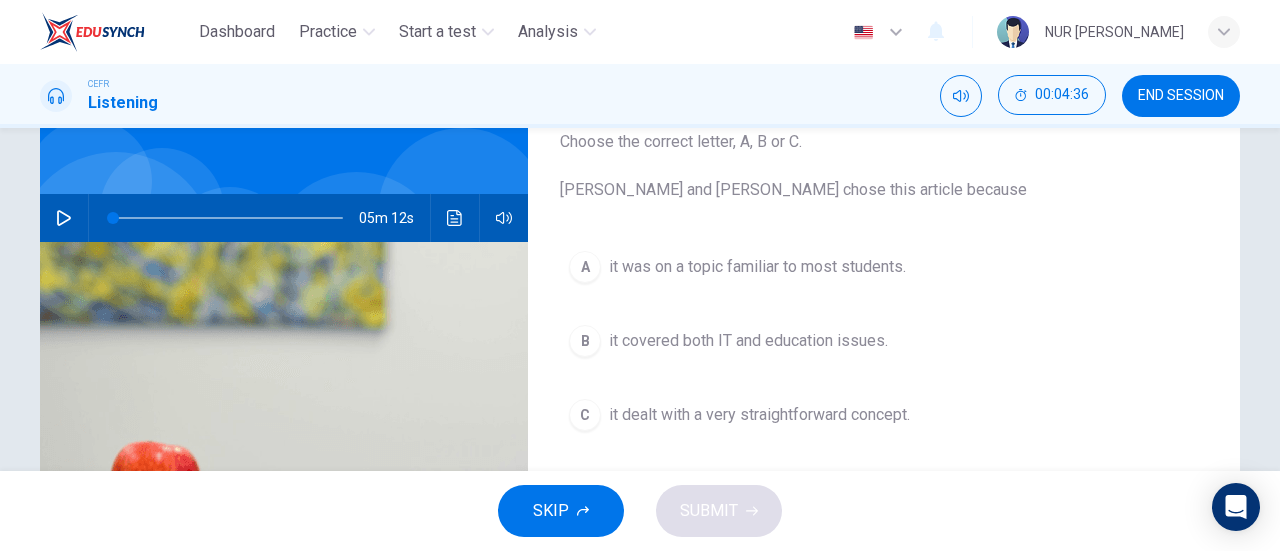 scroll, scrollTop: 130, scrollLeft: 0, axis: vertical 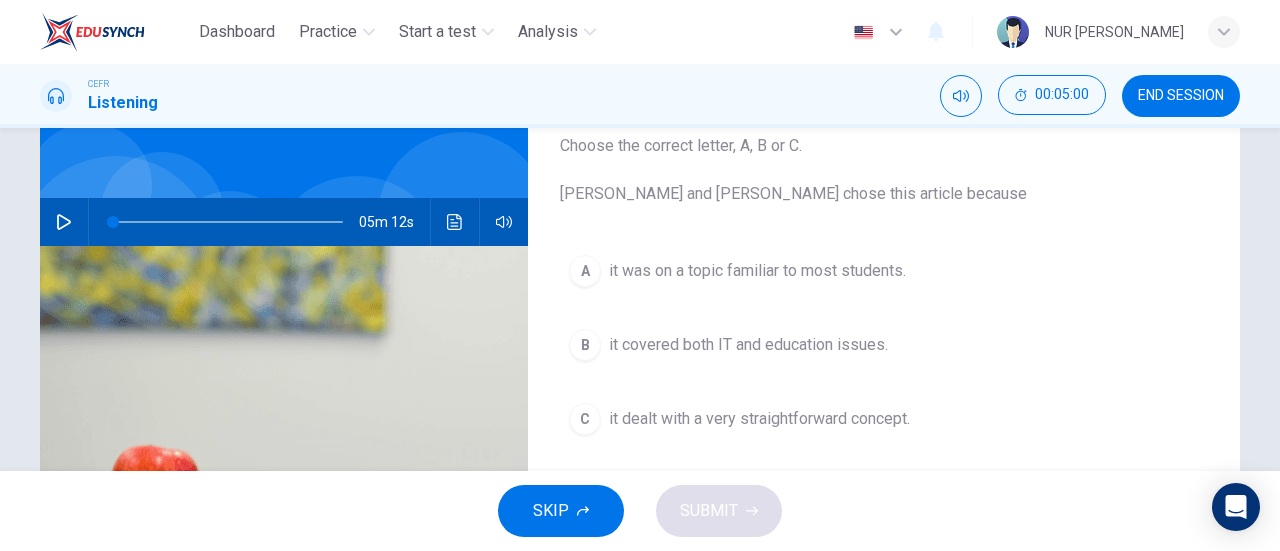 click 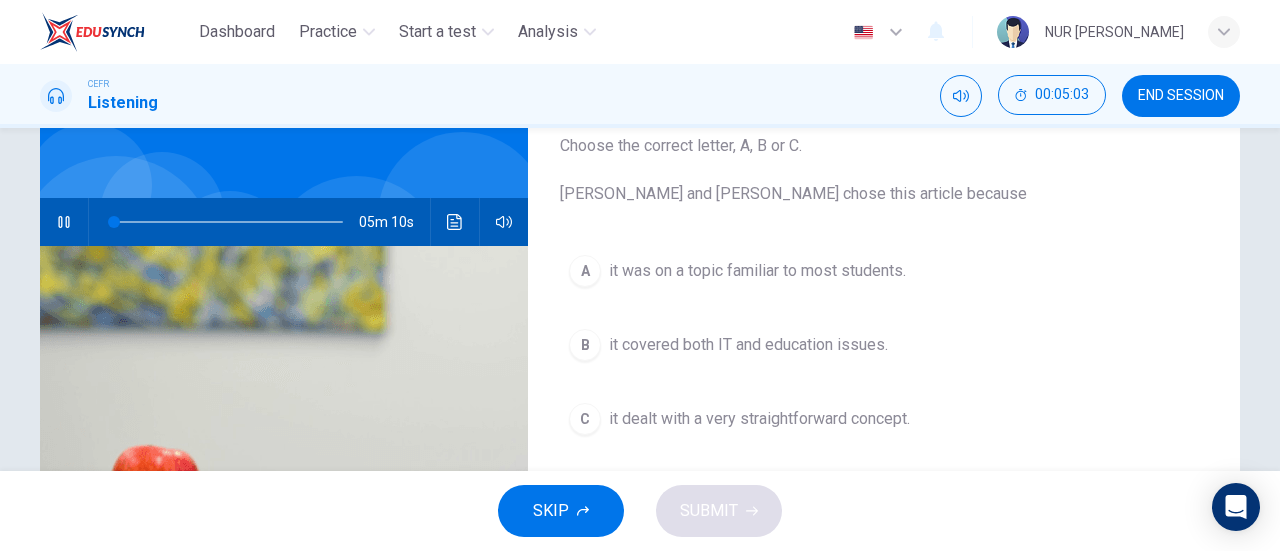 type on "1" 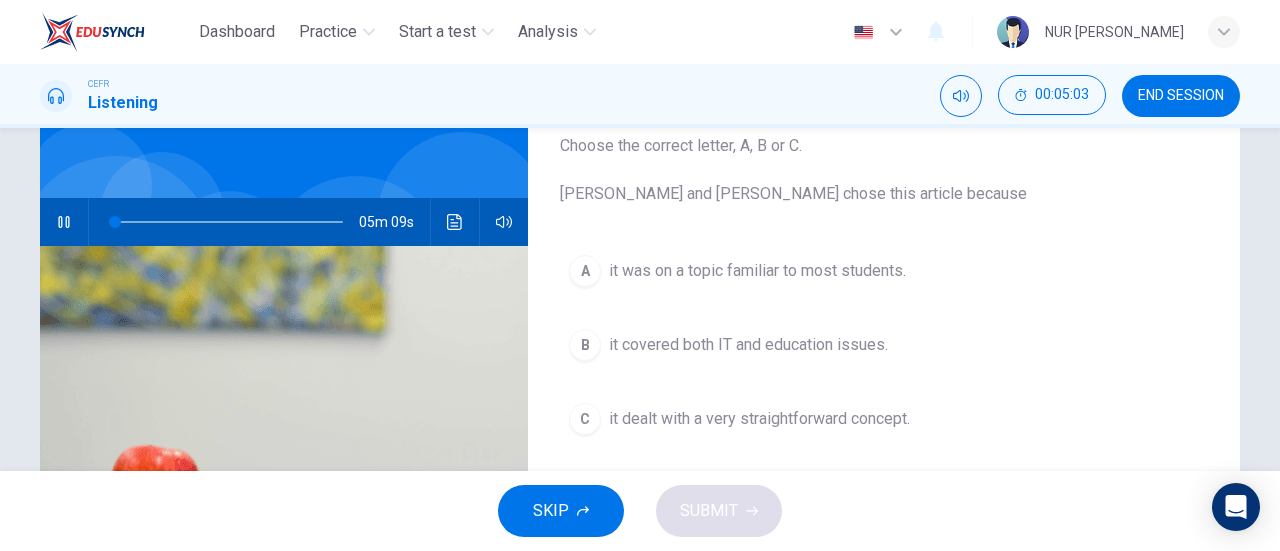 type 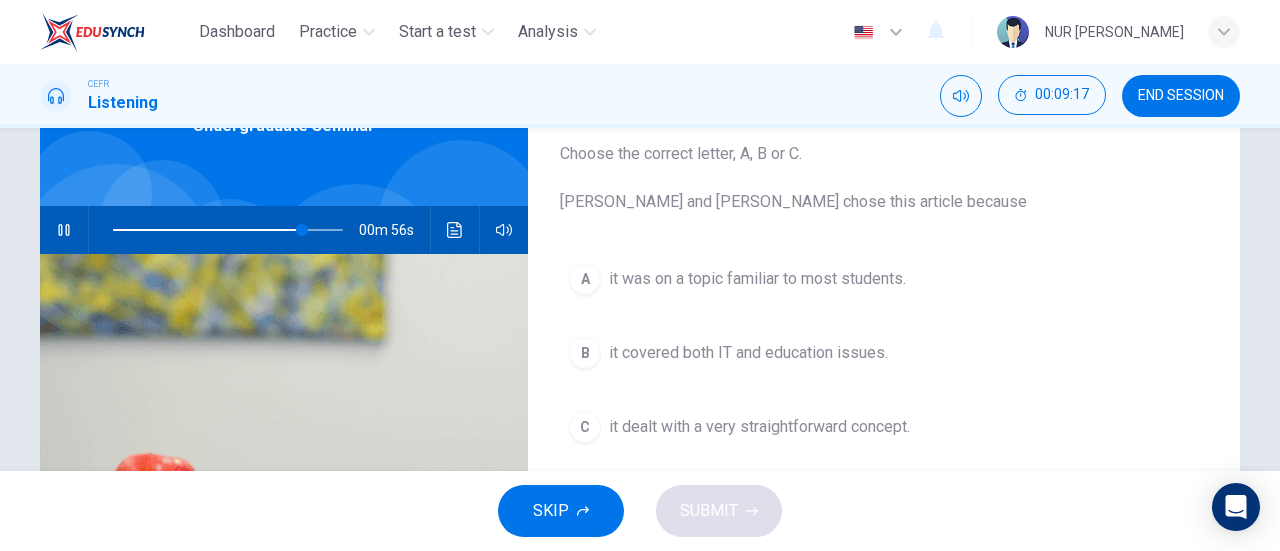 scroll, scrollTop: 109, scrollLeft: 0, axis: vertical 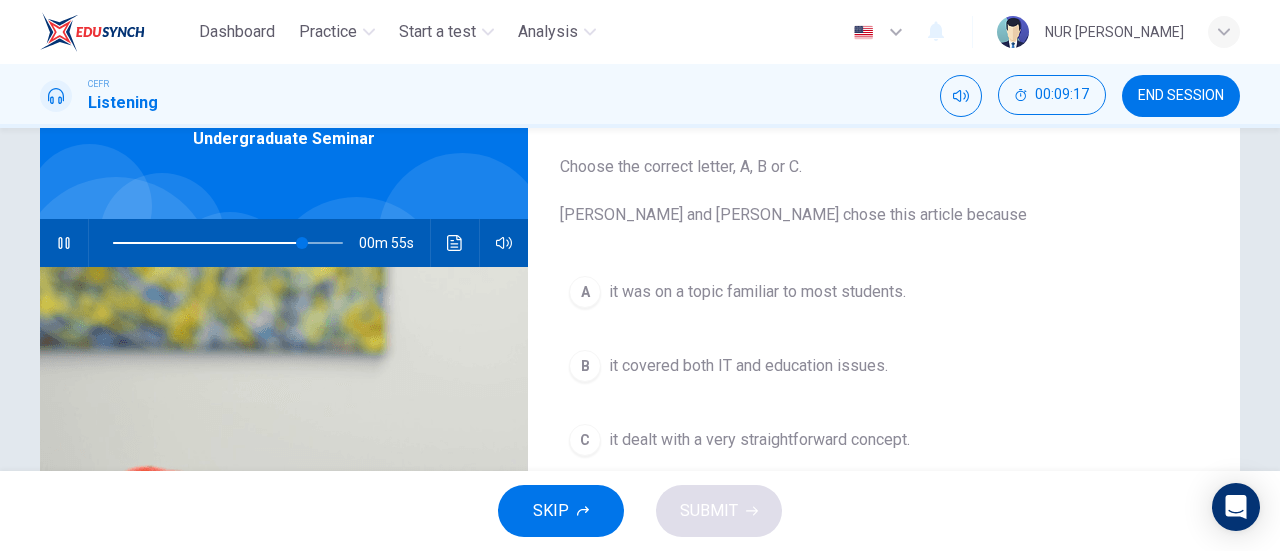 click on "A it was on a topic familiar to most students." at bounding box center [884, 292] 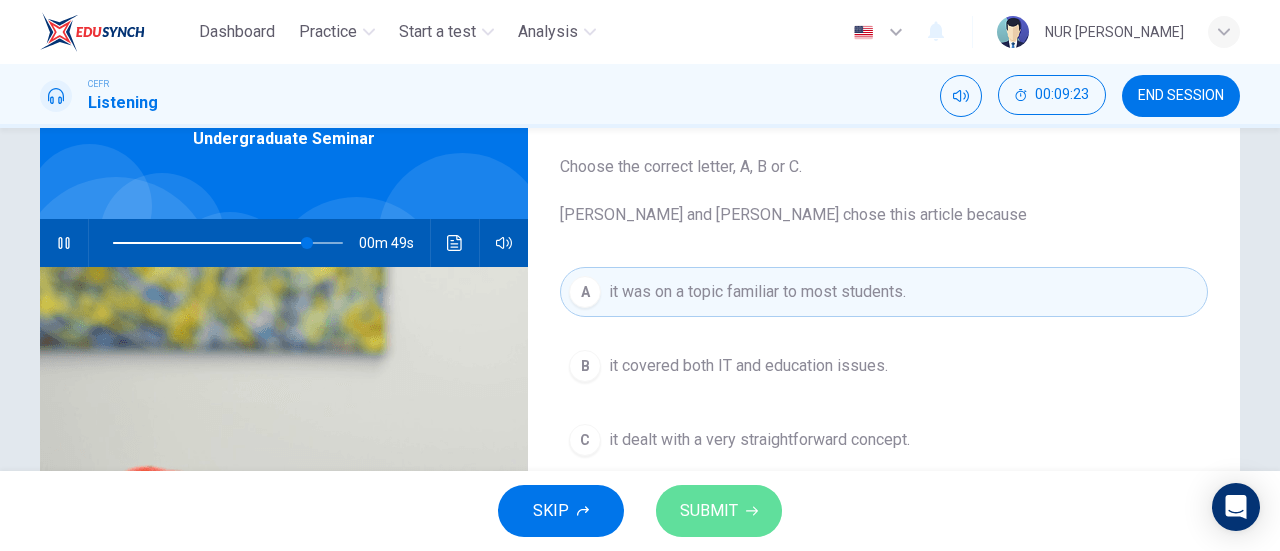 click on "SUBMIT" at bounding box center (719, 511) 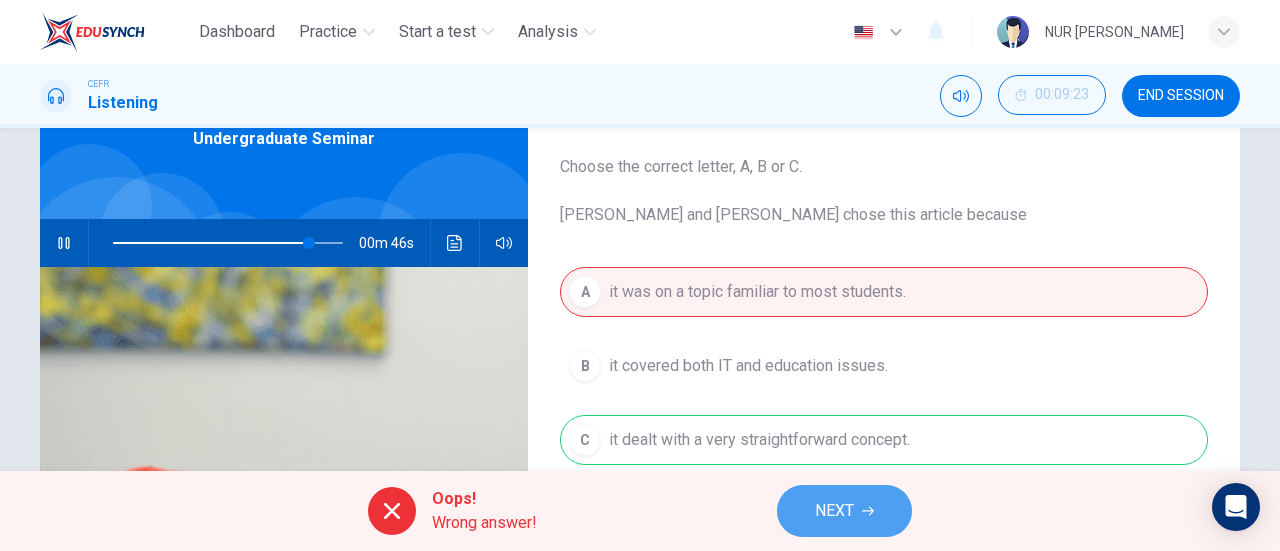 click on "NEXT" at bounding box center (834, 511) 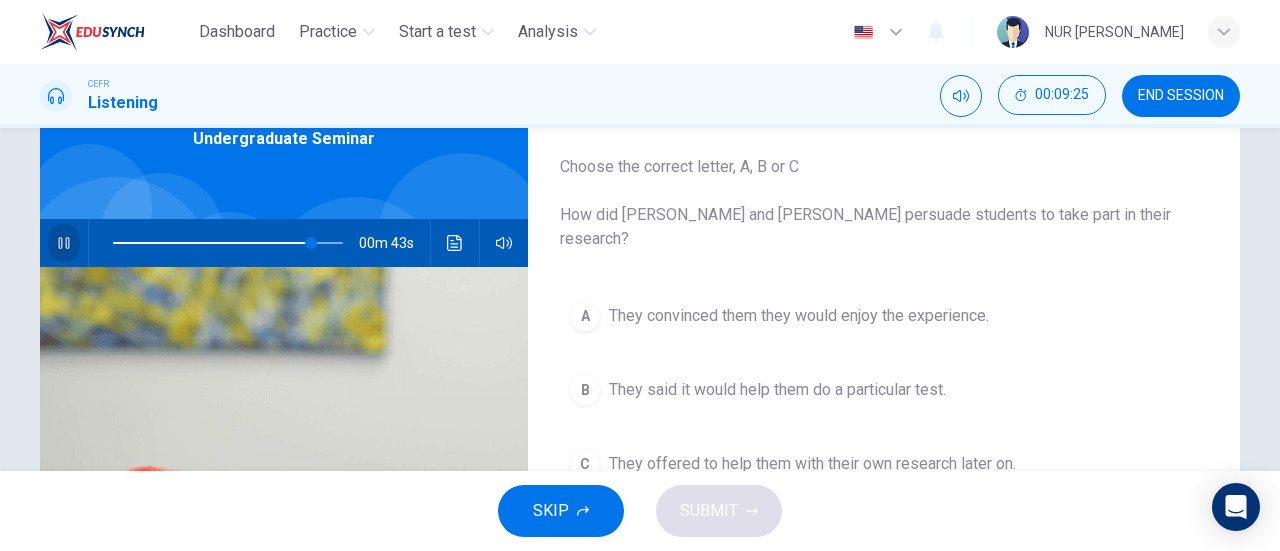 click 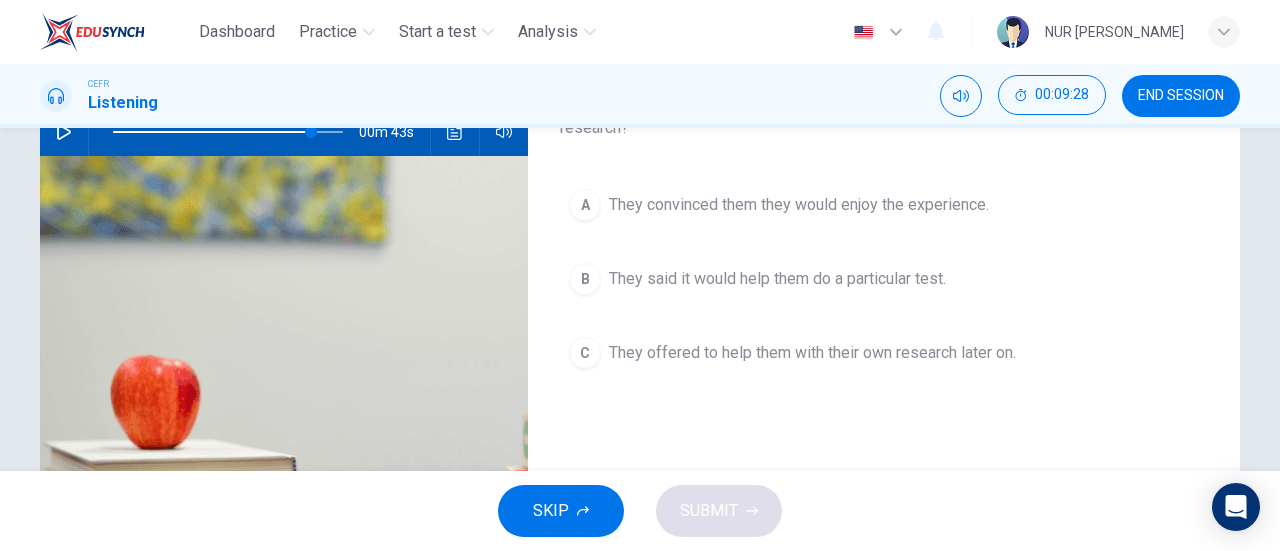 scroll, scrollTop: 225, scrollLeft: 0, axis: vertical 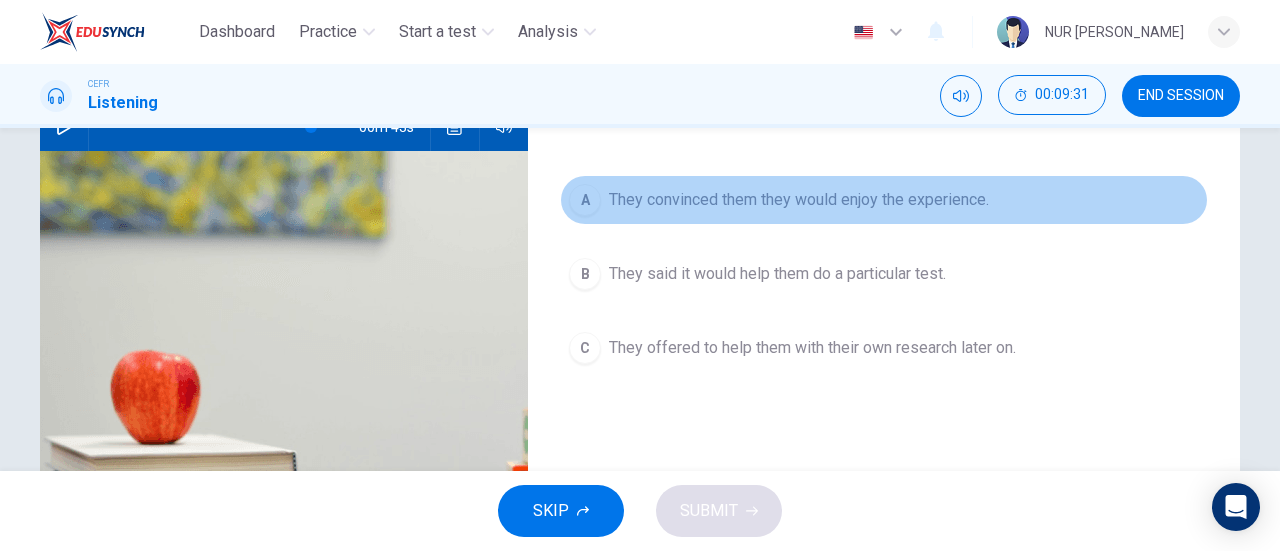 click on "A They convinced them they would enjoy the experience." at bounding box center [884, 200] 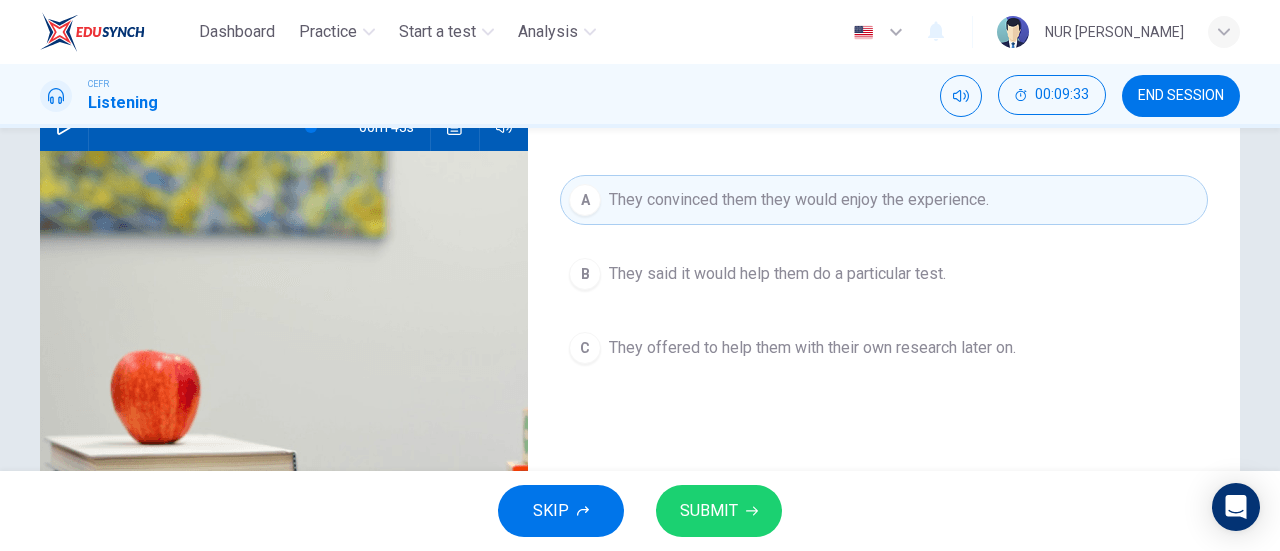 click on "B They said it would help them do a particular test." at bounding box center (884, 274) 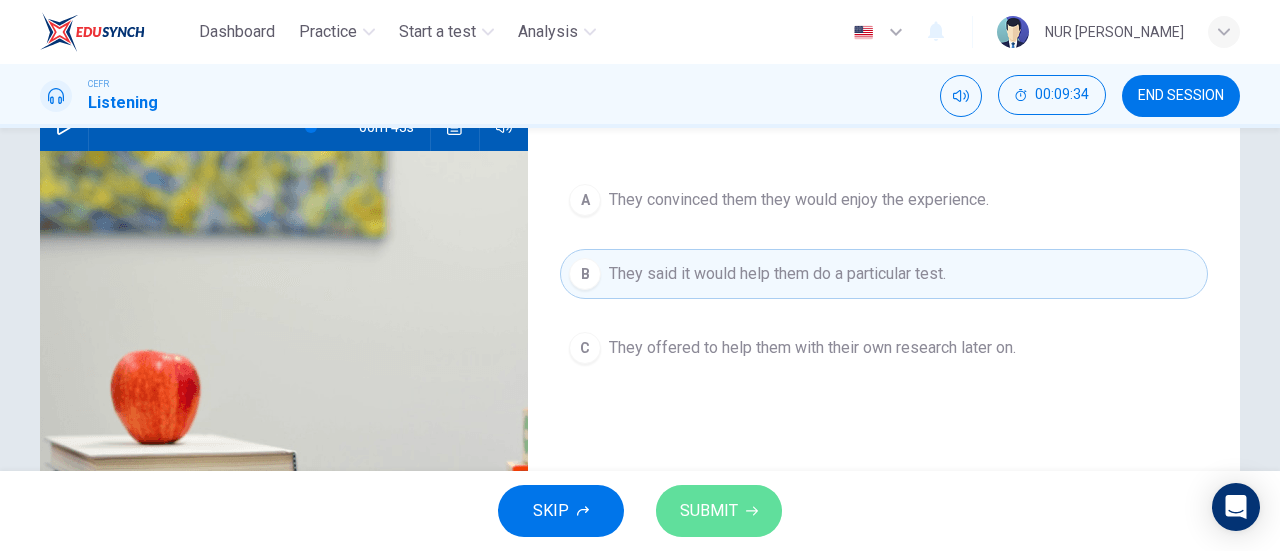 click on "SUBMIT" at bounding box center [709, 511] 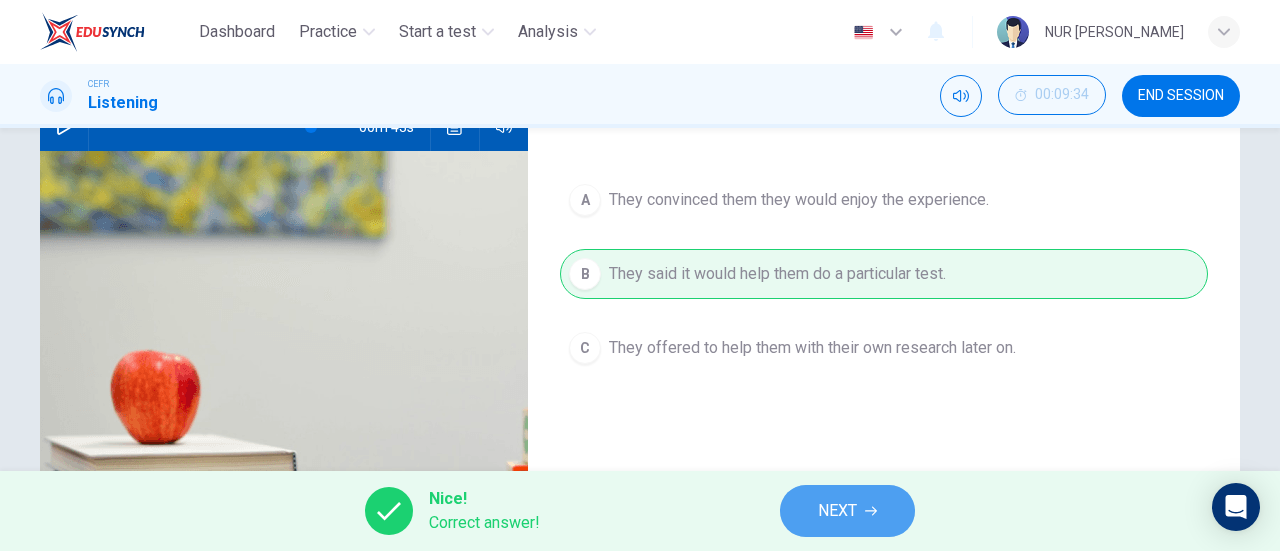 click on "NEXT" at bounding box center [847, 511] 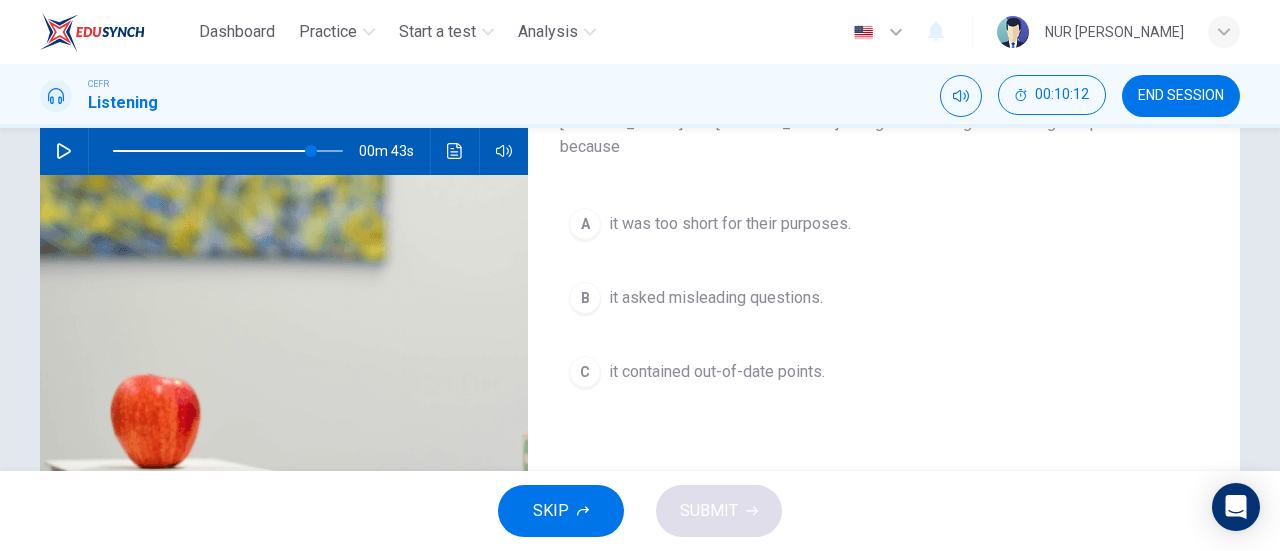 scroll, scrollTop: 202, scrollLeft: 0, axis: vertical 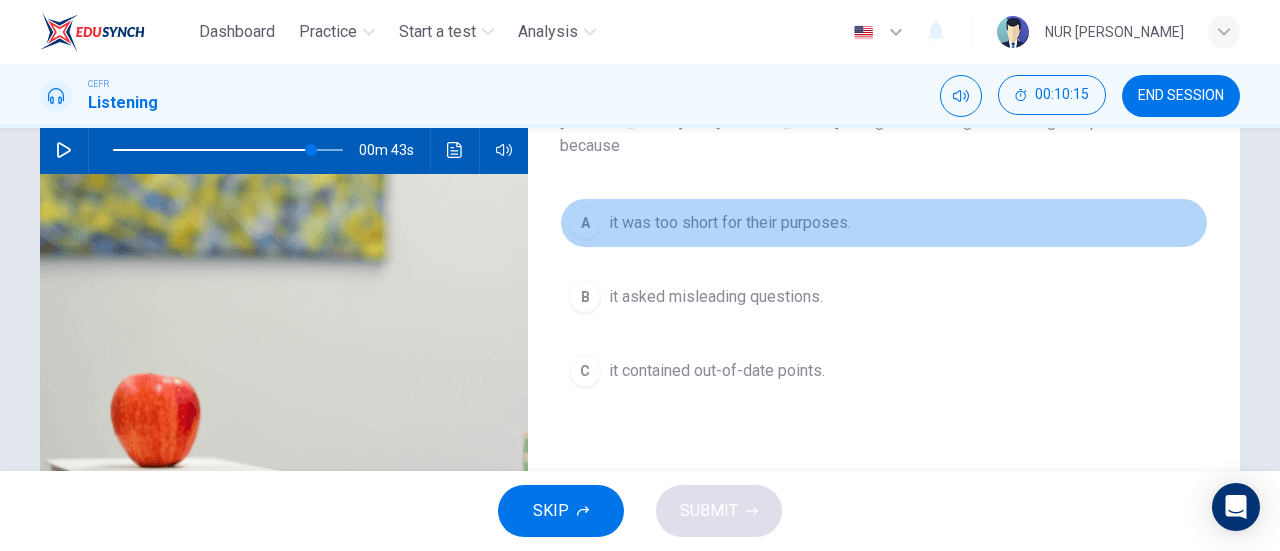 click on "it was too short for their purposes." at bounding box center [730, 223] 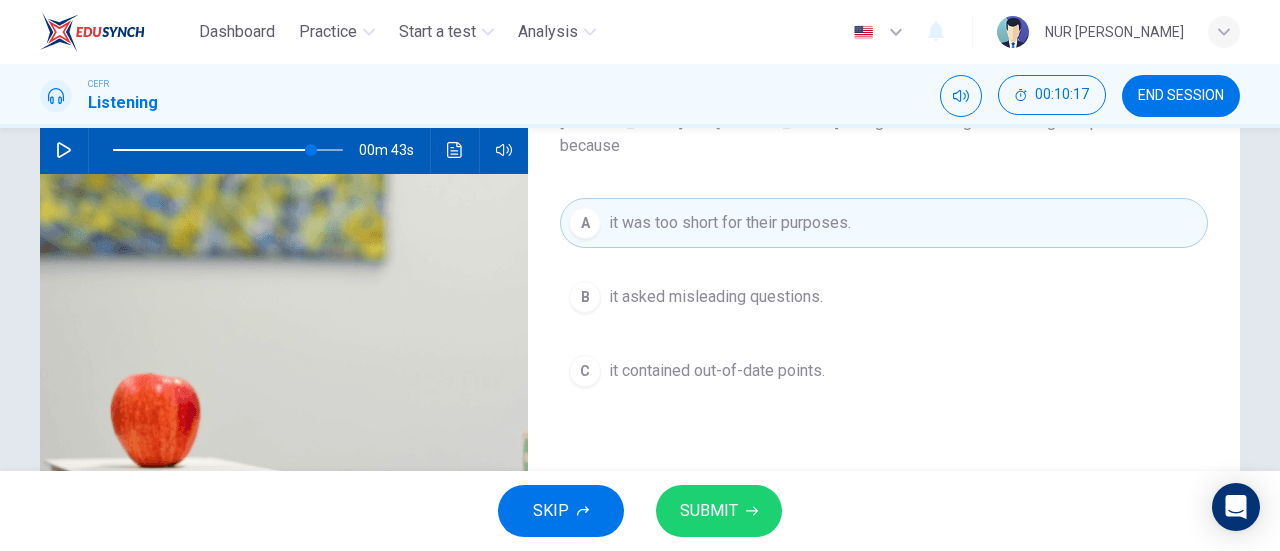 click on "SUBMIT" at bounding box center (719, 511) 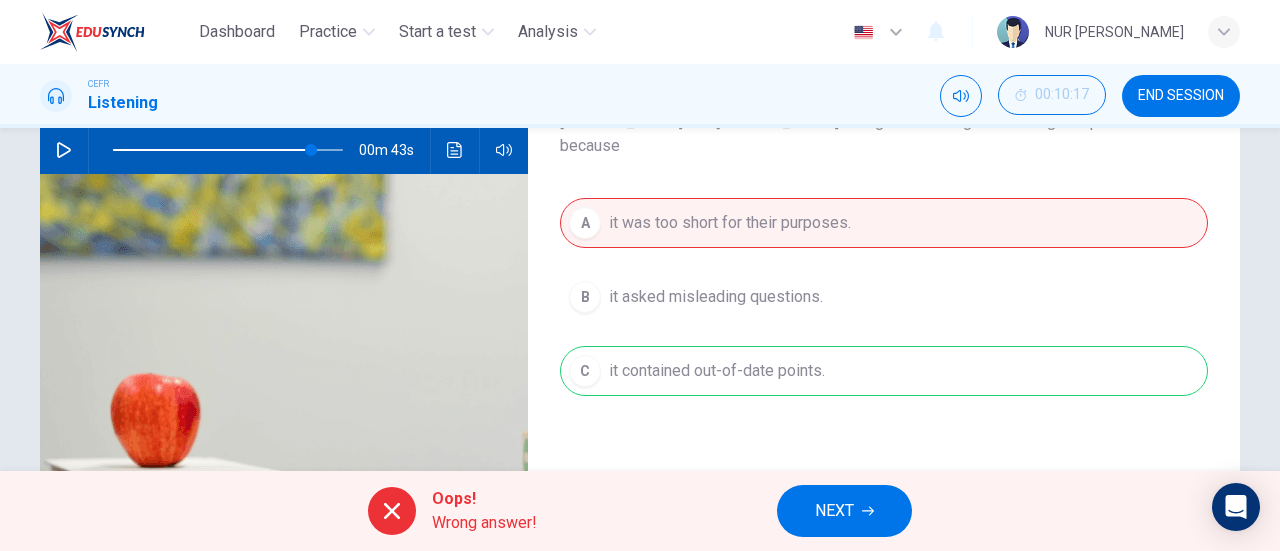 click on "NEXT" at bounding box center (834, 511) 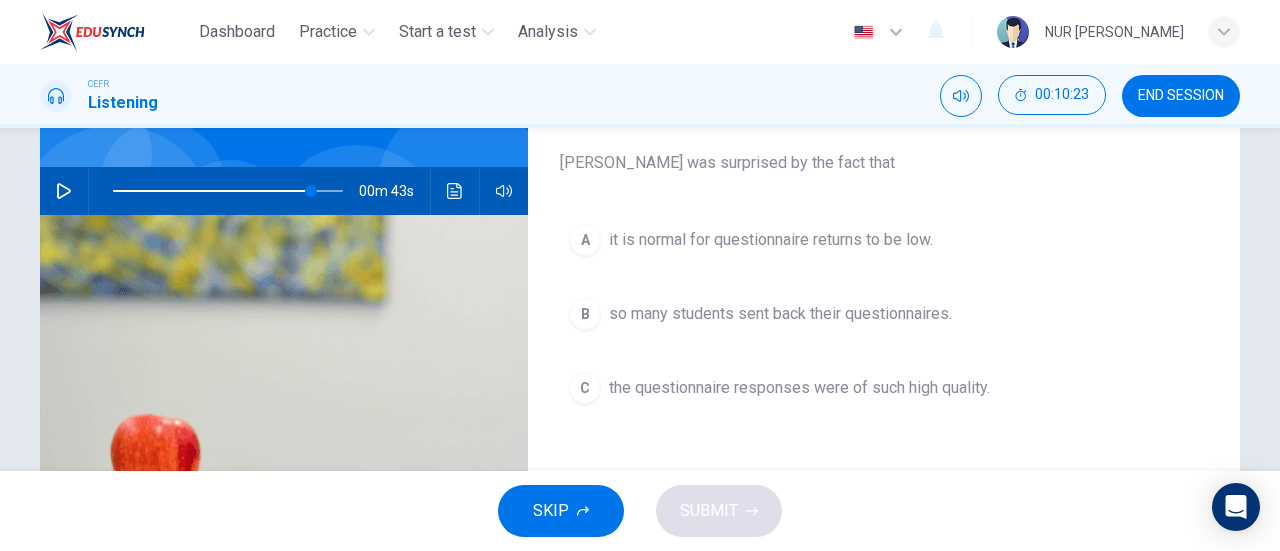 scroll, scrollTop: 174, scrollLeft: 0, axis: vertical 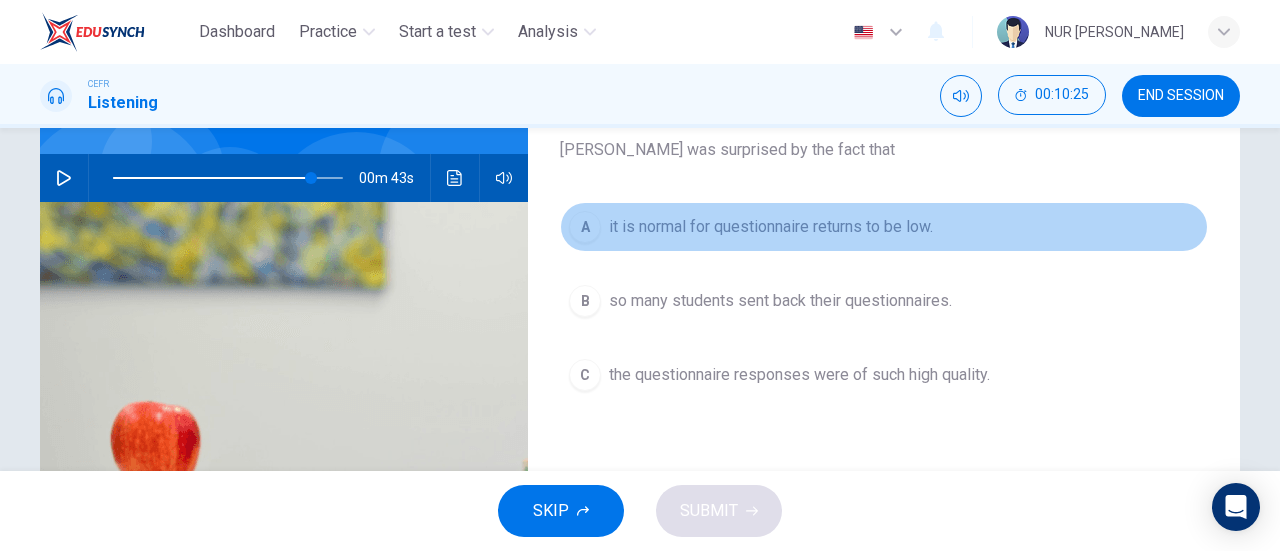click on "it is normal for questionnaire returns to be low." at bounding box center [771, 227] 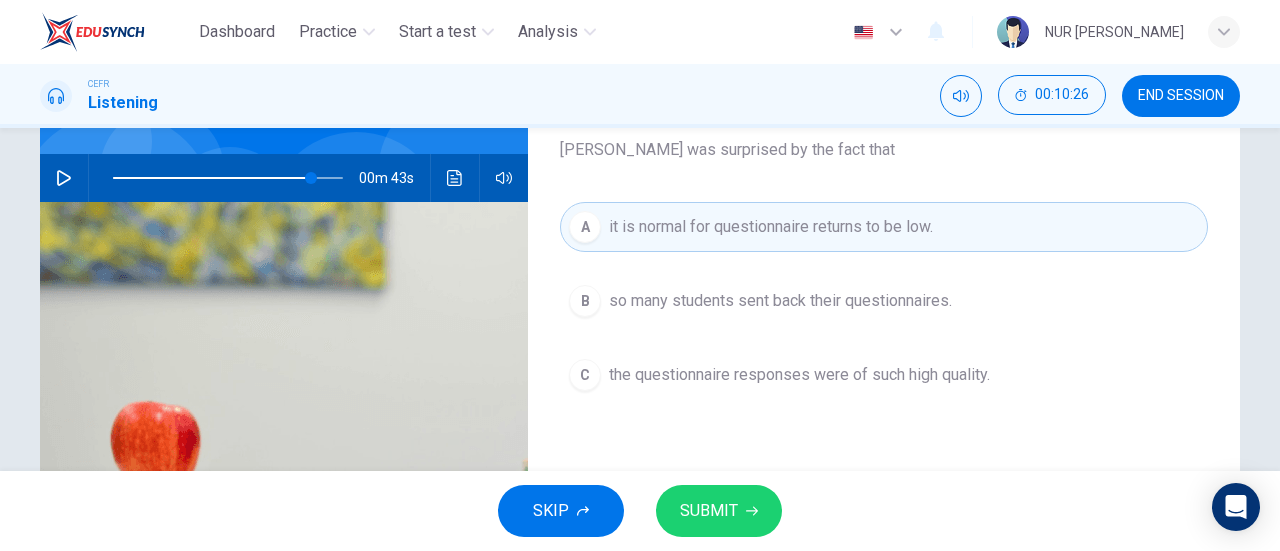 click on "SUBMIT" at bounding box center (709, 511) 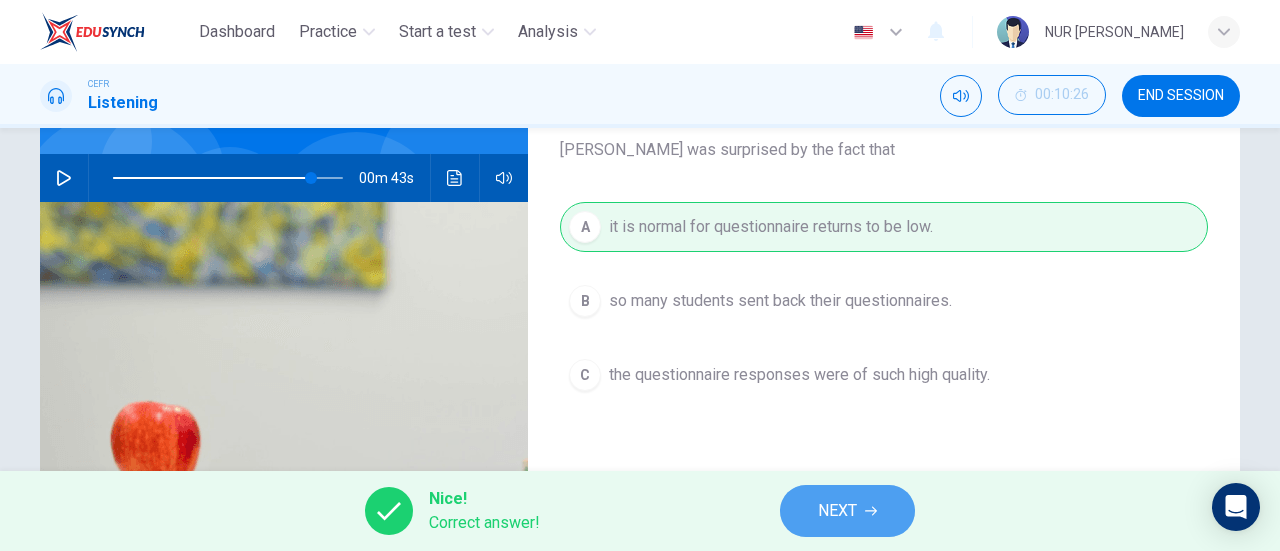 click on "NEXT" at bounding box center (847, 511) 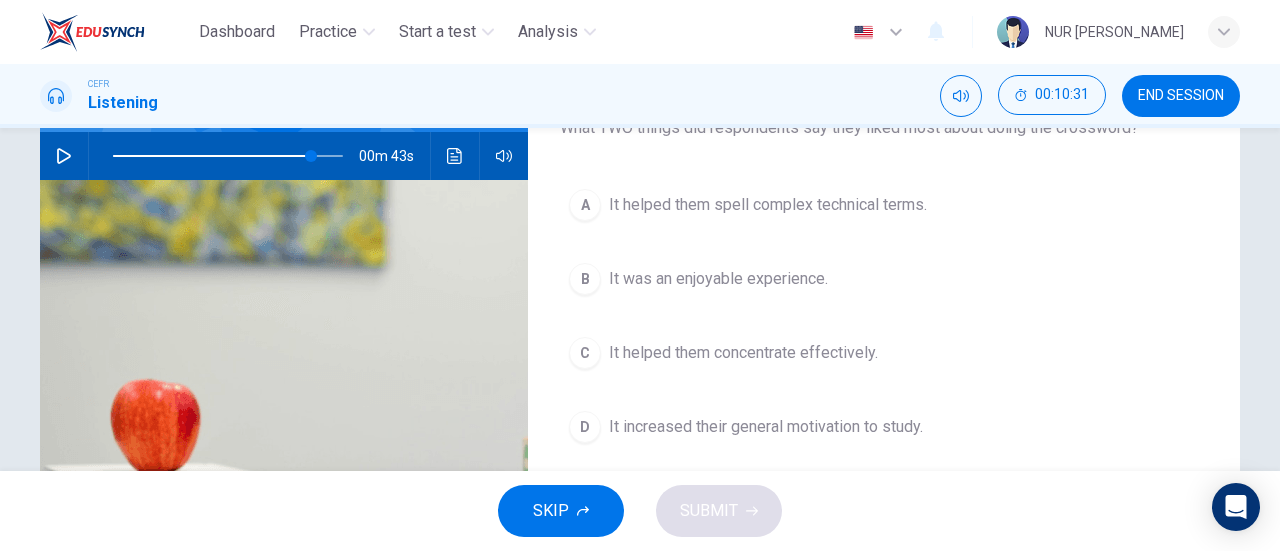 scroll, scrollTop: 204, scrollLeft: 0, axis: vertical 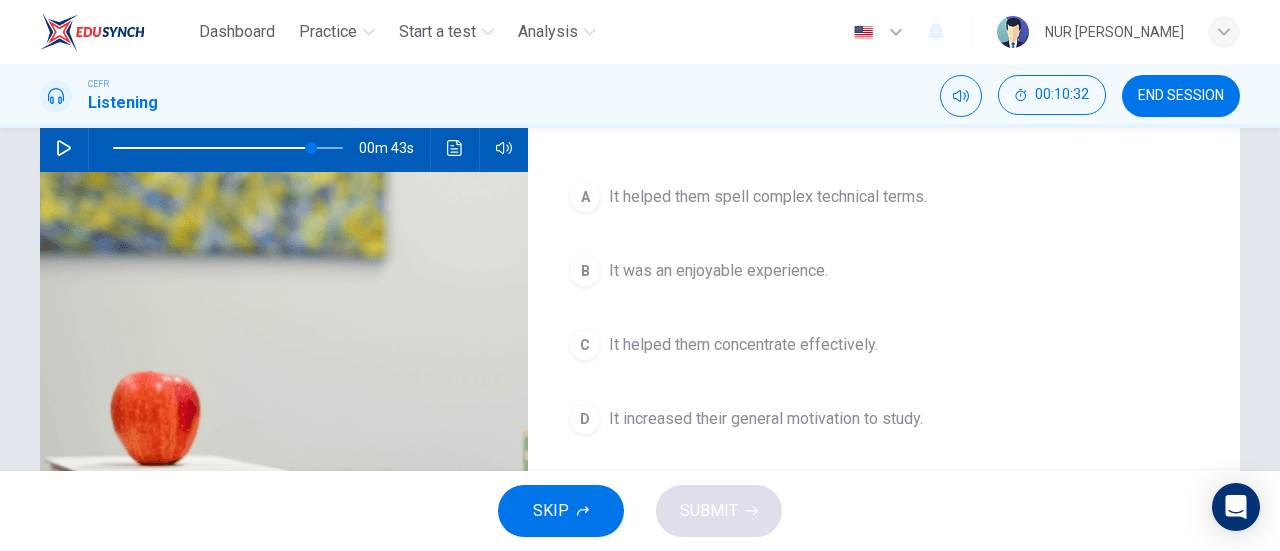 click on "It increased their general motivation to study." at bounding box center [766, 419] 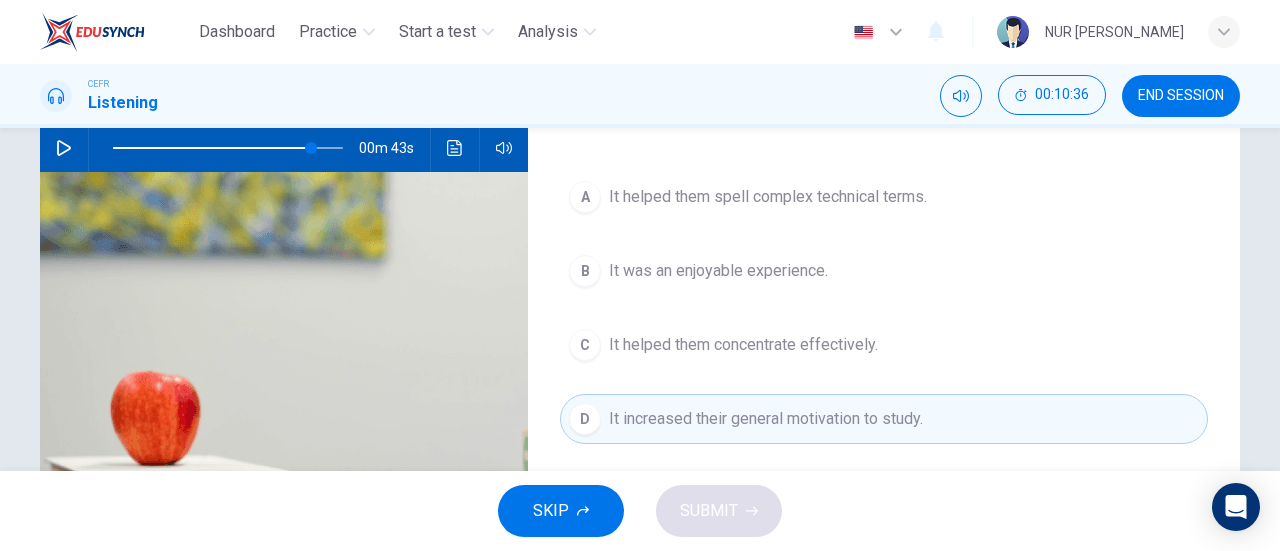click on "B It was an enjoyable experience." at bounding box center (884, 271) 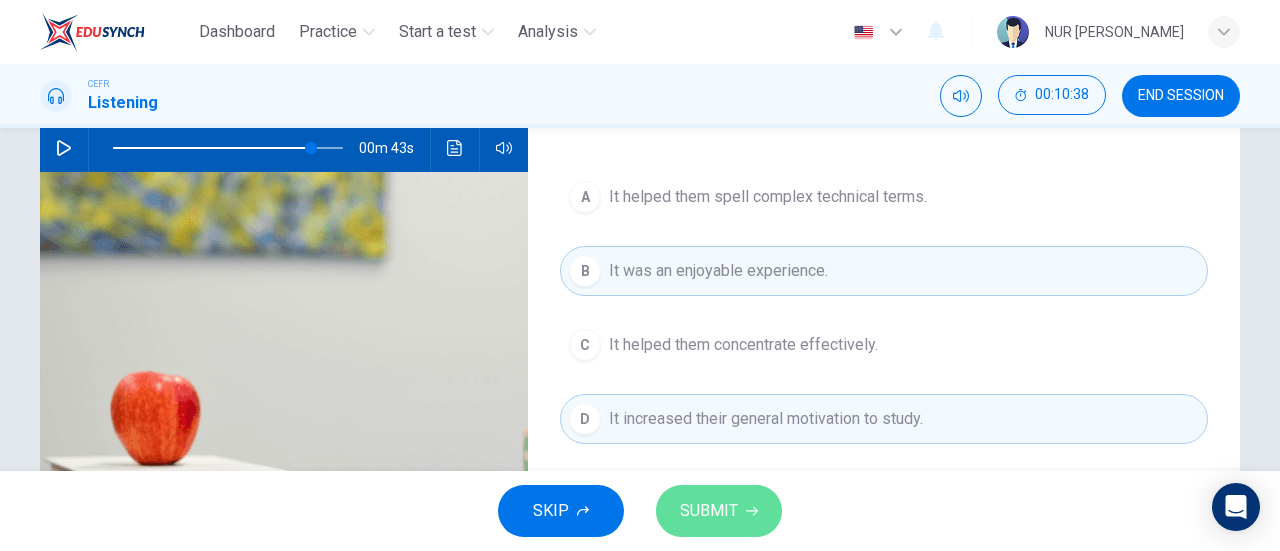 click on "SUBMIT" at bounding box center (719, 511) 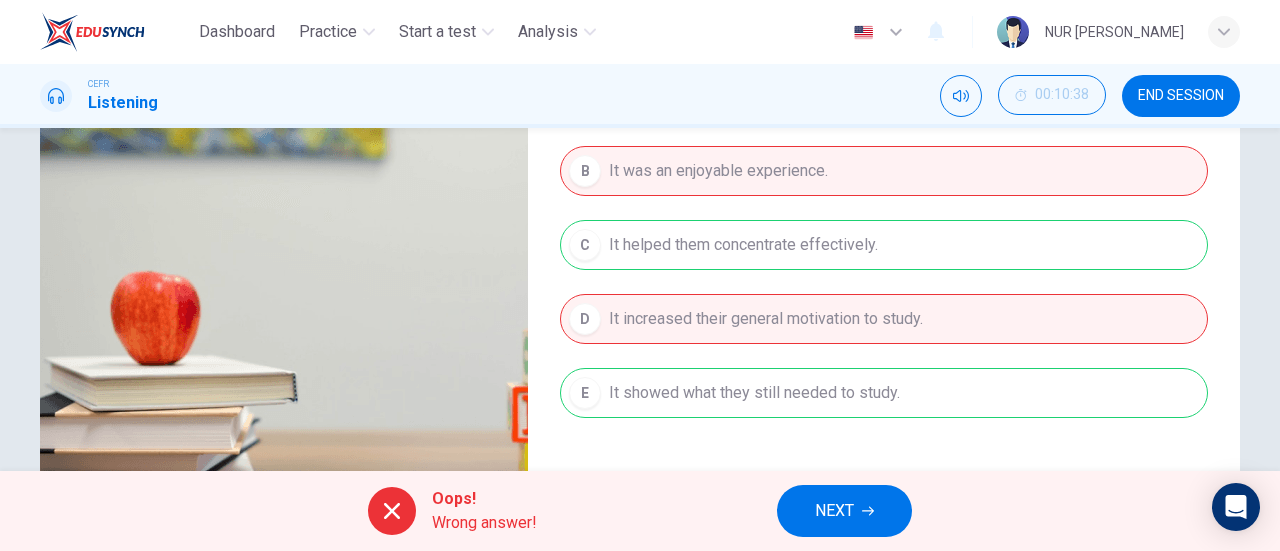 scroll, scrollTop: 312, scrollLeft: 0, axis: vertical 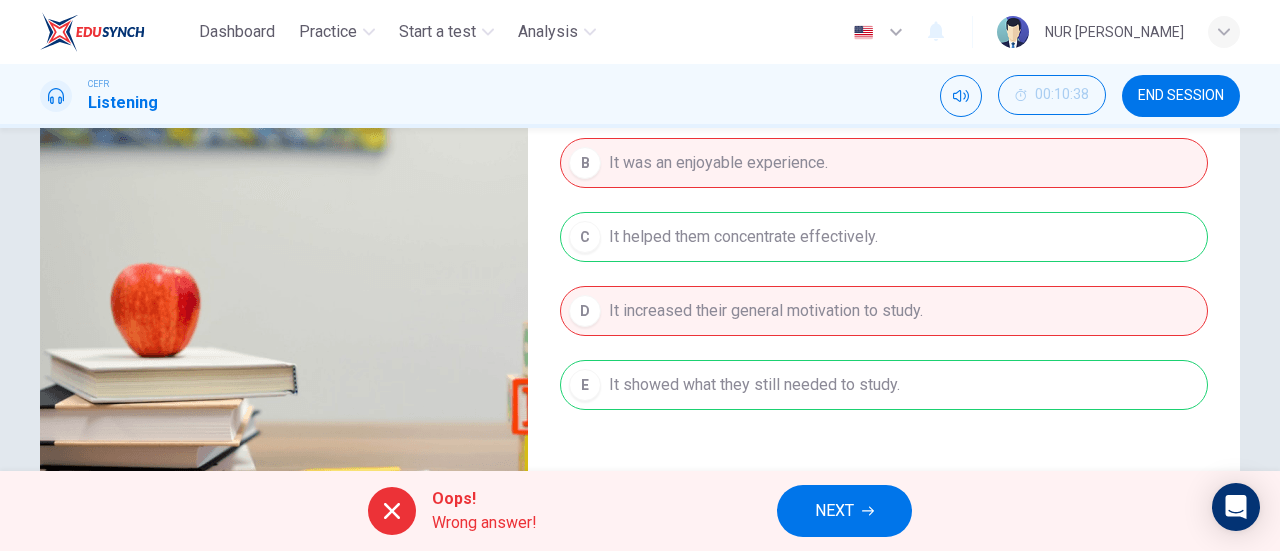 click on "NEXT" at bounding box center [834, 511] 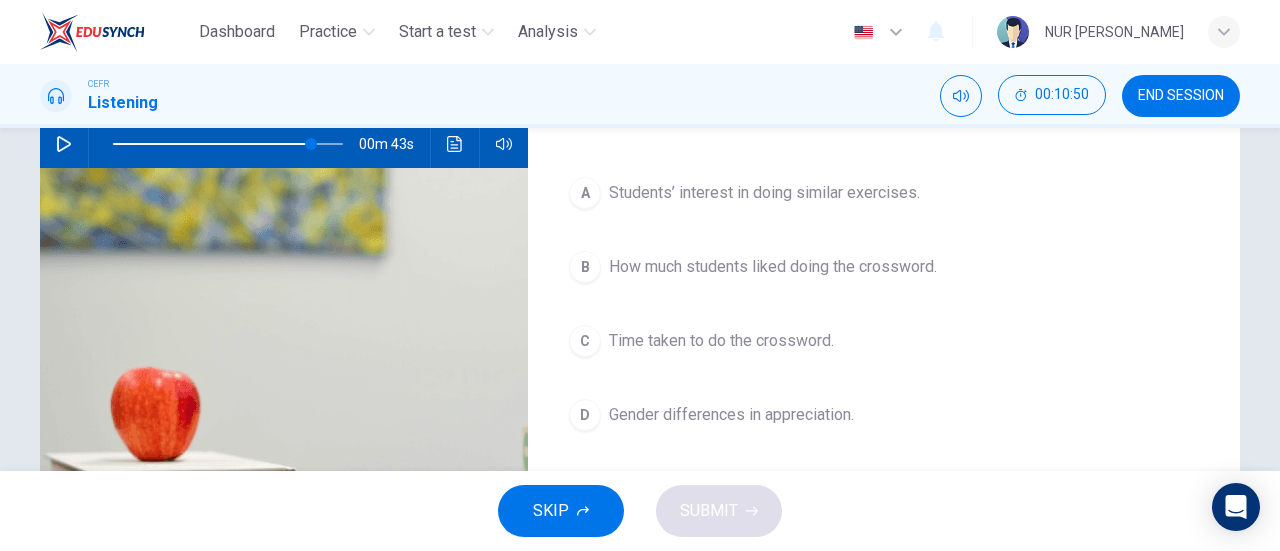 scroll, scrollTop: 208, scrollLeft: 0, axis: vertical 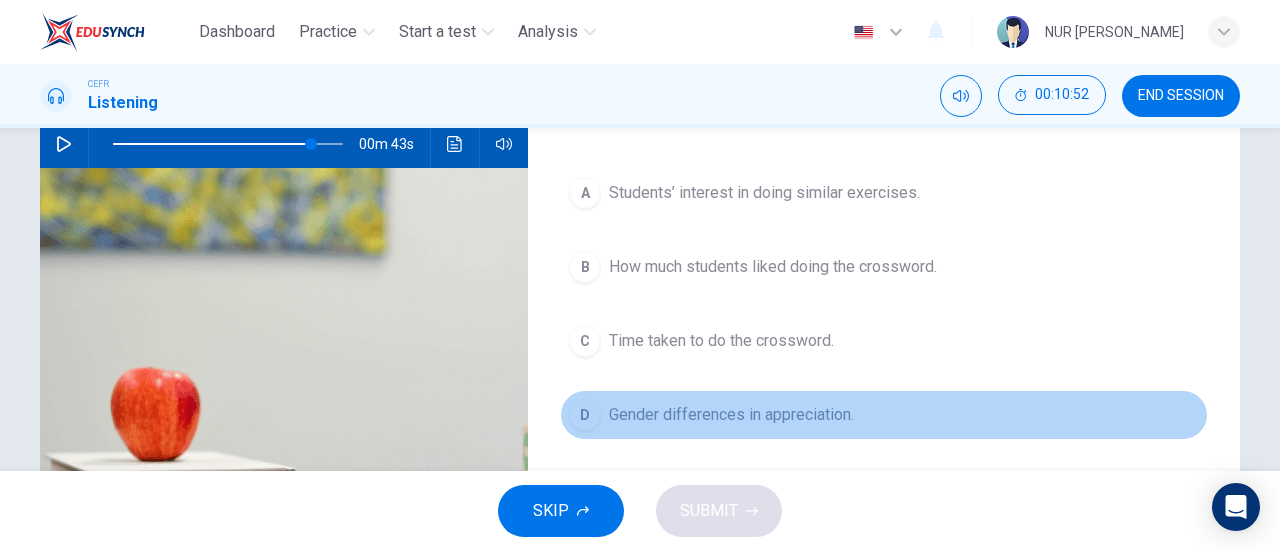 click on "D Gender differences in appreciation." at bounding box center (884, 415) 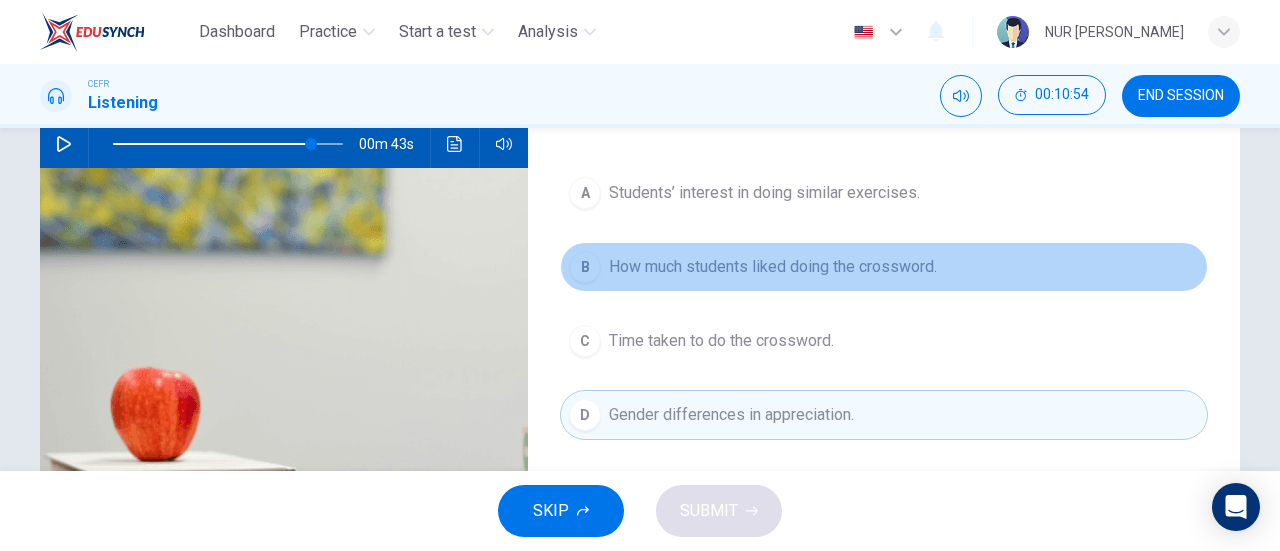 click on "How much students liked doing the crossword." at bounding box center [773, 267] 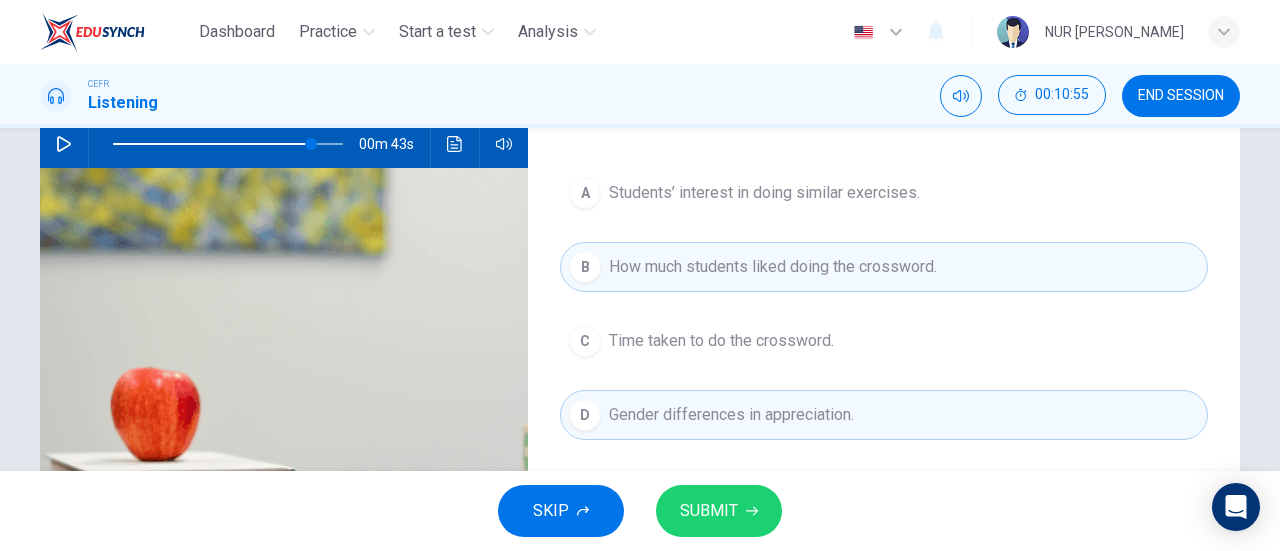 click on "SUBMIT" at bounding box center [719, 511] 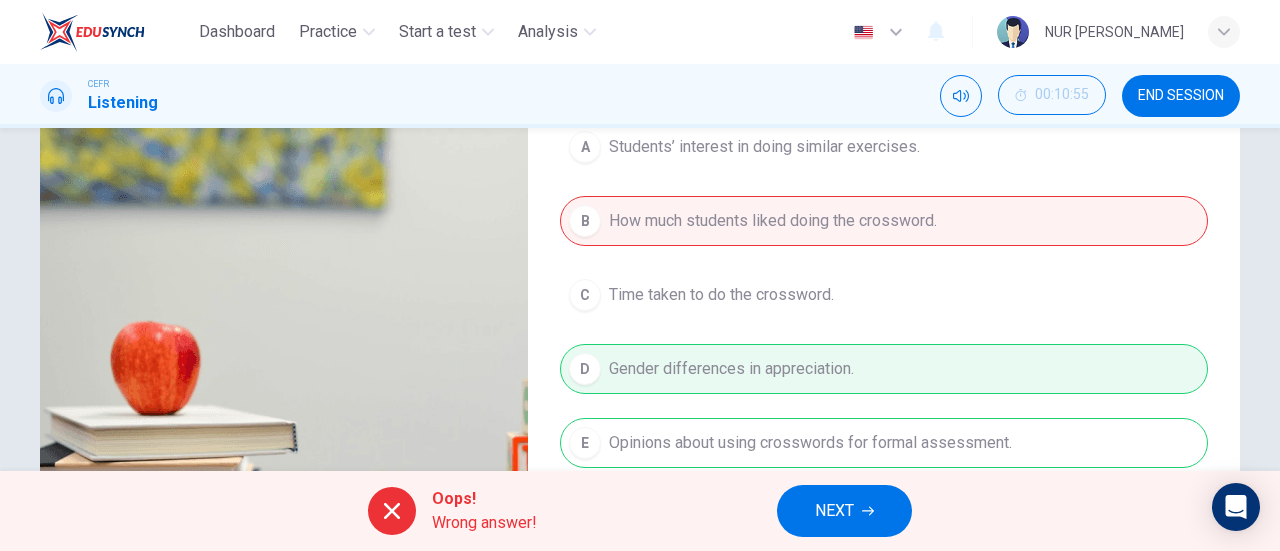 scroll, scrollTop: 260, scrollLeft: 0, axis: vertical 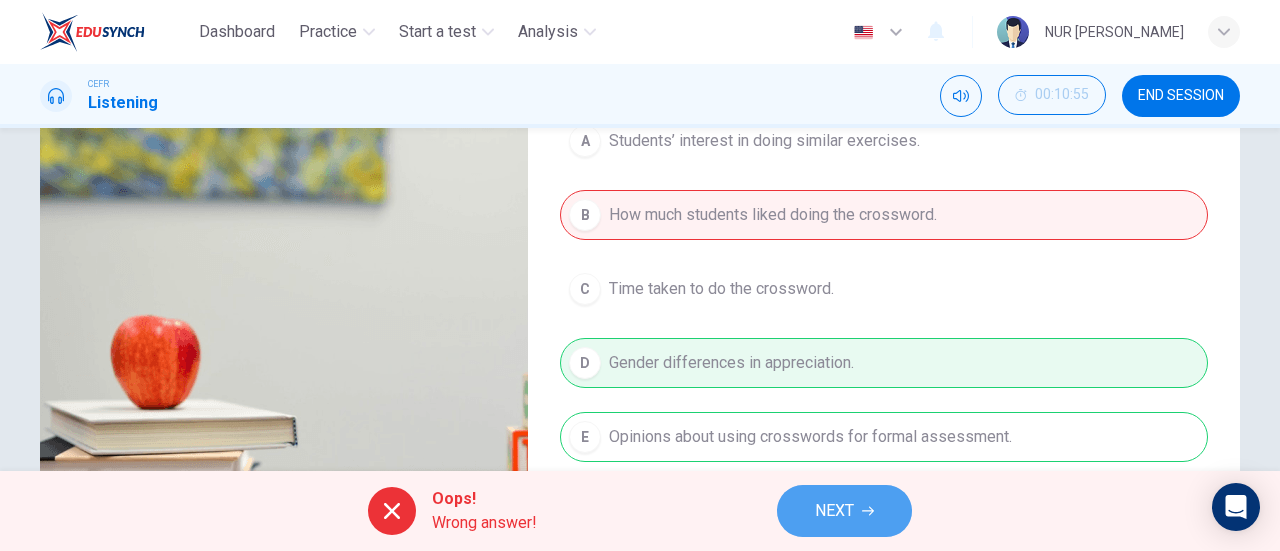 click on "NEXT" at bounding box center [834, 511] 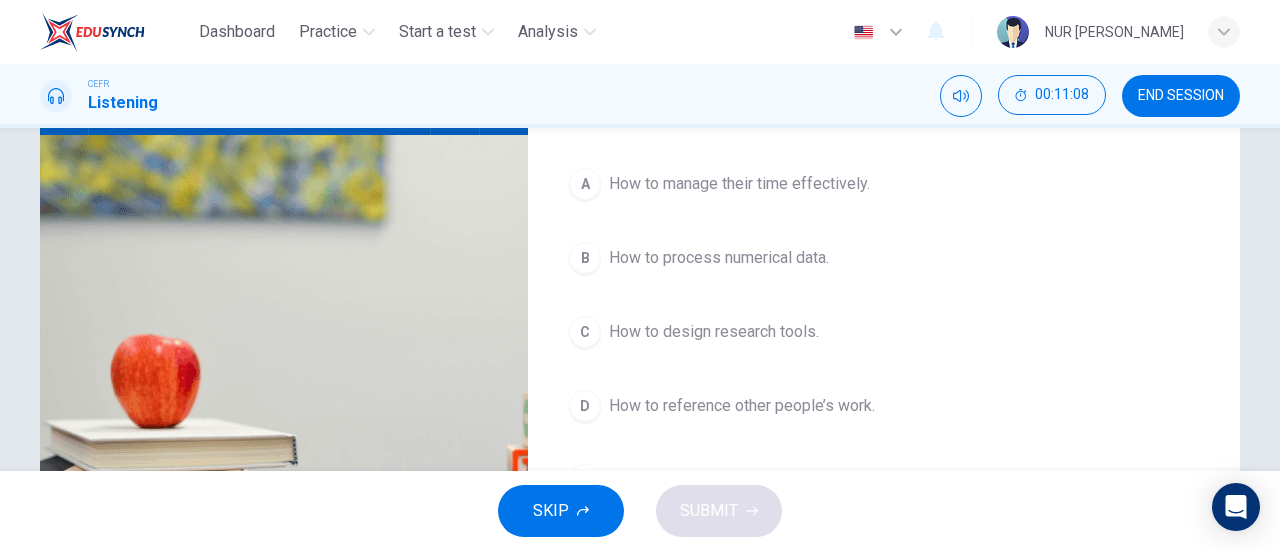 scroll, scrollTop: 240, scrollLeft: 0, axis: vertical 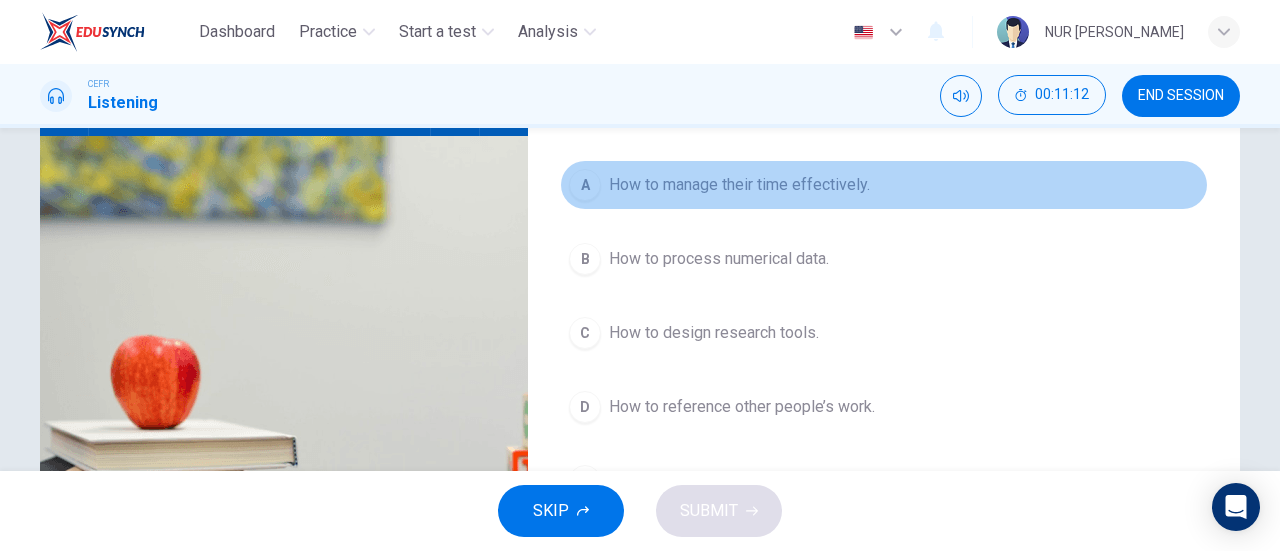 click on "How to manage their time effectively." at bounding box center (739, 185) 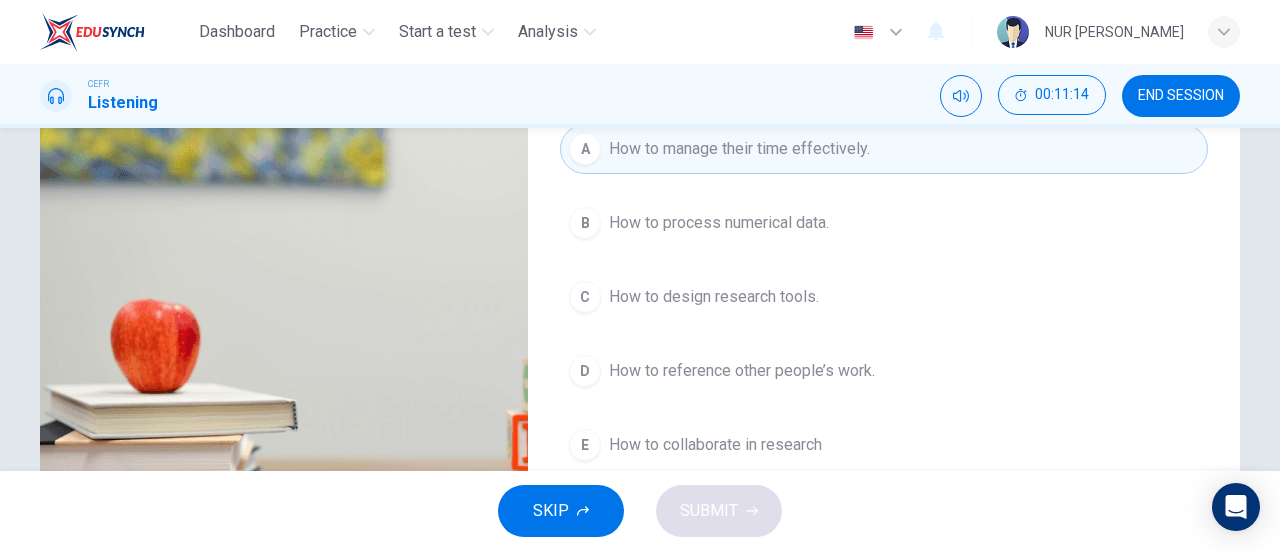 scroll, scrollTop: 284, scrollLeft: 0, axis: vertical 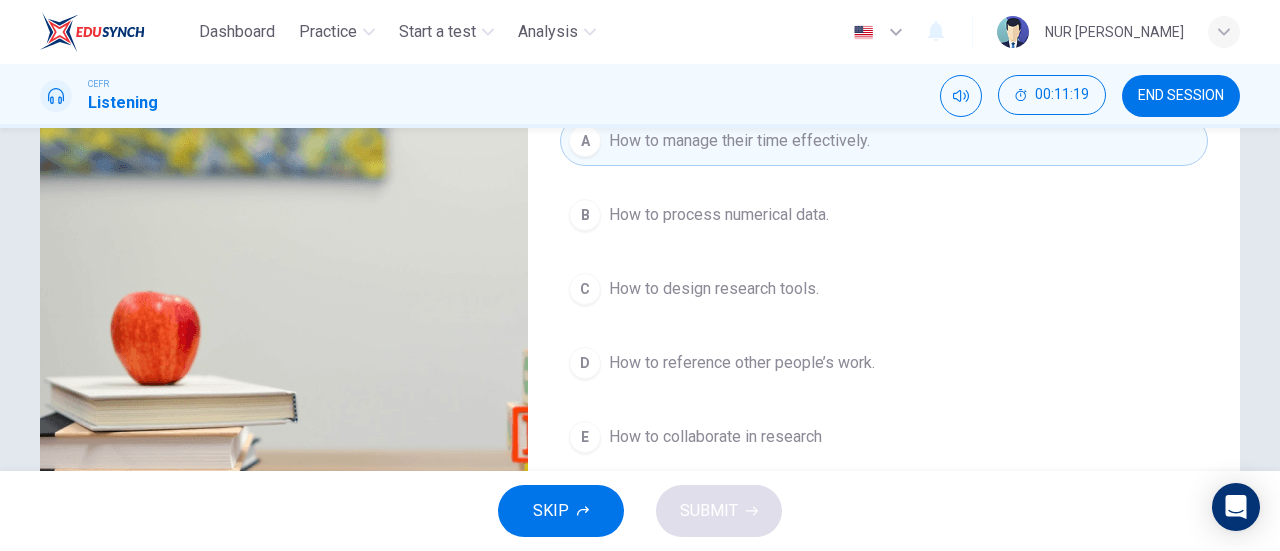 click on "E How to collaborate in research" at bounding box center (884, 437) 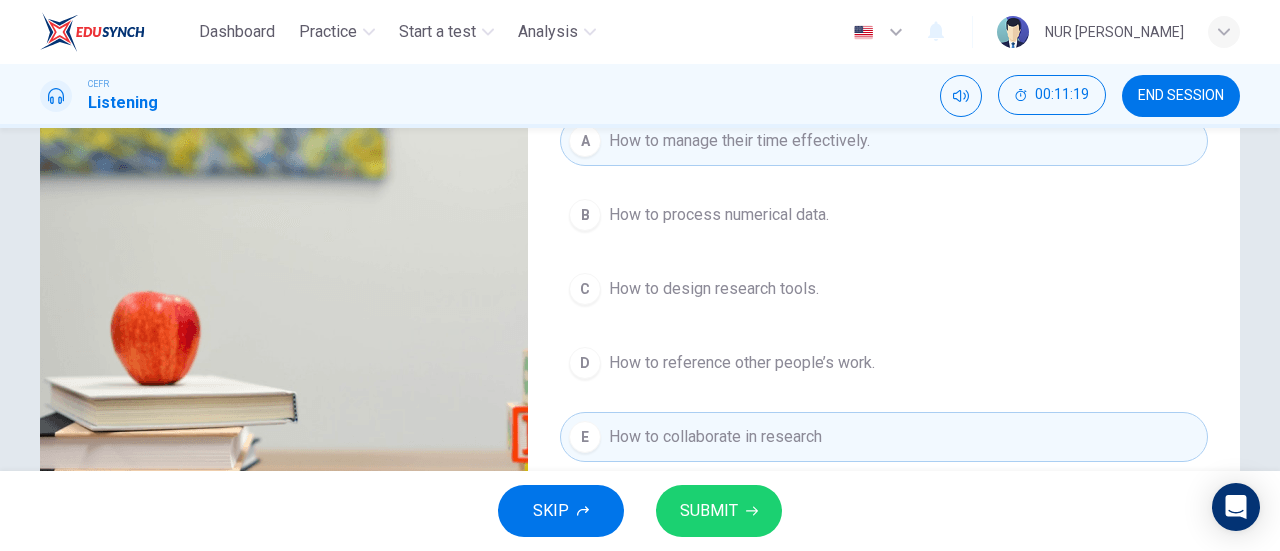 click on "SUBMIT" at bounding box center (709, 511) 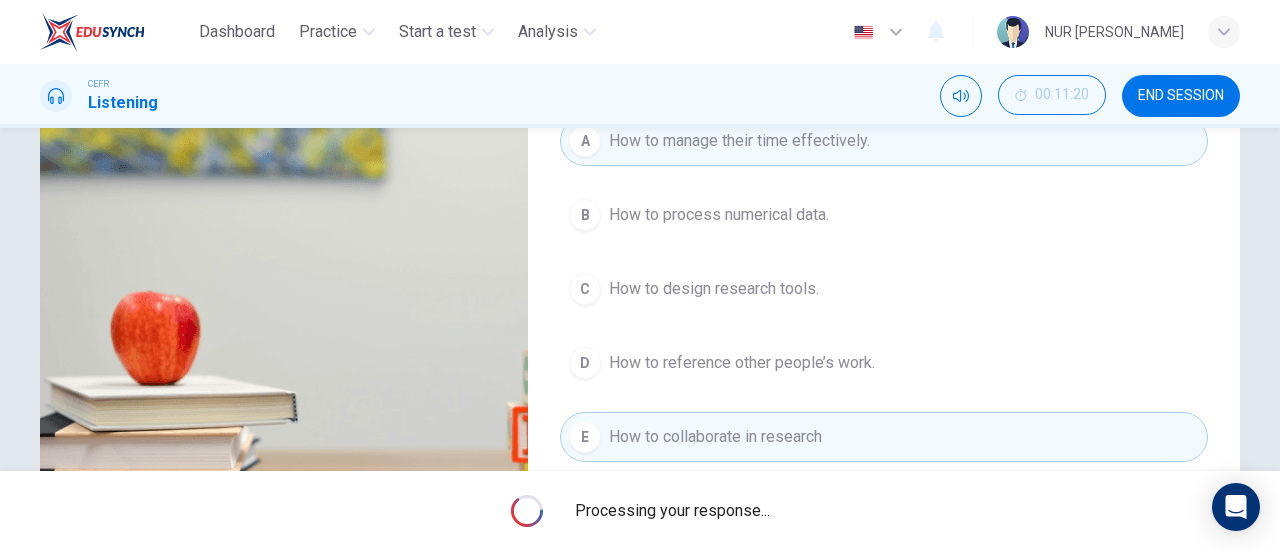 type on "86" 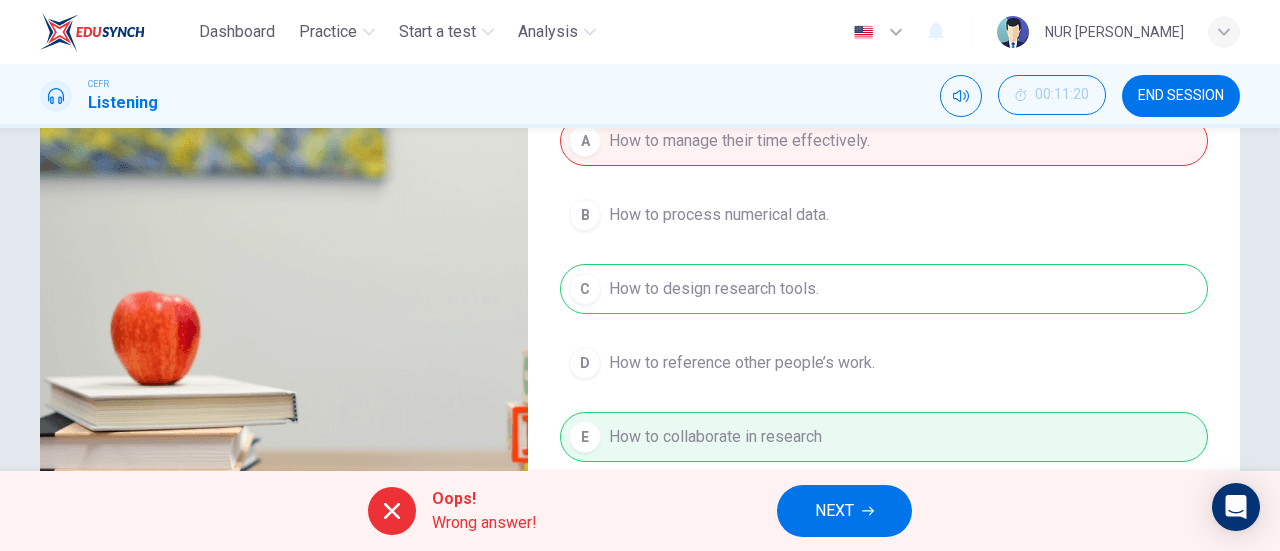 click on "NEXT" at bounding box center [844, 511] 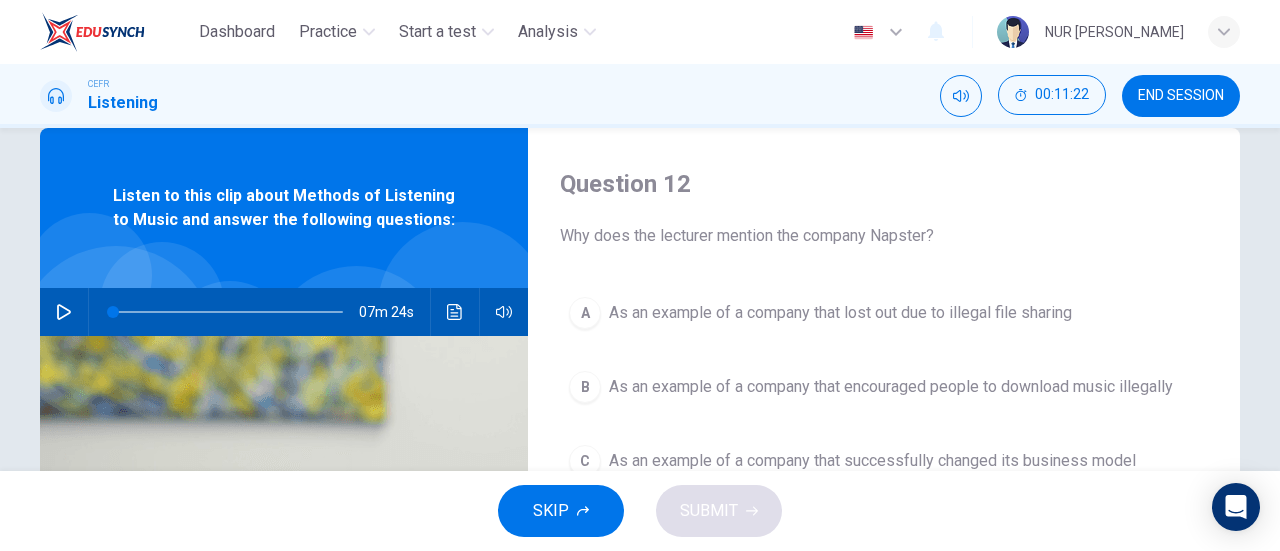 scroll, scrollTop: 67, scrollLeft: 0, axis: vertical 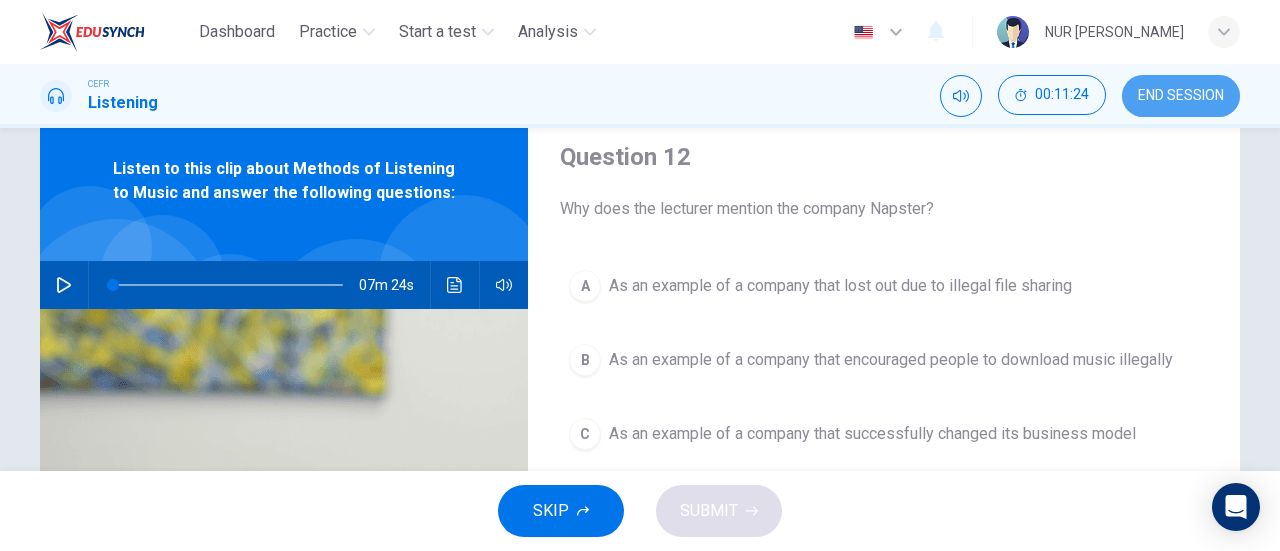 click on "END SESSION" at bounding box center [1181, 96] 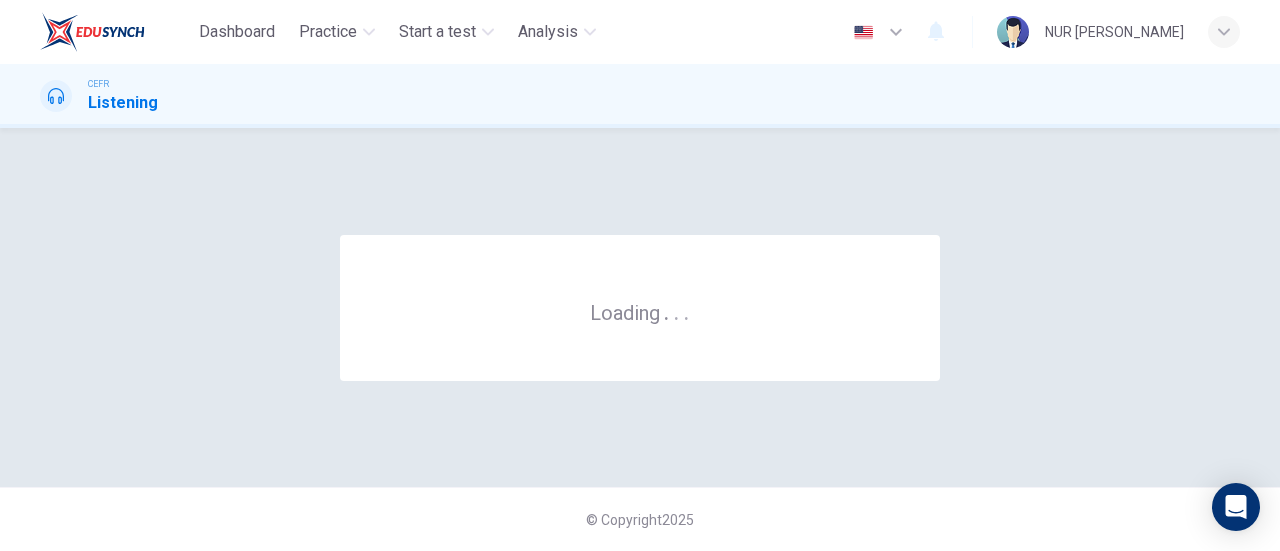 scroll, scrollTop: 0, scrollLeft: 0, axis: both 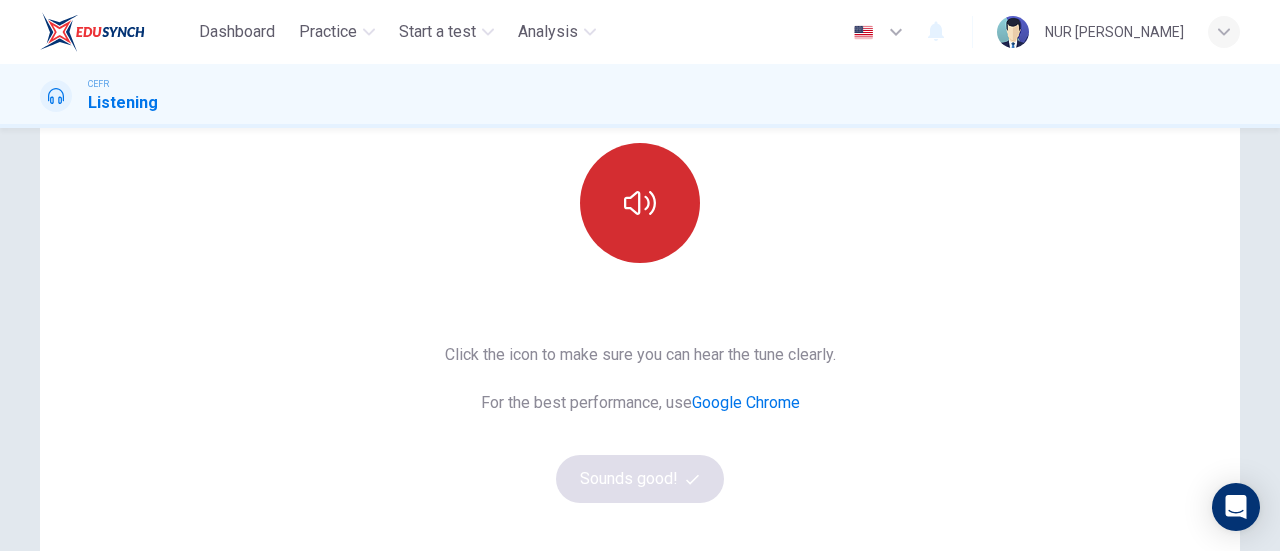 click at bounding box center [640, 203] 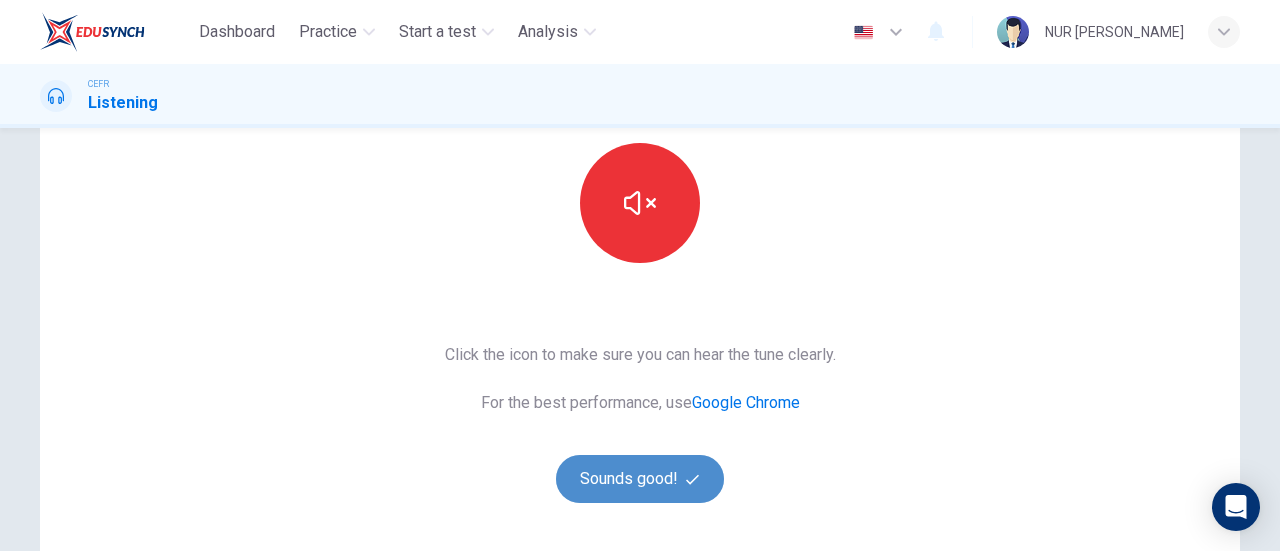 click on "Sounds good!" at bounding box center (640, 479) 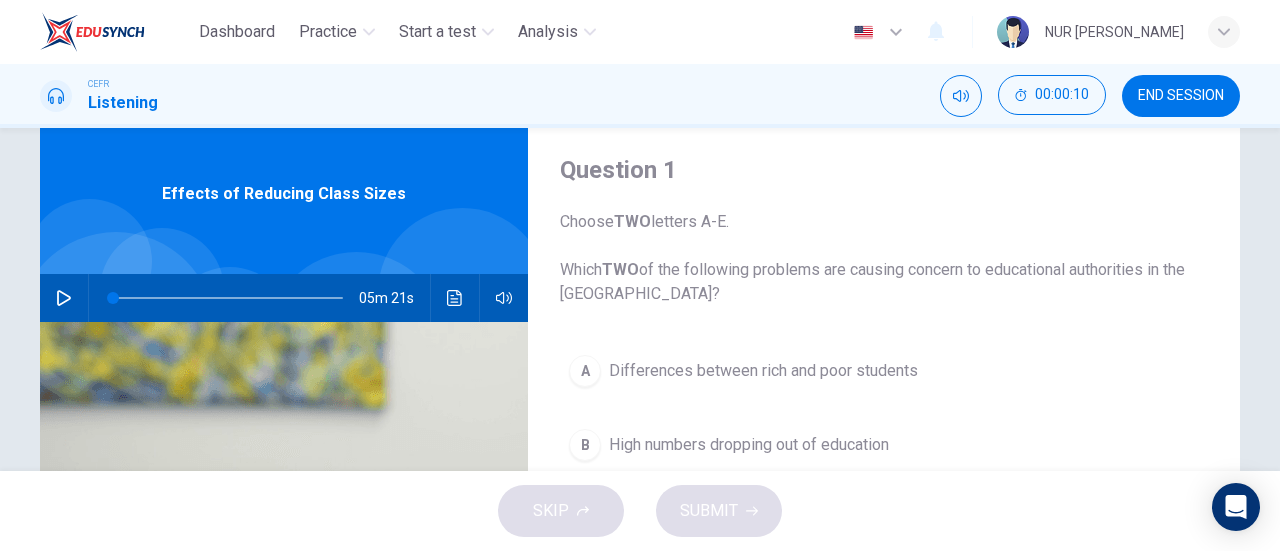 scroll, scrollTop: 45, scrollLeft: 0, axis: vertical 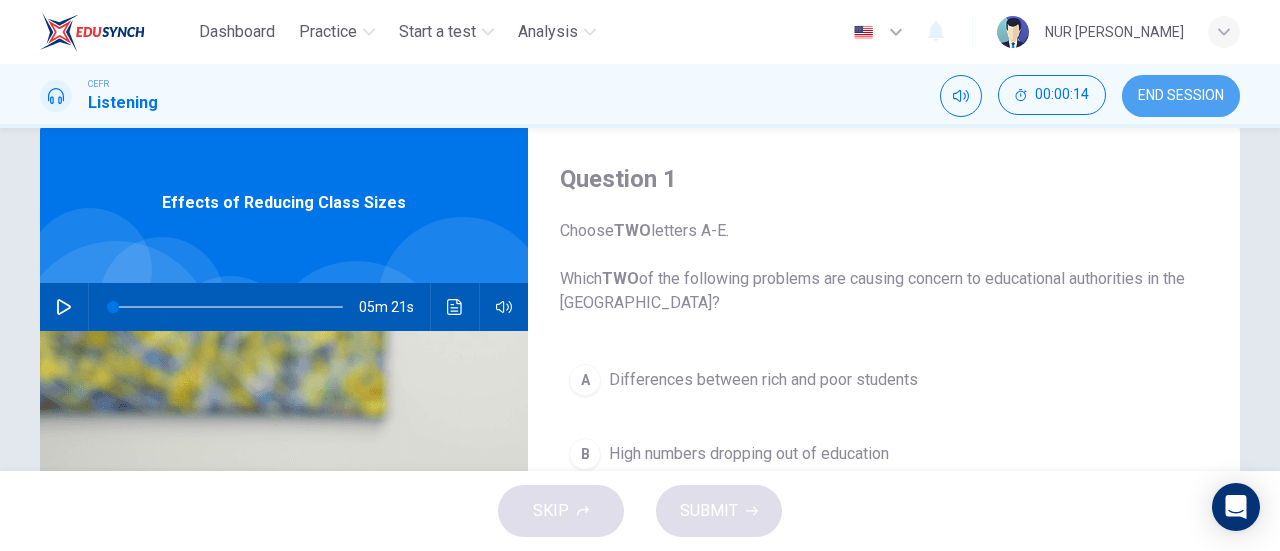 click on "END SESSION" at bounding box center [1181, 96] 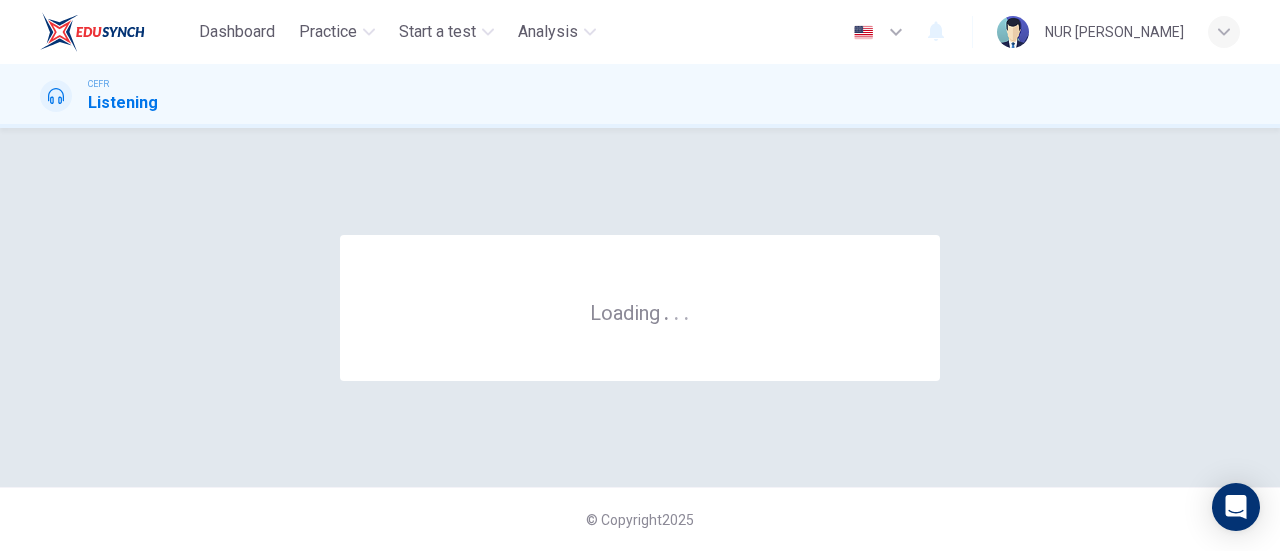 scroll, scrollTop: 0, scrollLeft: 0, axis: both 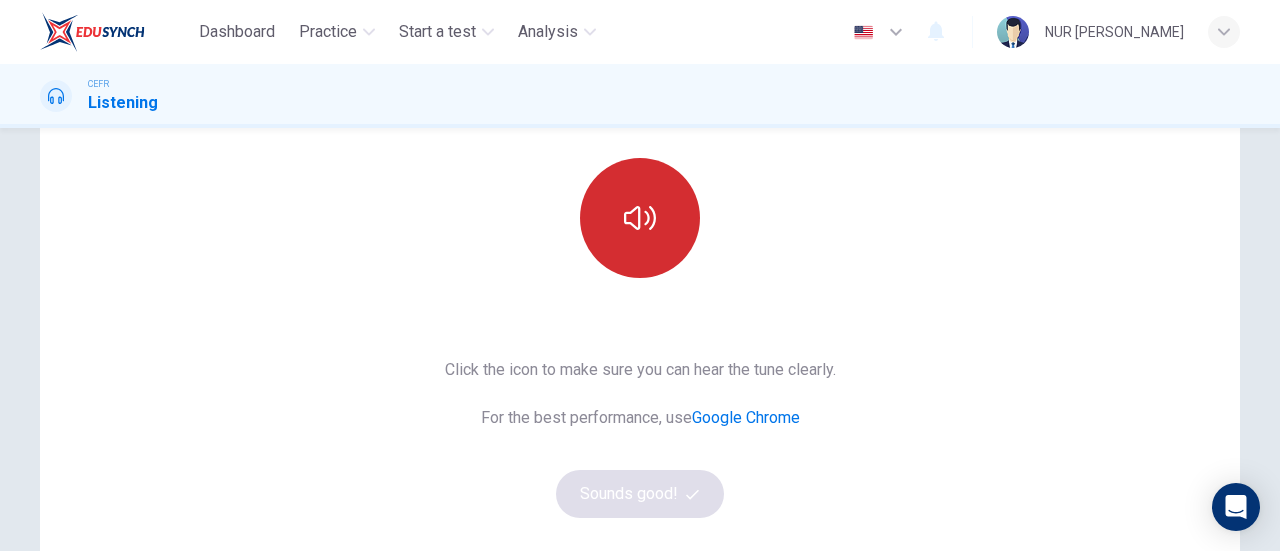 click at bounding box center [640, 218] 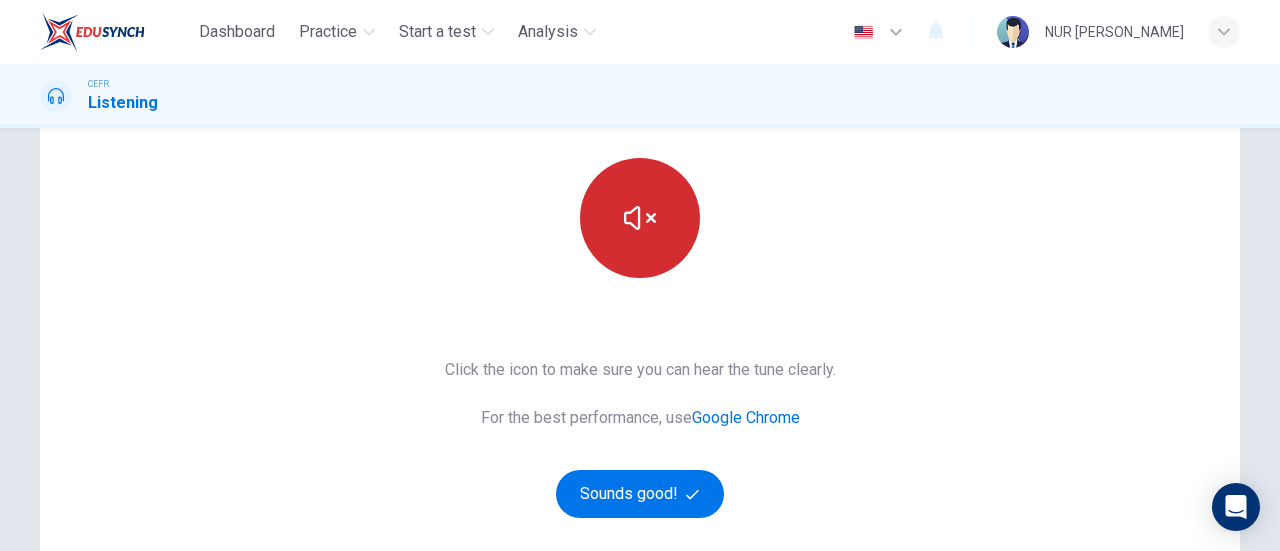 click at bounding box center [640, 218] 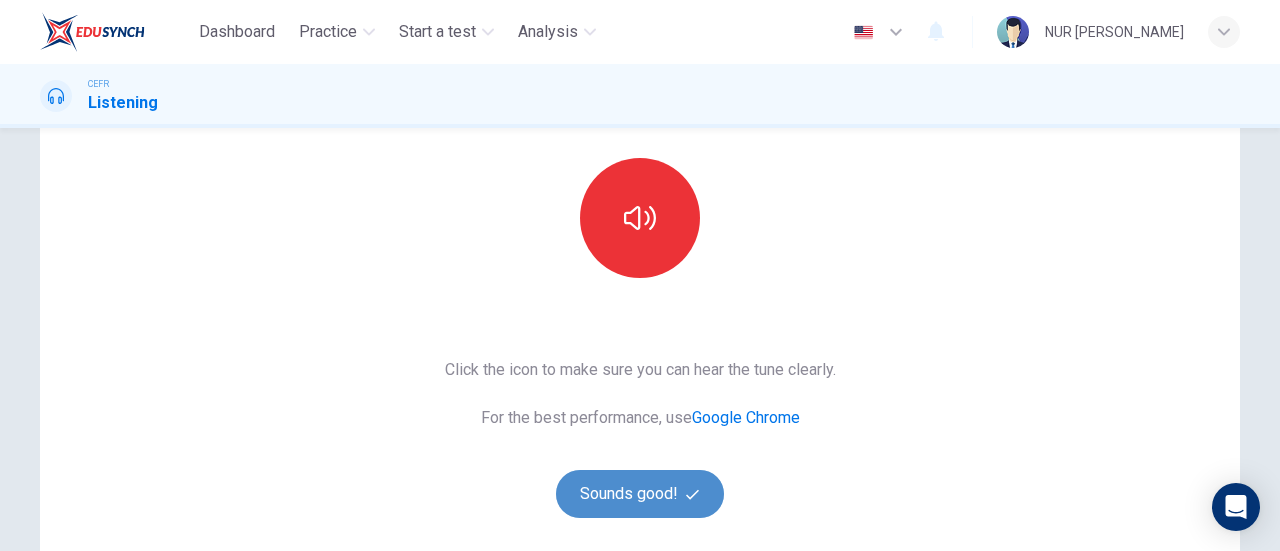 click on "Sounds good!" at bounding box center (640, 494) 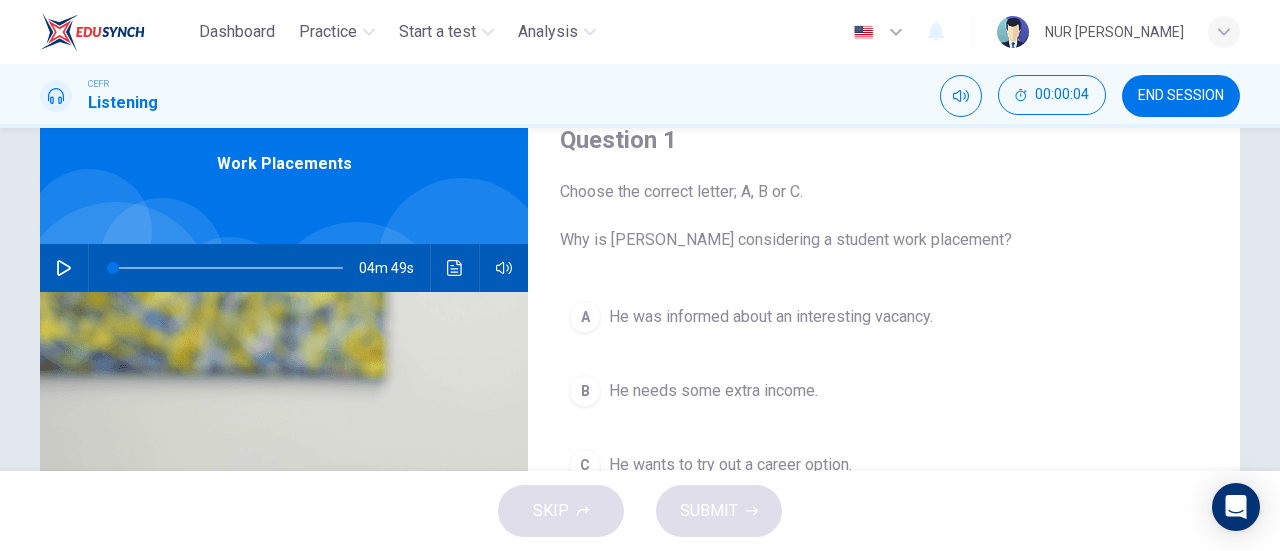 scroll, scrollTop: 107, scrollLeft: 0, axis: vertical 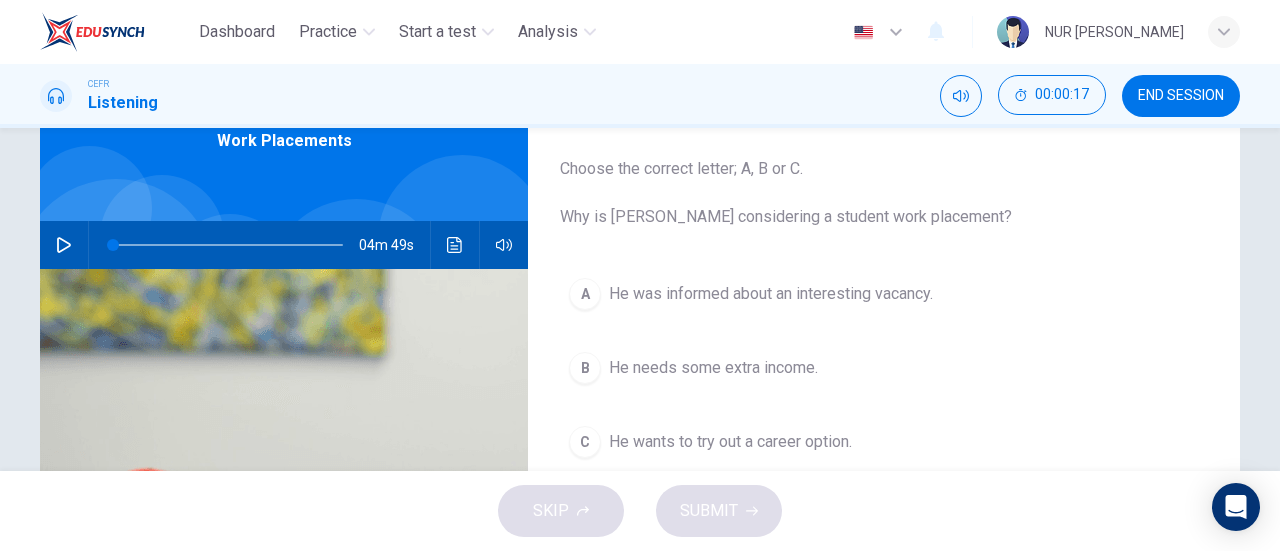 click at bounding box center (64, 245) 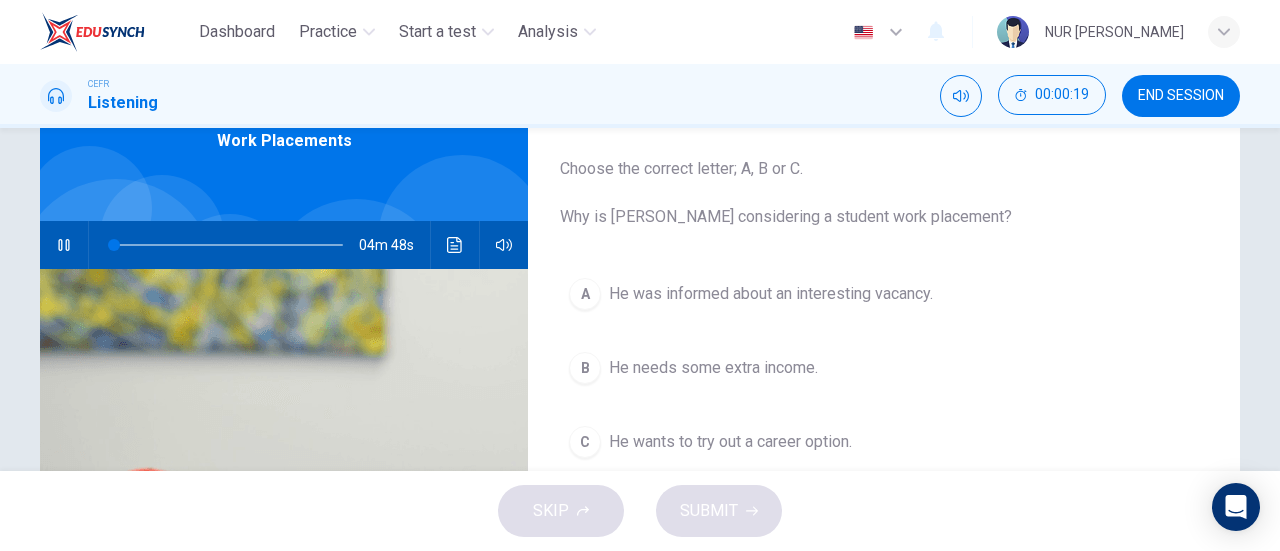 type on "1" 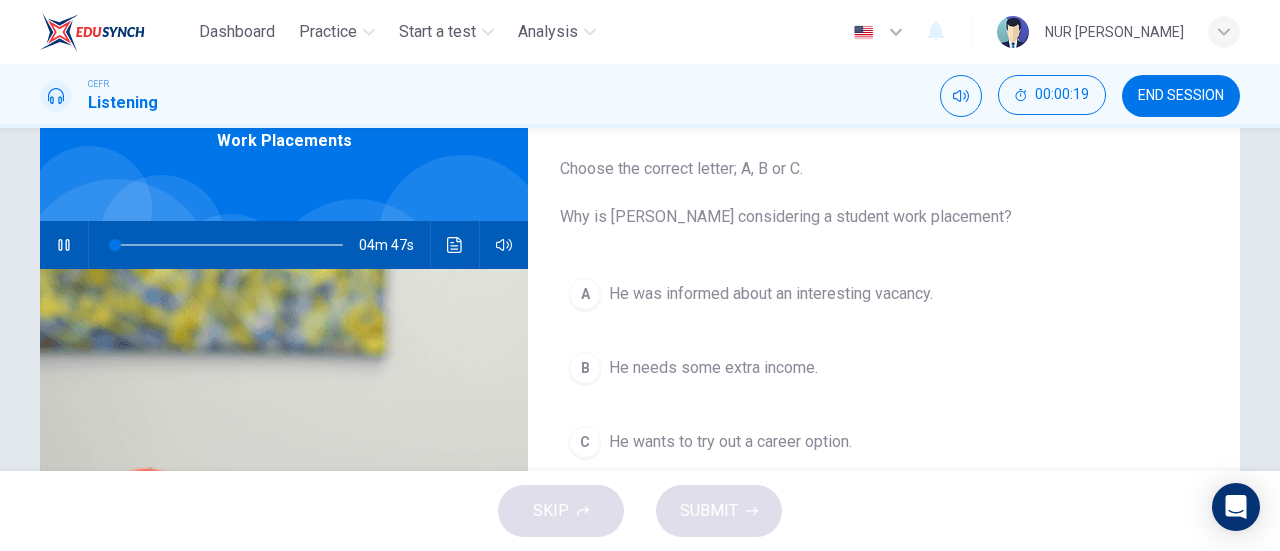 type 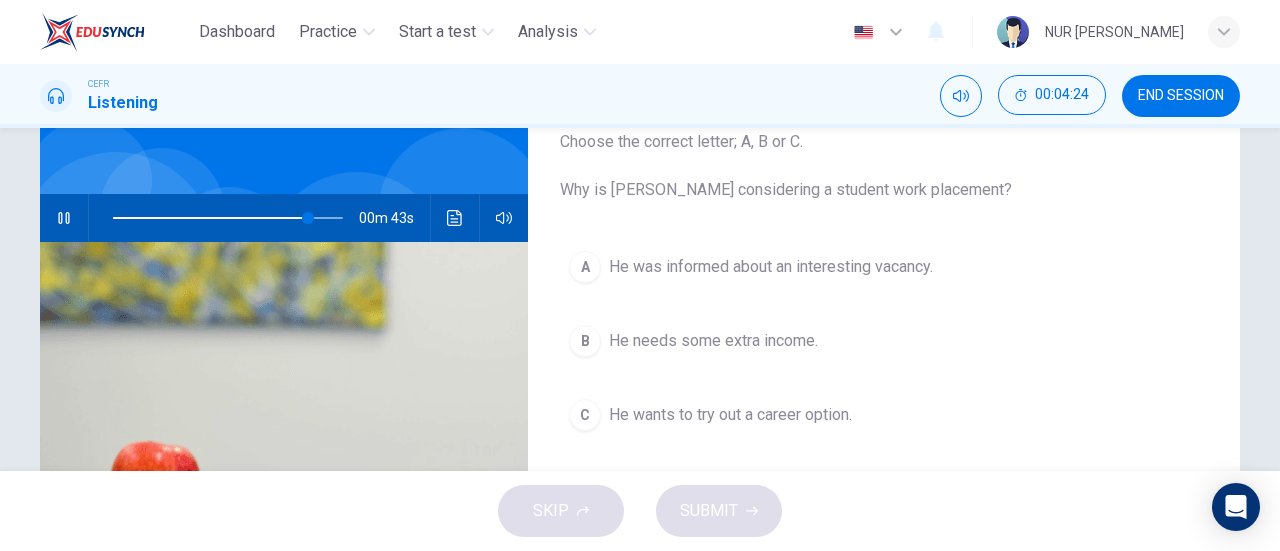 scroll, scrollTop: 193, scrollLeft: 0, axis: vertical 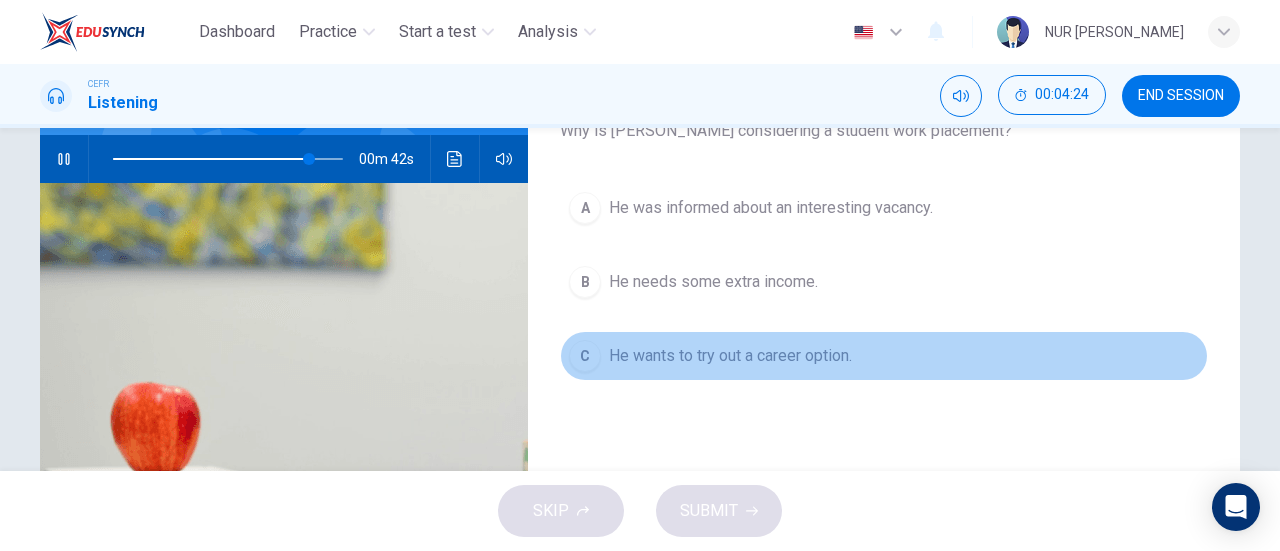 click on "C" at bounding box center (585, 356) 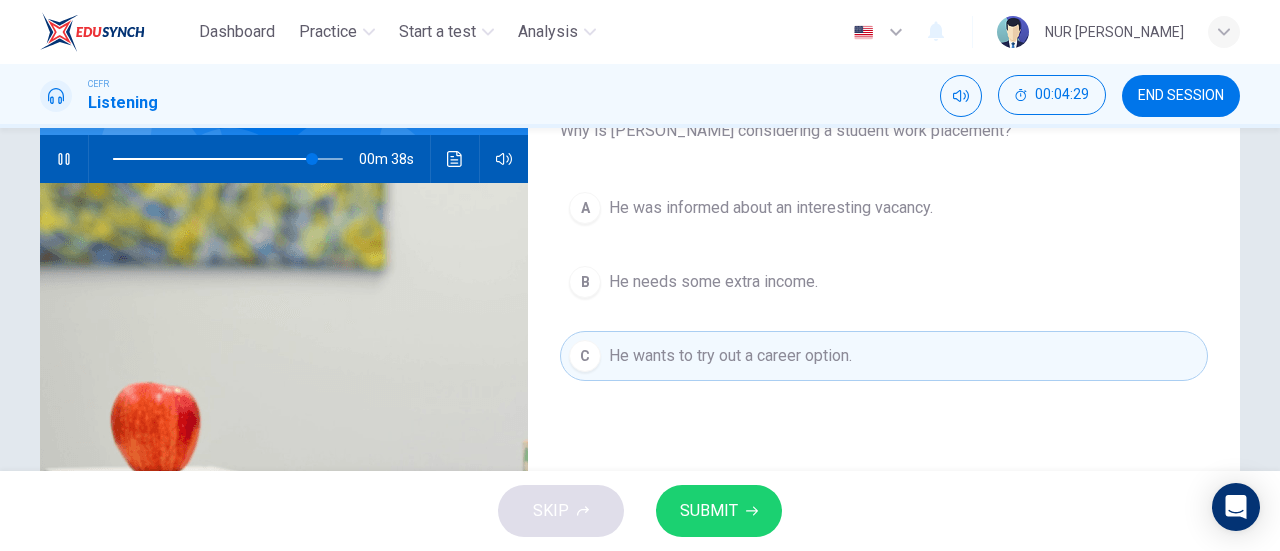 click on "SUBMIT" at bounding box center [709, 511] 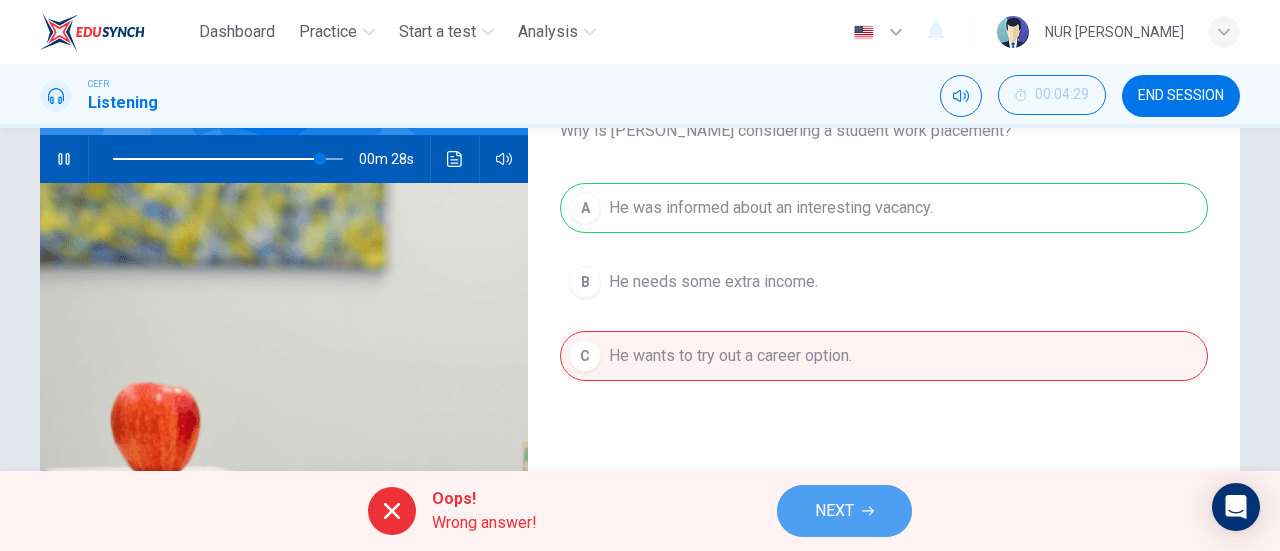 click on "NEXT" at bounding box center [834, 511] 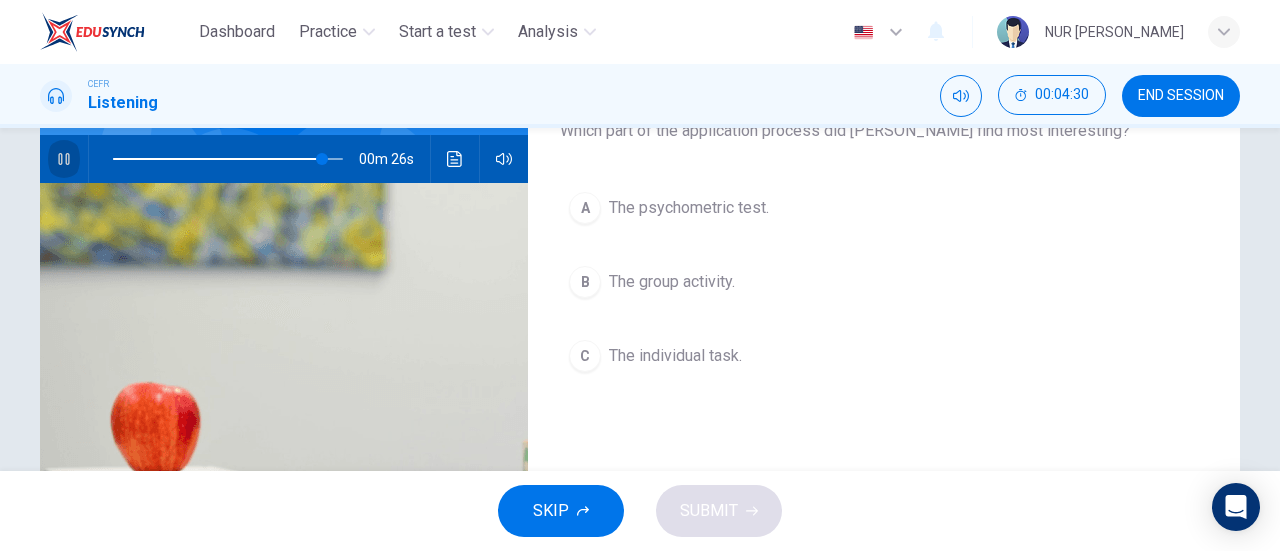 click 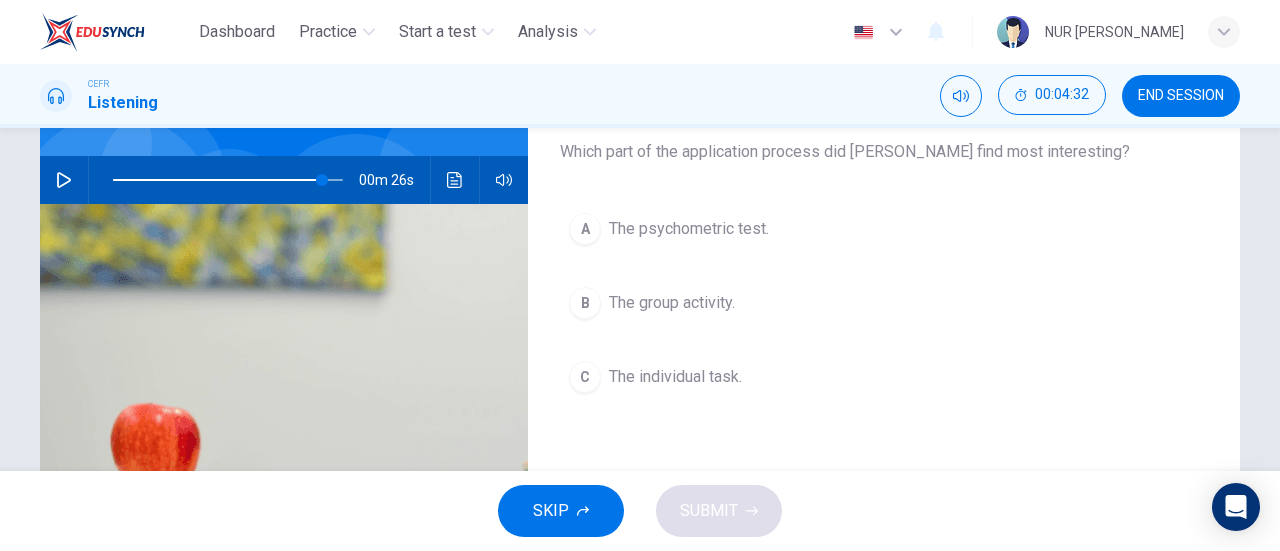 scroll, scrollTop: 164, scrollLeft: 0, axis: vertical 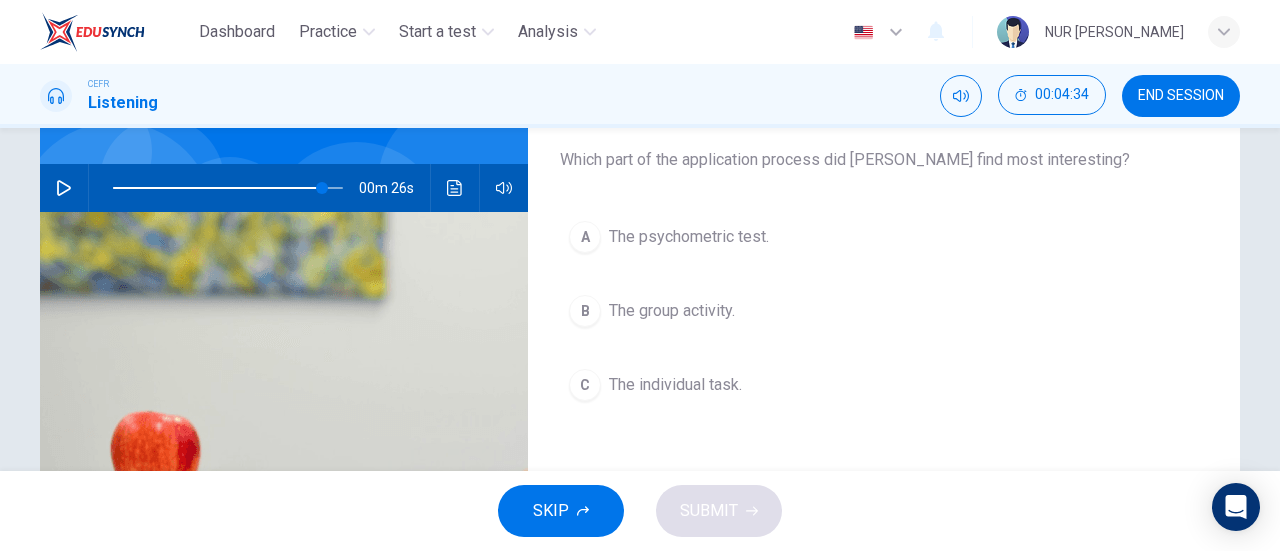 click on "The group activity." at bounding box center (672, 311) 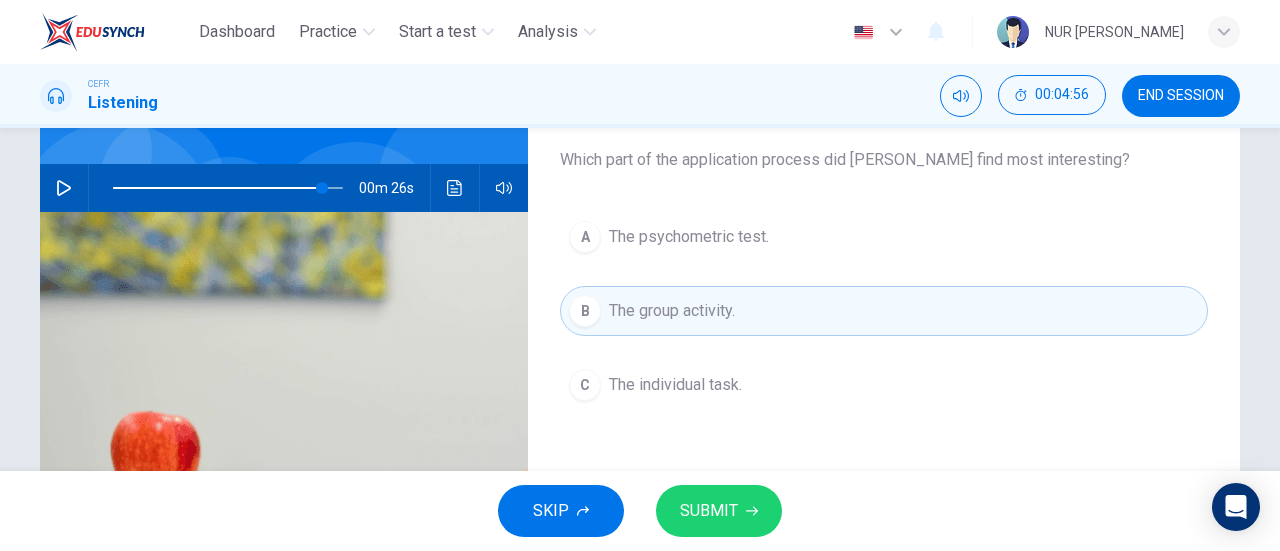 click on "SUBMIT" at bounding box center [709, 511] 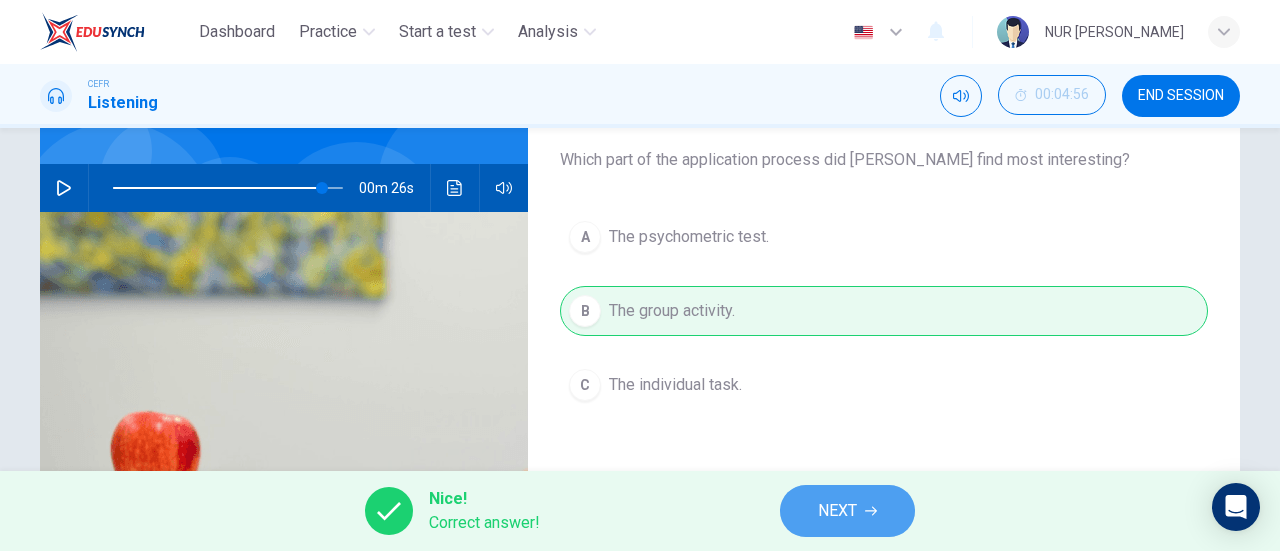 click on "NEXT" at bounding box center (847, 511) 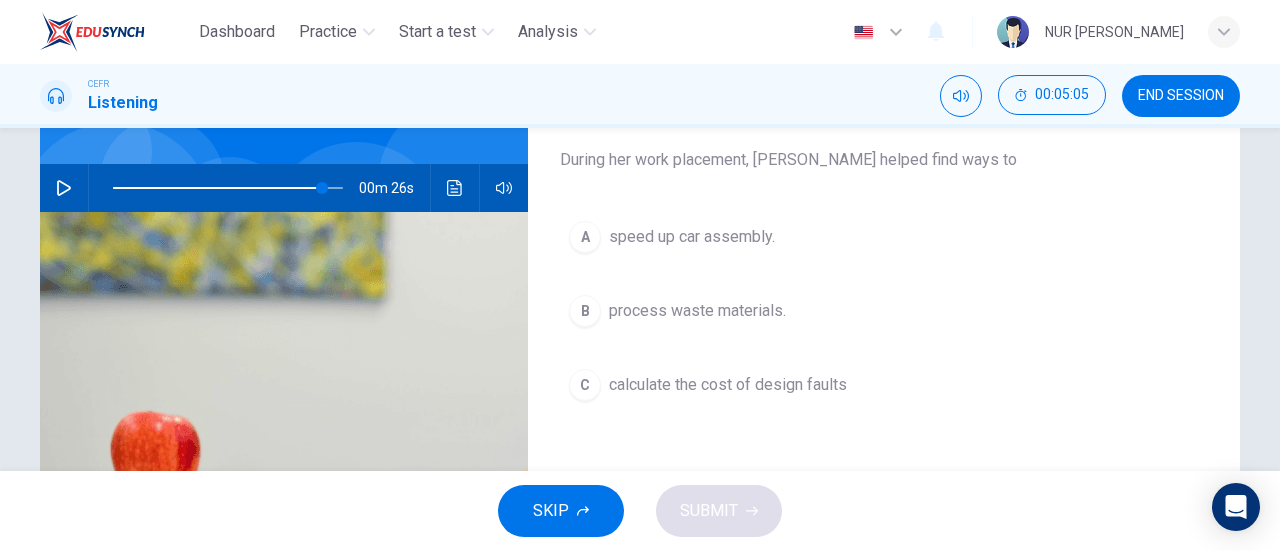 click on "speed up car assembly." at bounding box center [692, 237] 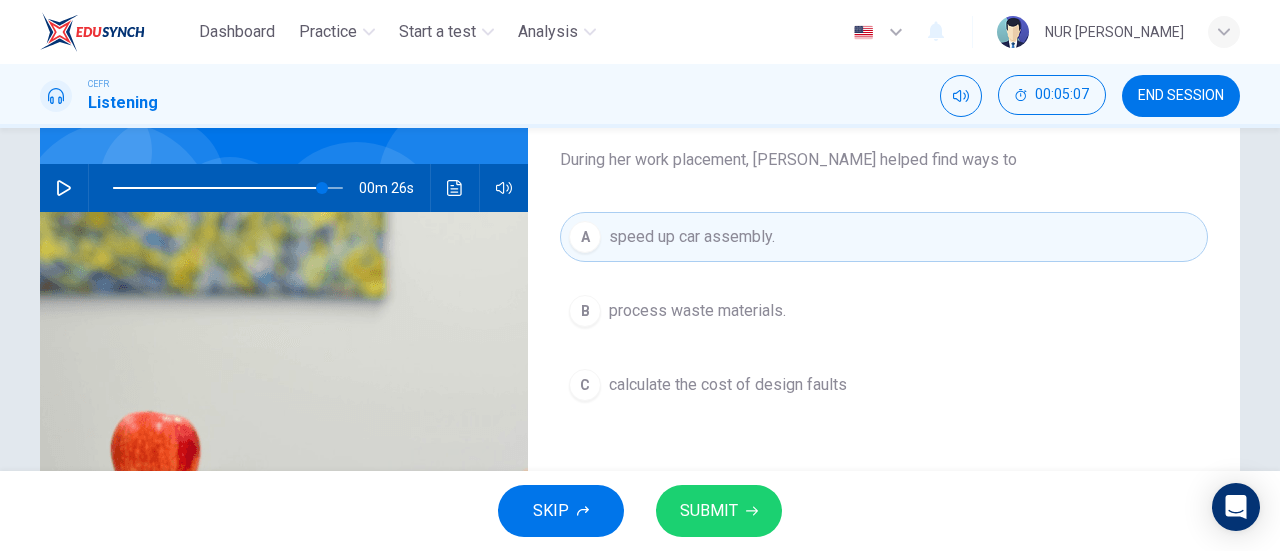 click on "SUBMIT" at bounding box center [709, 511] 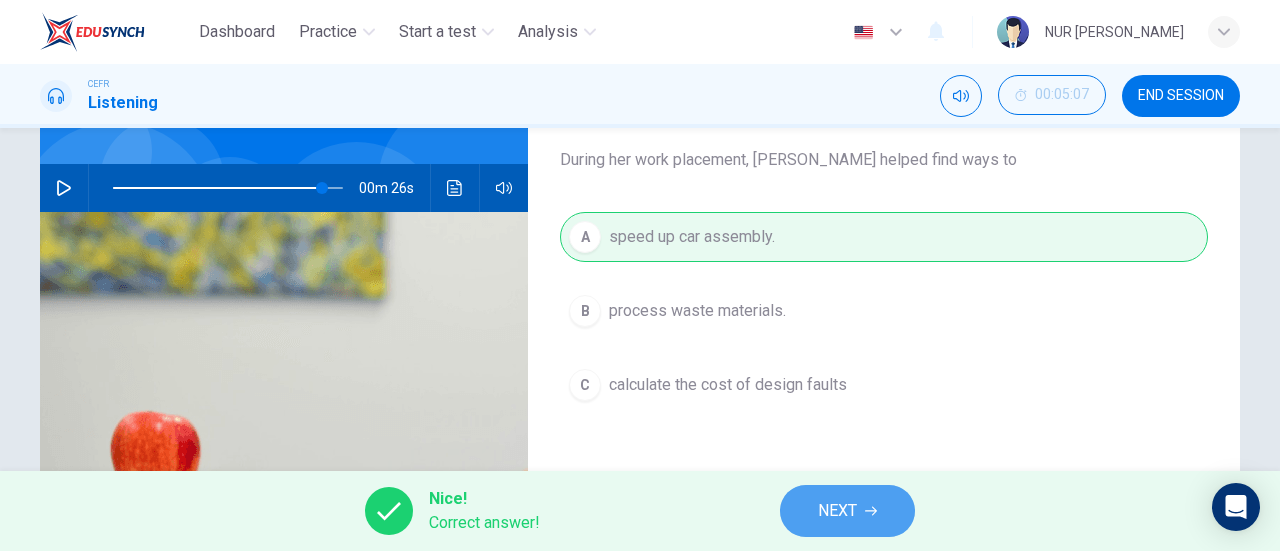 click on "NEXT" at bounding box center [847, 511] 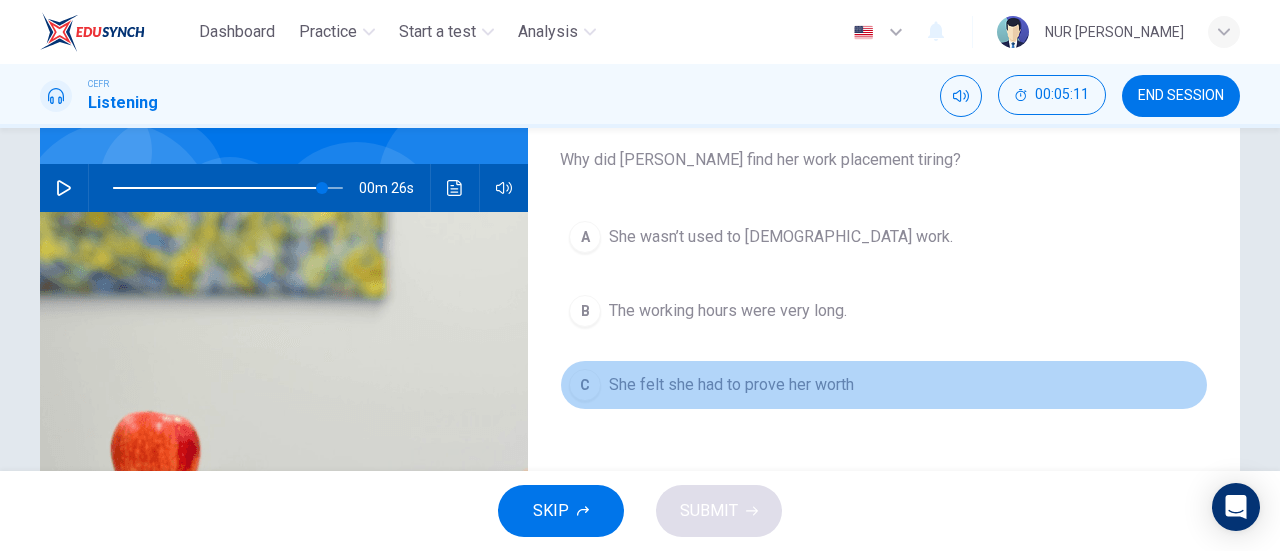click on "C She felt she had to prove her worth" at bounding box center [884, 385] 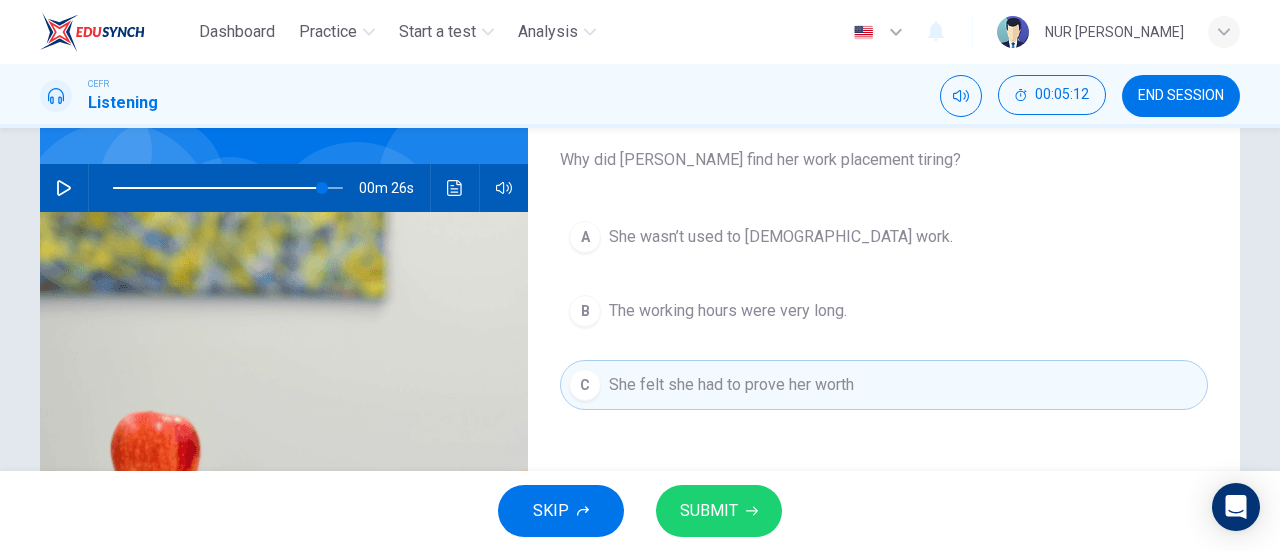 click on "SUBMIT" at bounding box center (709, 511) 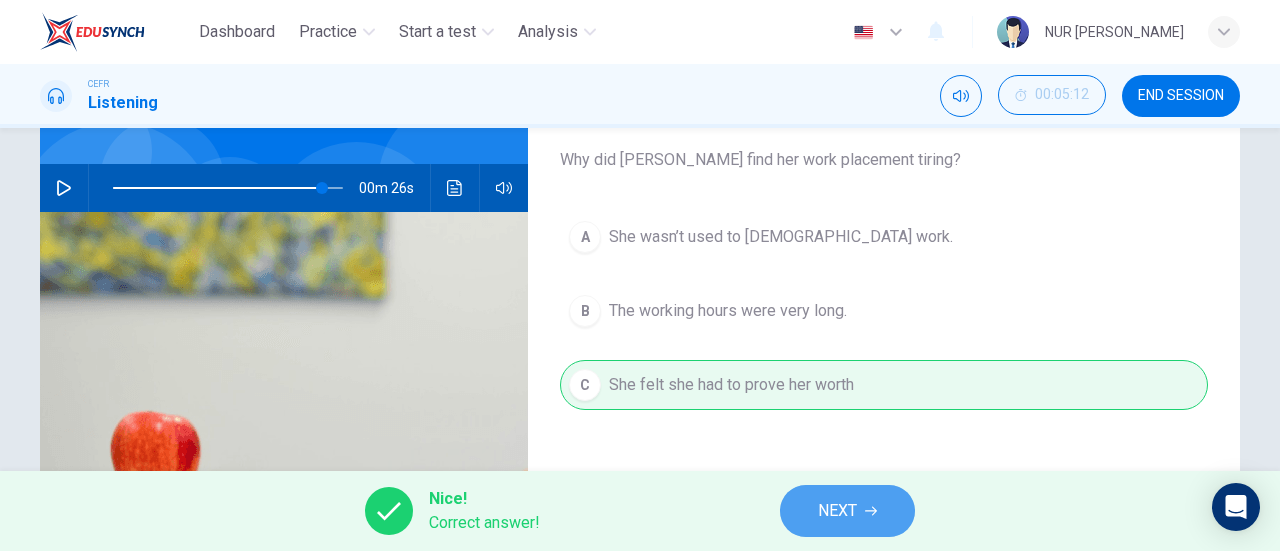 click on "NEXT" at bounding box center [847, 511] 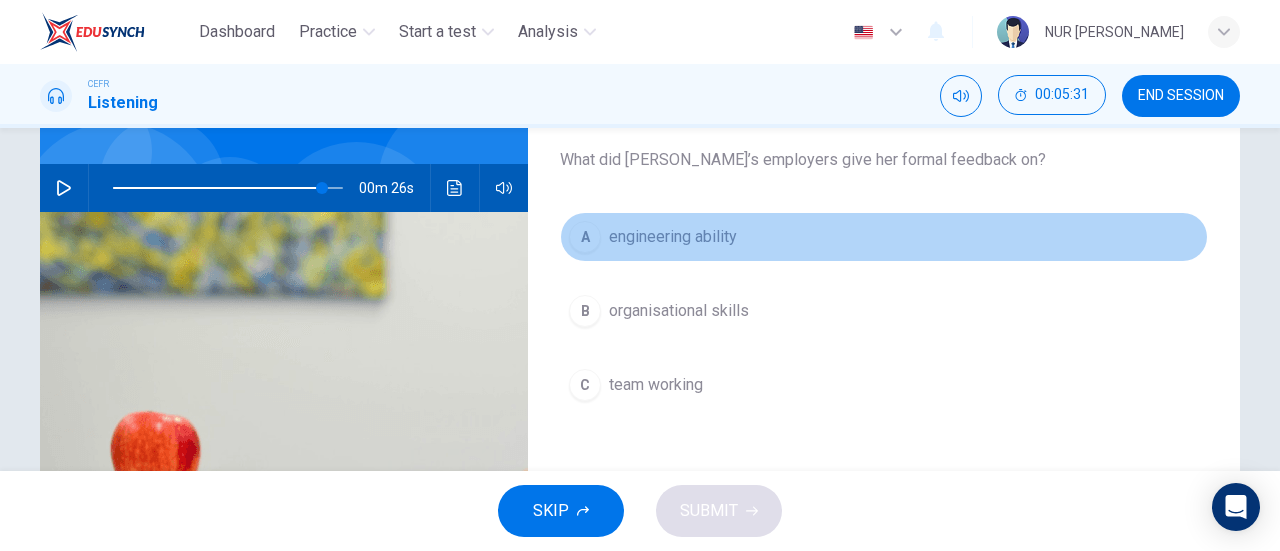 click on "A engineering ability" at bounding box center [884, 237] 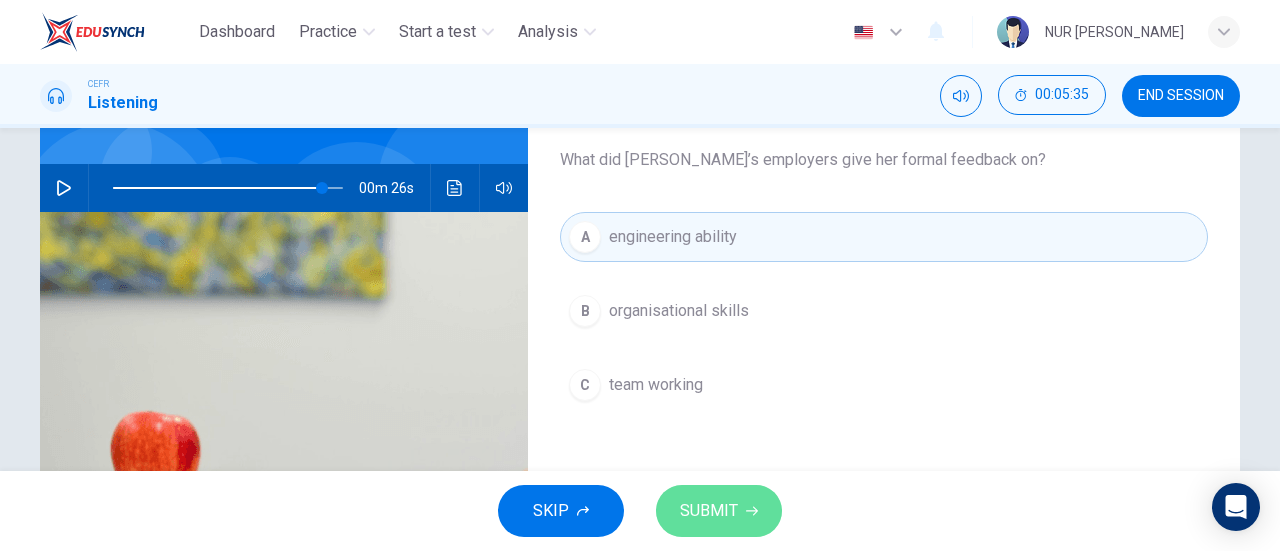click on "SUBMIT" at bounding box center [719, 511] 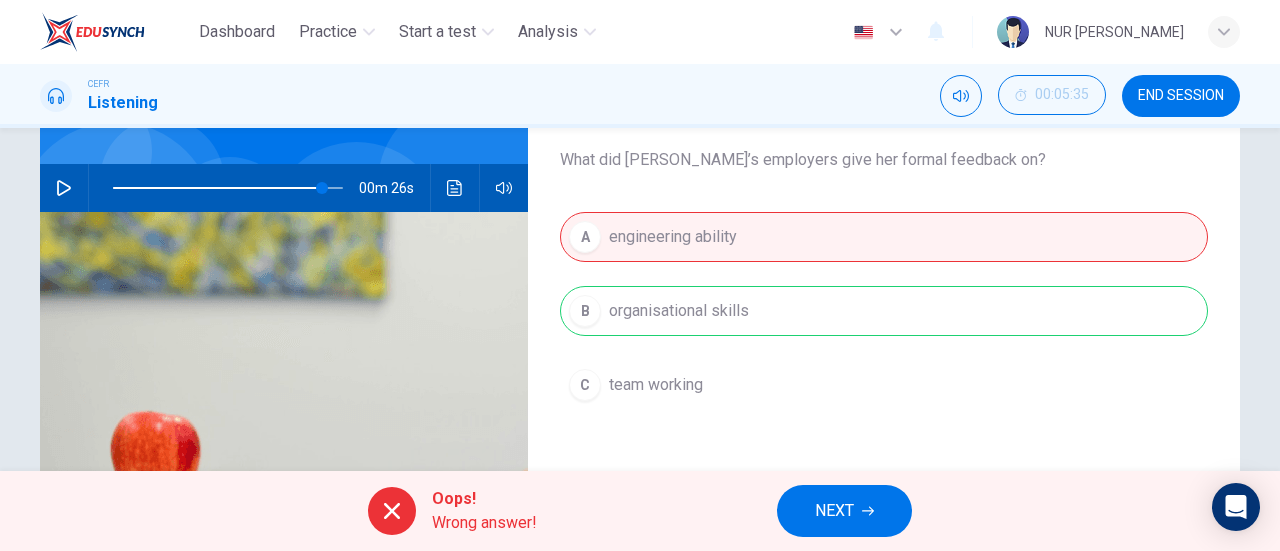 click on "NEXT" at bounding box center [834, 511] 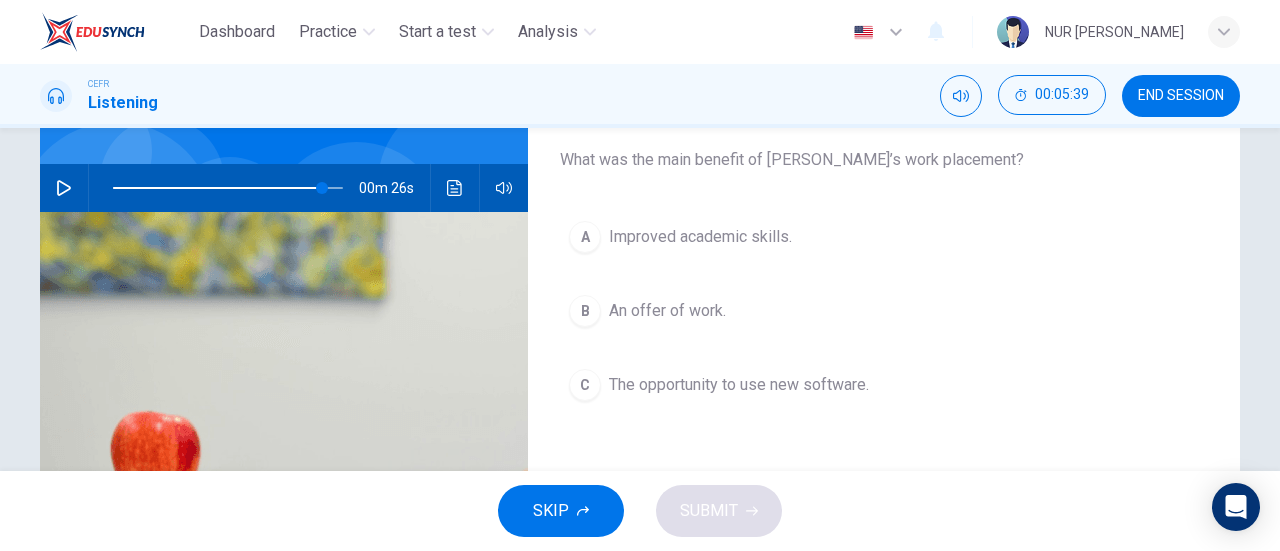 click on "An offer of work." at bounding box center [667, 311] 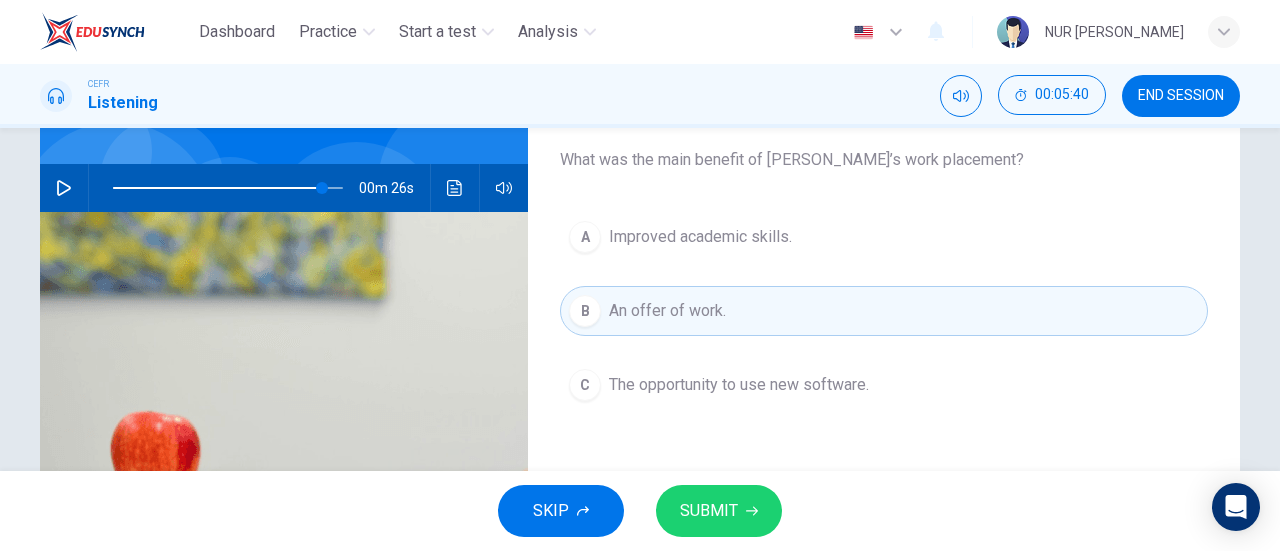 click on "SUBMIT" at bounding box center (709, 511) 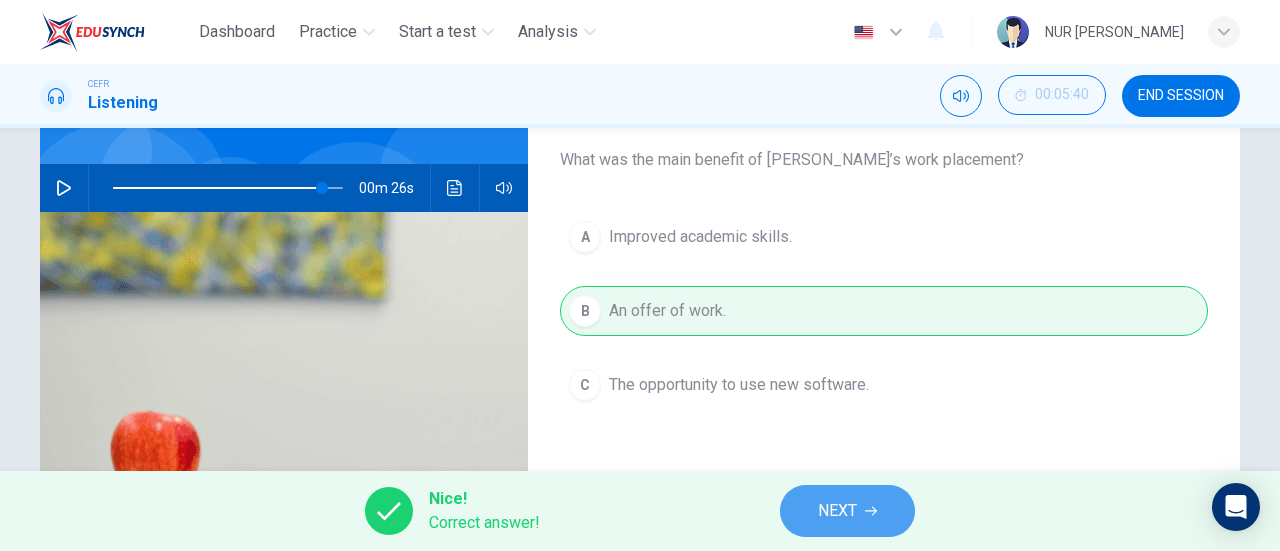 click on "NEXT" at bounding box center [847, 511] 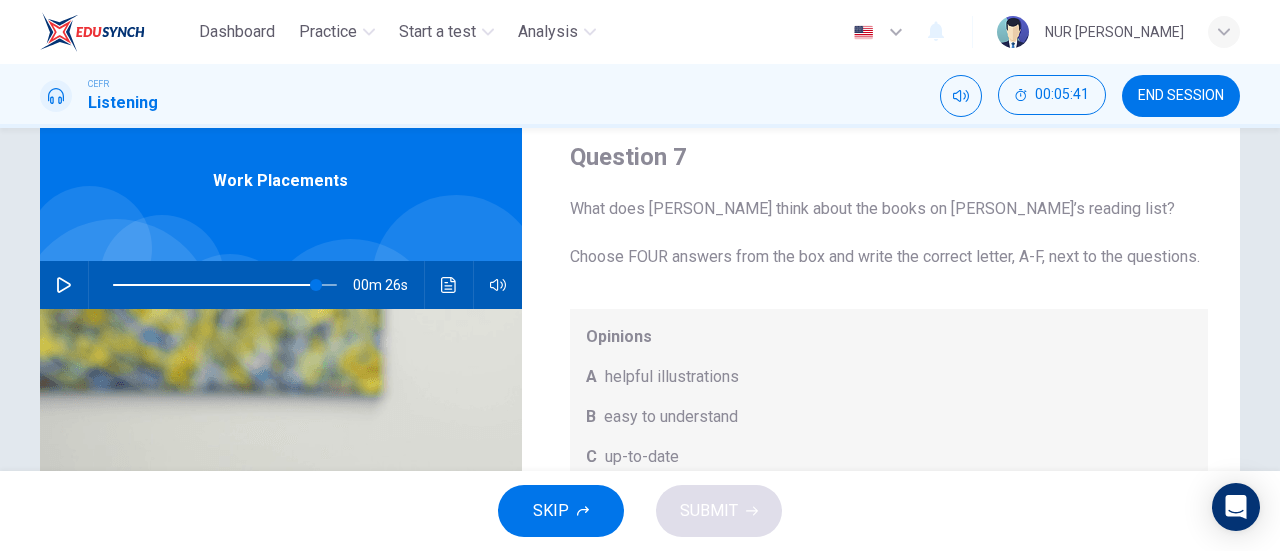 scroll, scrollTop: 66, scrollLeft: 0, axis: vertical 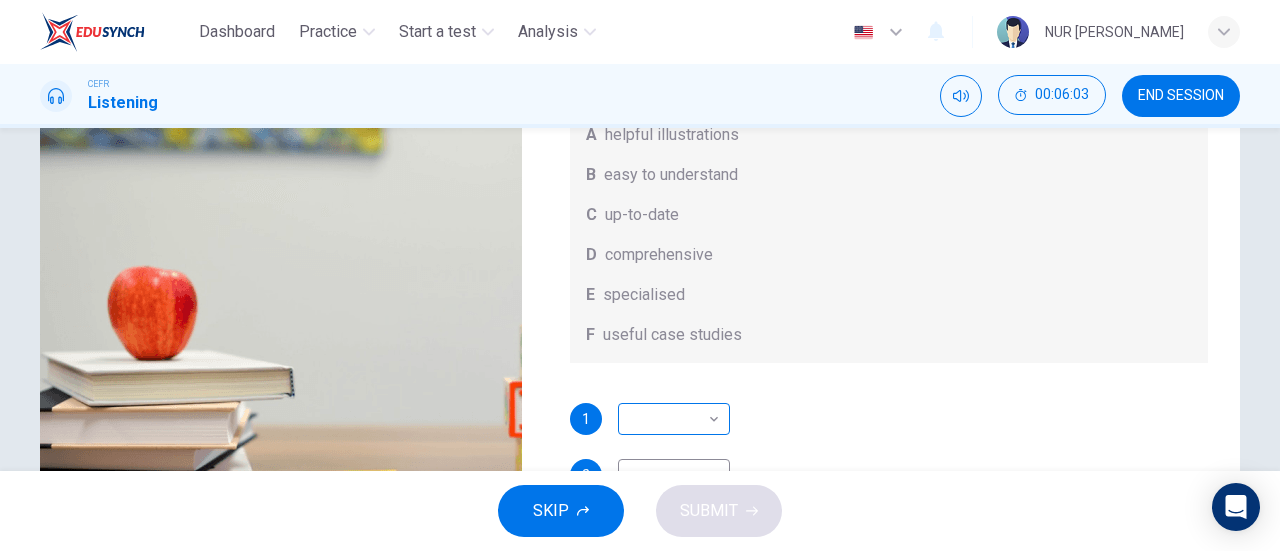 click on "Dashboard Practice Start a test Analysis English en ​ NUR FATIN NABILAH BINTI MOHD FADZLI CEFR Listening 00:06:03 END SESSION Question 7 What does Linda think about the books on Matthew’s reading list? Choose FOUR answers from the box and write the correct letter, A-F, next to the questions.
Opinions A helpful illustrations B easy to understand C up-to-date D comprehensive E specialised F useful case studies 1 ​ ​ 2 ​ ​ 3 ​ ​ 4 ​ ​ Work Placements 00m 26s SKIP SUBMIT EduSynch - Online Language Proficiency Testing
Dashboard Practice Start a test Analysis Notifications © Copyright  2025" at bounding box center [640, 275] 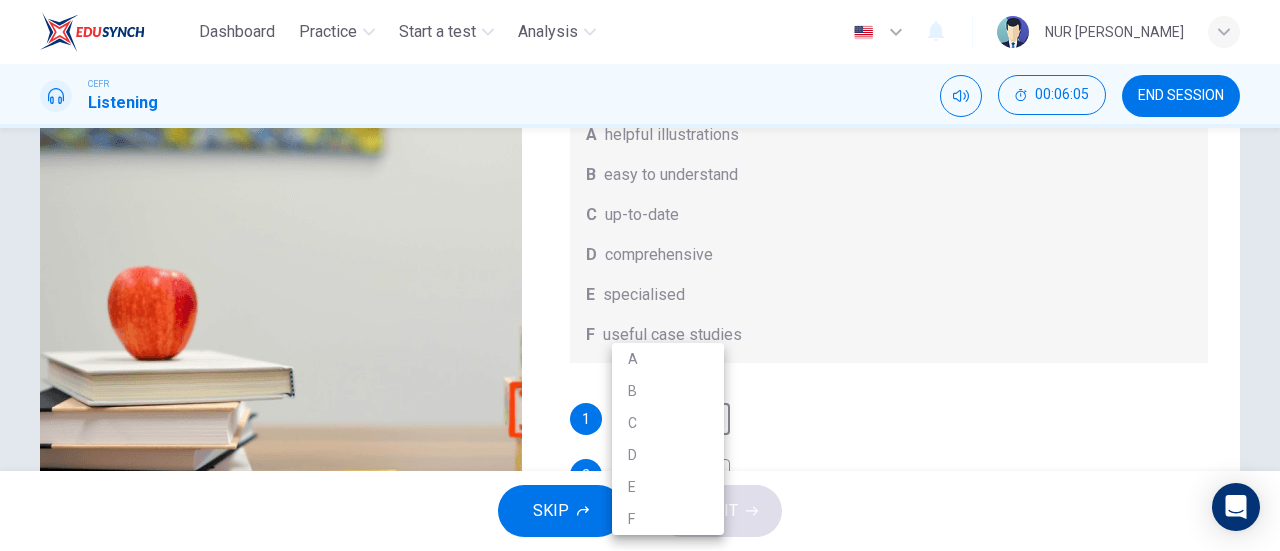 click at bounding box center (640, 275) 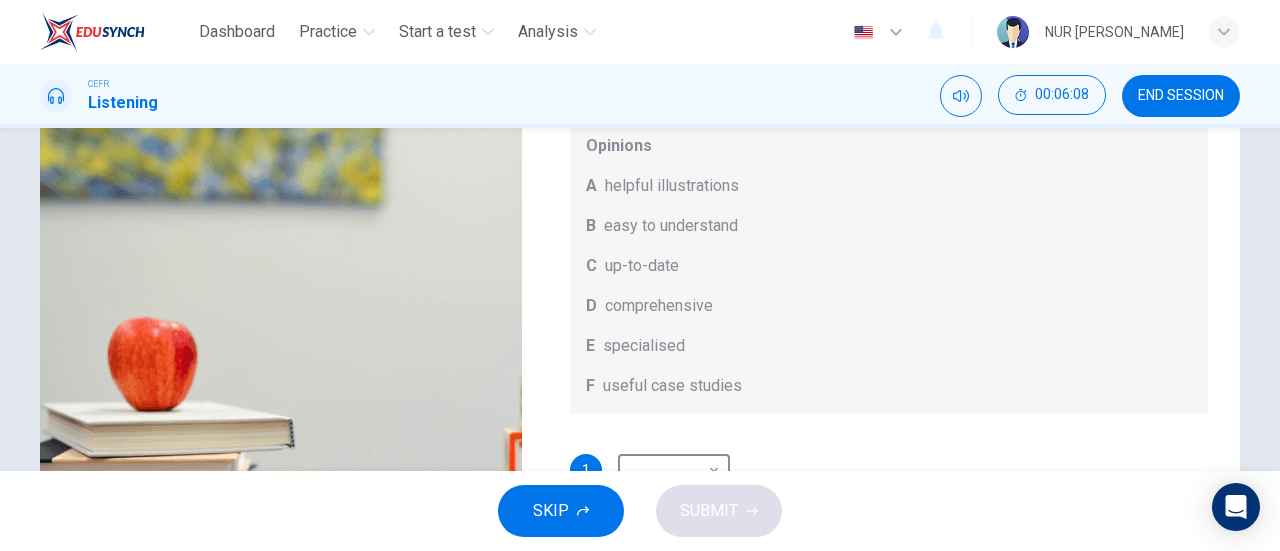 scroll, scrollTop: 274, scrollLeft: 0, axis: vertical 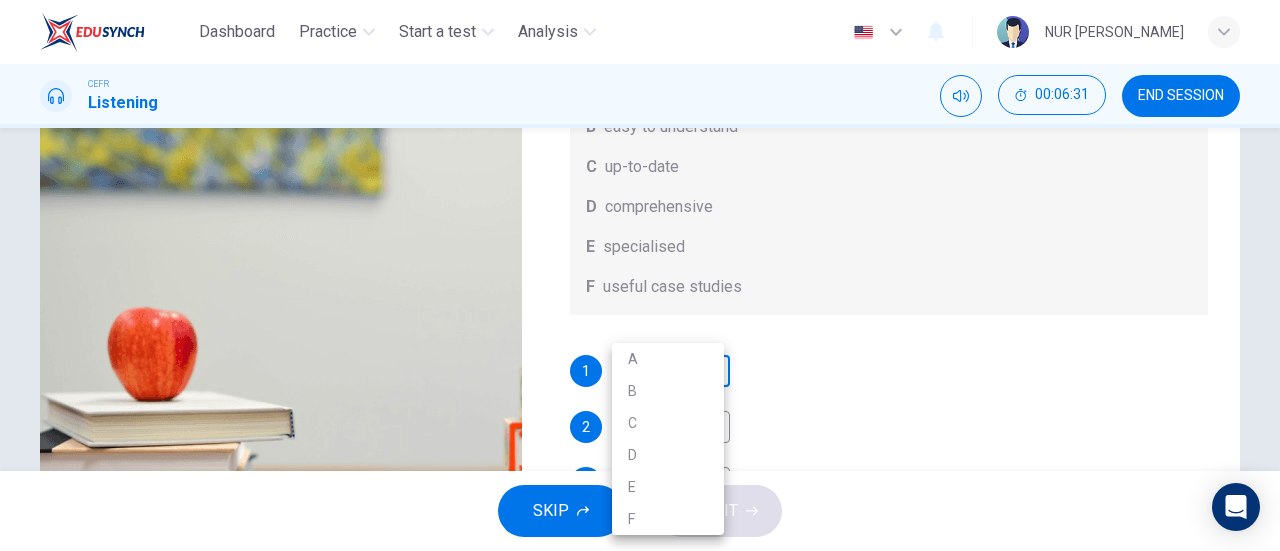click on "Dashboard Practice Start a test Analysis English en ​ NUR FATIN NABILAH BINTI MOHD FADZLI CEFR Listening 00:06:31 END SESSION Question 7 What does Linda think about the books on Matthew’s reading list? Choose FOUR answers from the box and write the correct letter, A-F, next to the questions.
Opinions A helpful illustrations B easy to understand C up-to-date D comprehensive E specialised F useful case studies 1 ​ ​ 2 ​ ​ 3 ​ ​ 4 ​ ​ Work Placements 00m 26s SKIP SUBMIT EduSynch - Online Language Proficiency Testing
Dashboard Practice Start a test Analysis Notifications © Copyright  2025 A B C D E F" at bounding box center (640, 275) 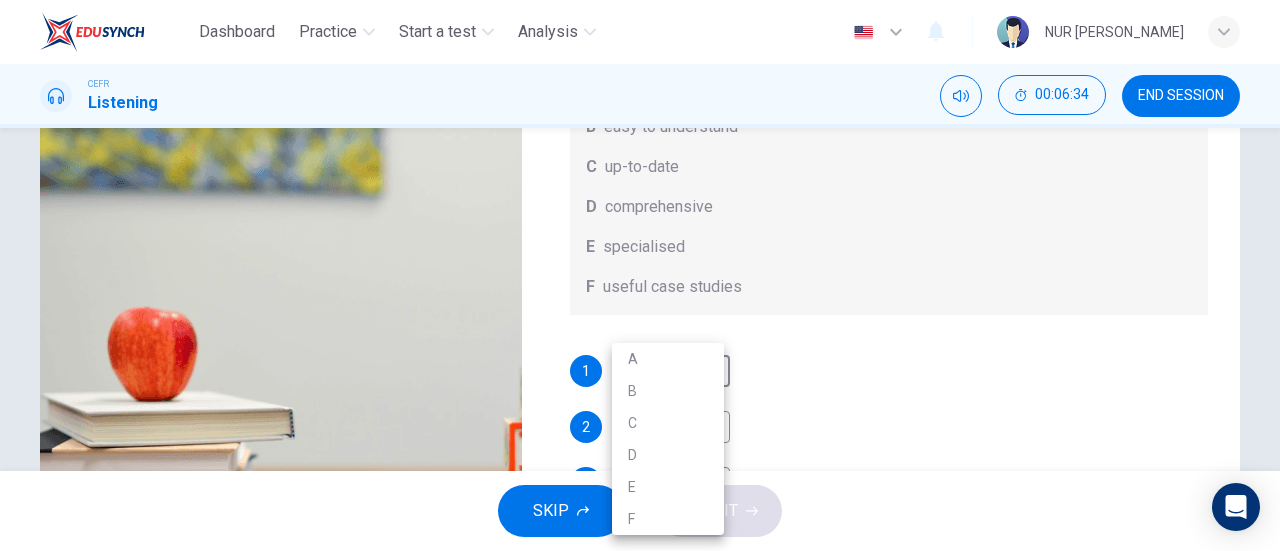 click at bounding box center (640, 275) 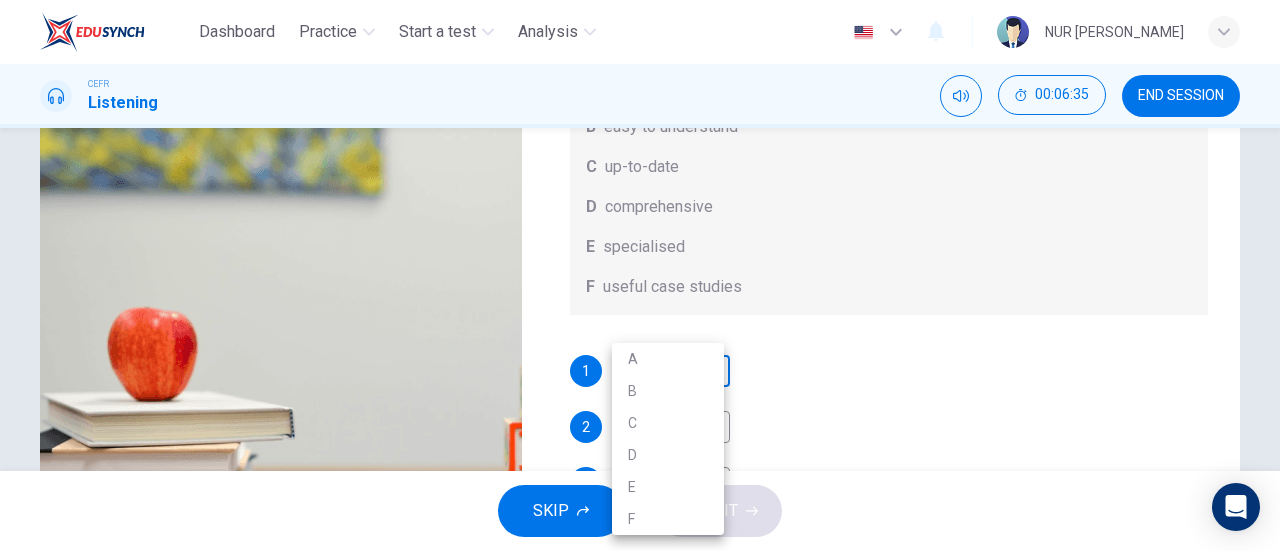 click on "Dashboard Practice Start a test Analysis English en ​ NUR FATIN NABILAH BINTI MOHD FADZLI CEFR Listening 00:06:35 END SESSION Question 7 What does Linda think about the books on Matthew’s reading list? Choose FOUR answers from the box and write the correct letter, A-F, next to the questions.
Opinions A helpful illustrations B easy to understand C up-to-date D comprehensive E specialised F useful case studies 1 ​ ​ 2 ​ ​ 3 ​ ​ 4 ​ ​ Work Placements 00m 26s SKIP SUBMIT EduSynch - Online Language Proficiency Testing
Dashboard Practice Start a test Analysis Notifications © Copyright  2025 A B C D E F" at bounding box center [640, 275] 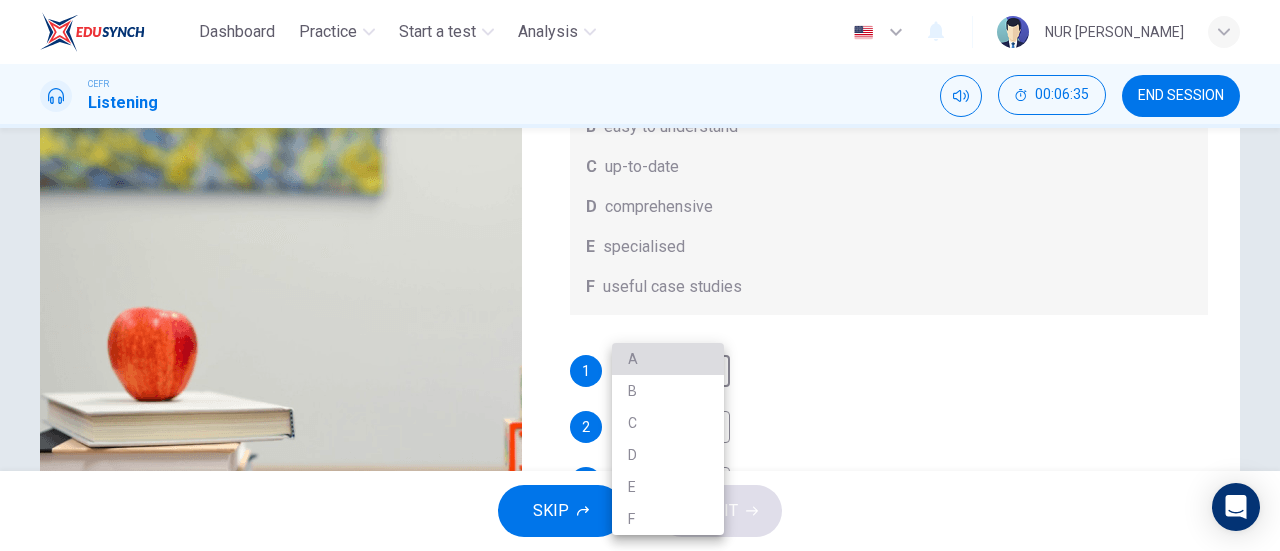 click on "A" at bounding box center (668, 359) 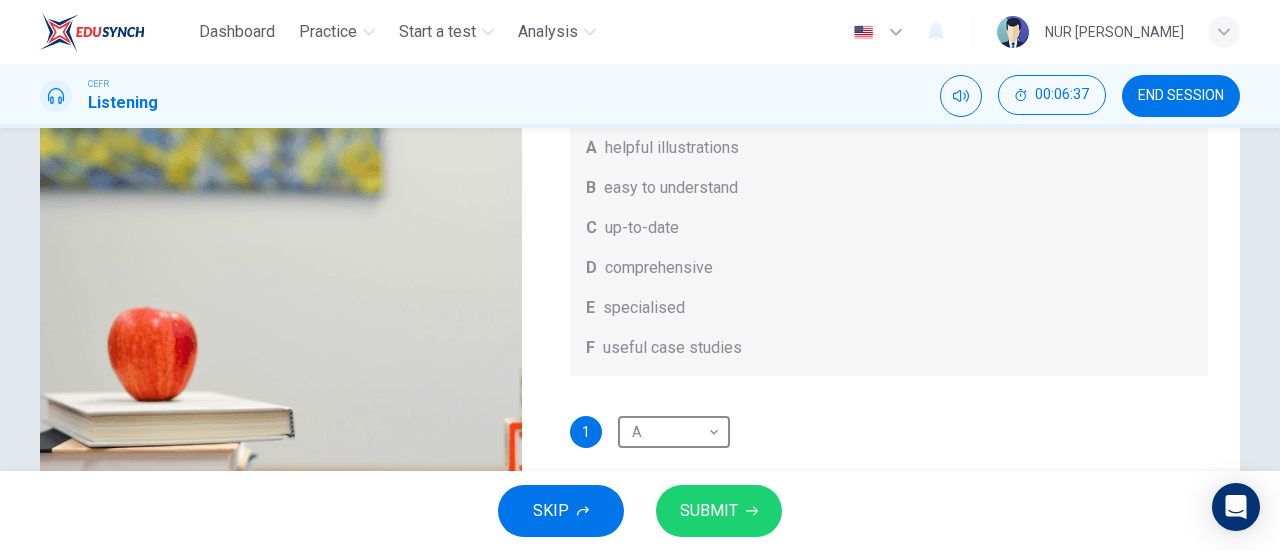scroll, scrollTop: 0, scrollLeft: 0, axis: both 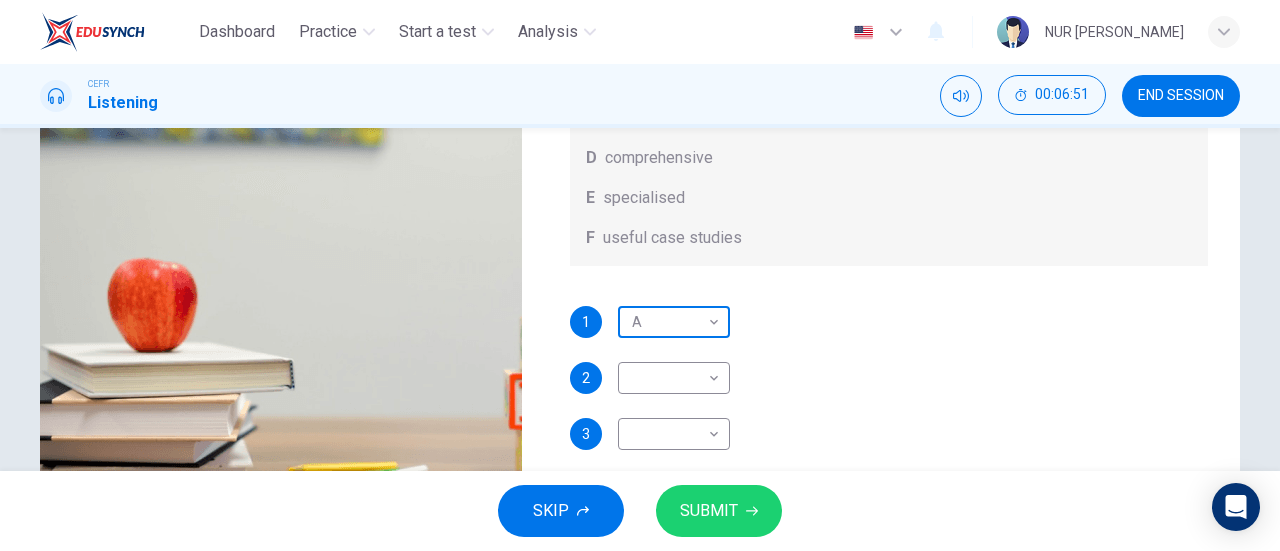 click on "Dashboard Practice Start a test Analysis English en ​ NUR FATIN NABILAH BINTI MOHD FADZLI CEFR Listening 00:06:51 END SESSION Question 7 What does Linda think about the books on Matthew’s reading list? Choose FOUR answers from the box and write the correct letter, A-F, next to the questions.
Opinions A helpful illustrations B easy to understand C up-to-date D comprehensive E specialised F useful case studies 1 A A ​ 2 ​ ​ 3 ​ ​ 4 ​ ​ Work Placements 00m 26s SKIP SUBMIT EduSynch - Online Language Proficiency Testing
Dashboard Practice Start a test Analysis Notifications © Copyright  2025" at bounding box center [640, 275] 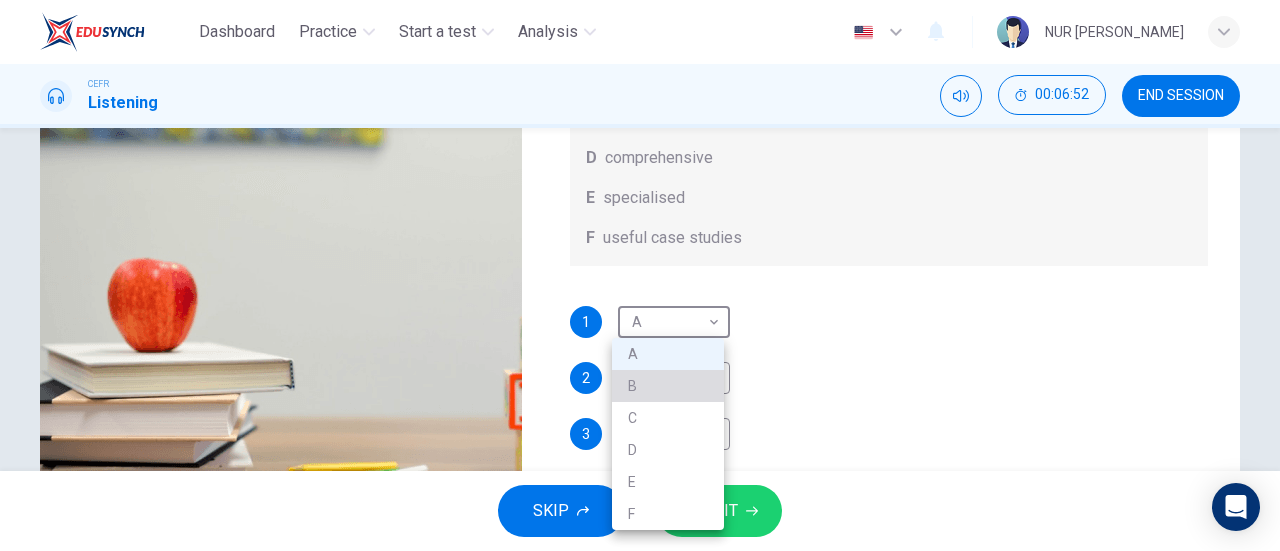 click on "B" at bounding box center (668, 386) 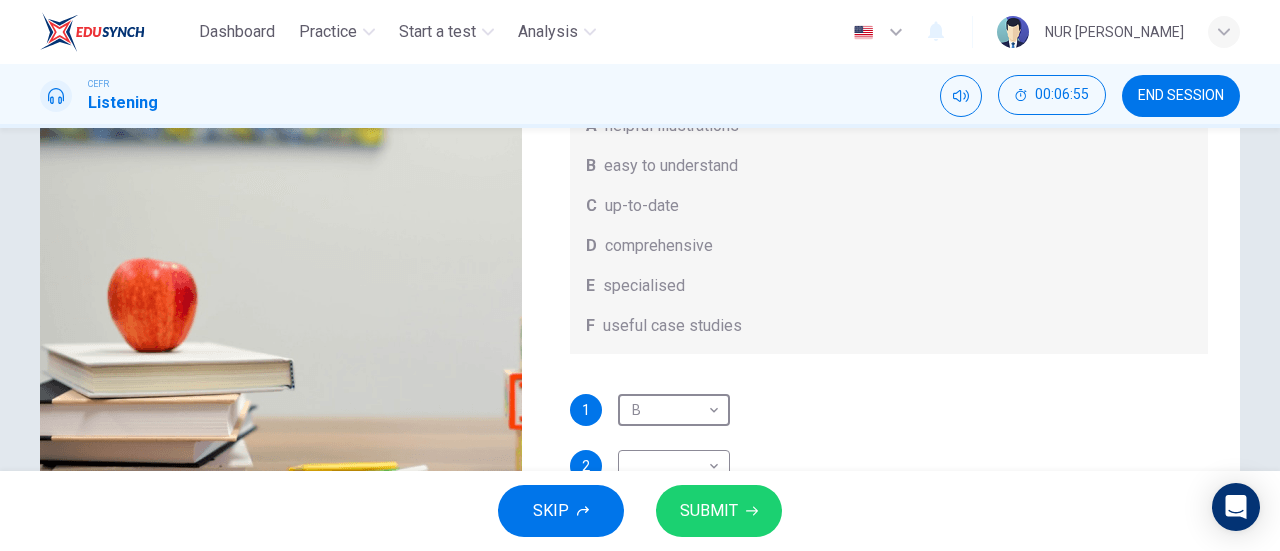 scroll, scrollTop: 0, scrollLeft: 0, axis: both 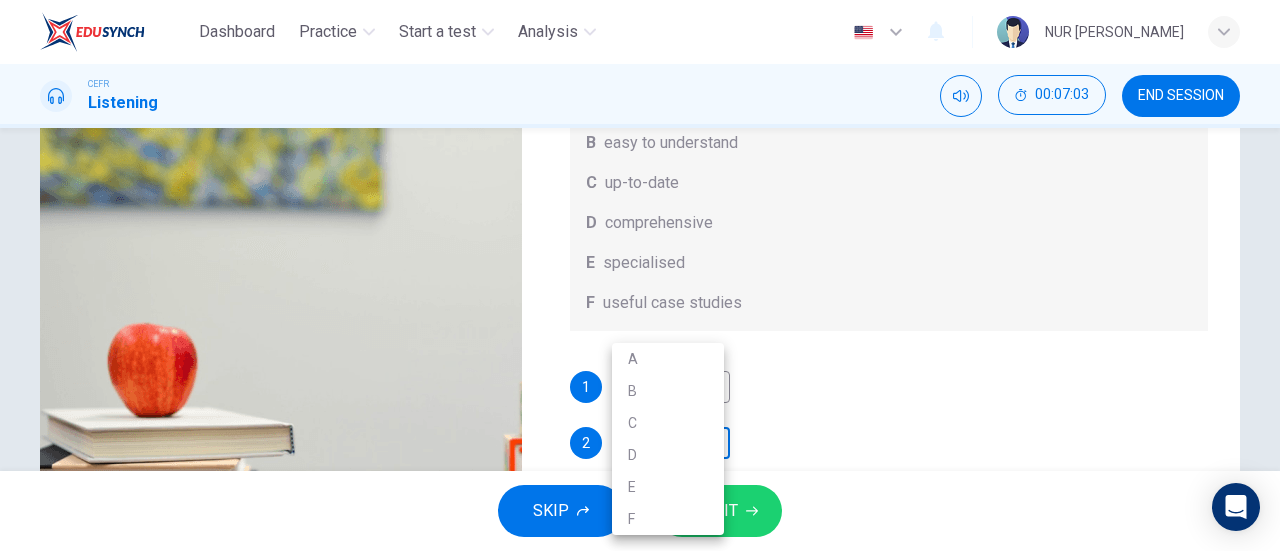 click on "Dashboard Practice Start a test Analysis English en ​ NUR FATIN NABILAH BINTI MOHD FADZLI CEFR Listening 00:07:03 END SESSION Question 7 What does Linda think about the books on Matthew’s reading list? Choose FOUR answers from the box and write the correct letter, A-F, next to the questions.
Opinions A helpful illustrations B easy to understand C up-to-date D comprehensive E specialised F useful case studies 1 B B ​ 2 ​ ​ 3 ​ ​ 4 ​ ​ Work Placements 00m 26s SKIP SUBMIT EduSynch - Online Language Proficiency Testing
Dashboard Practice Start a test Analysis Notifications © Copyright  2025 A B C D E F" at bounding box center [640, 275] 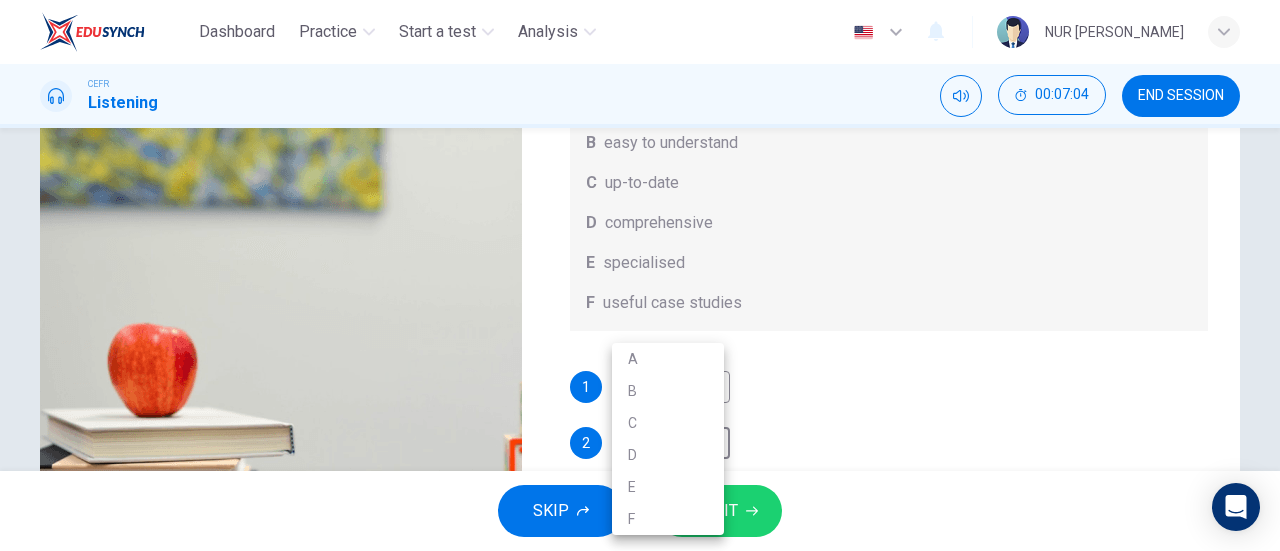 click at bounding box center [640, 275] 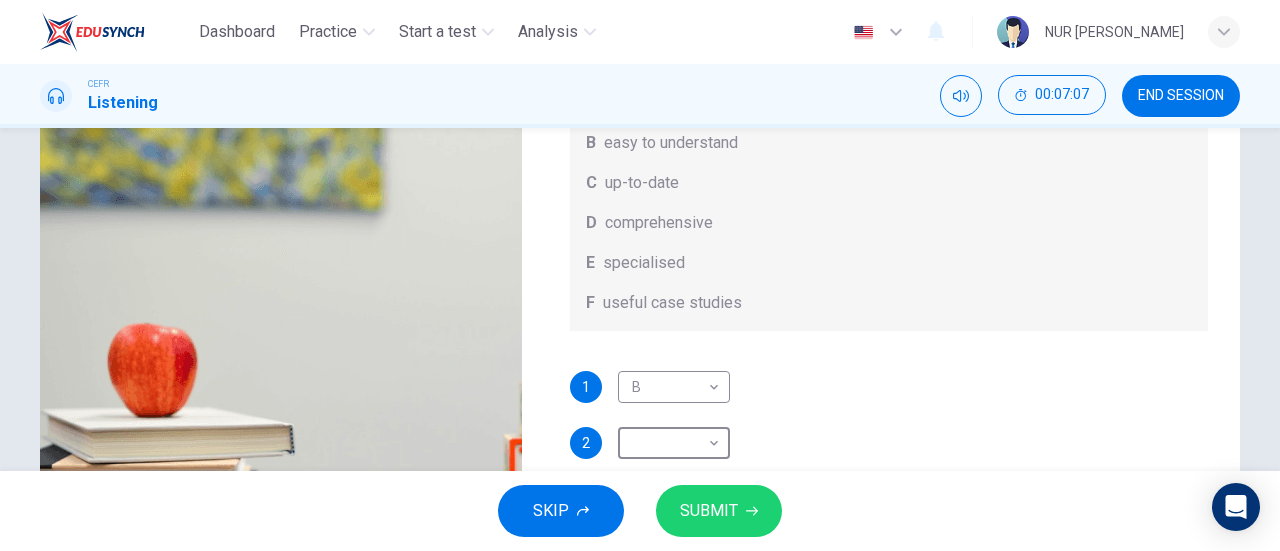 scroll, scrollTop: 112, scrollLeft: 0, axis: vertical 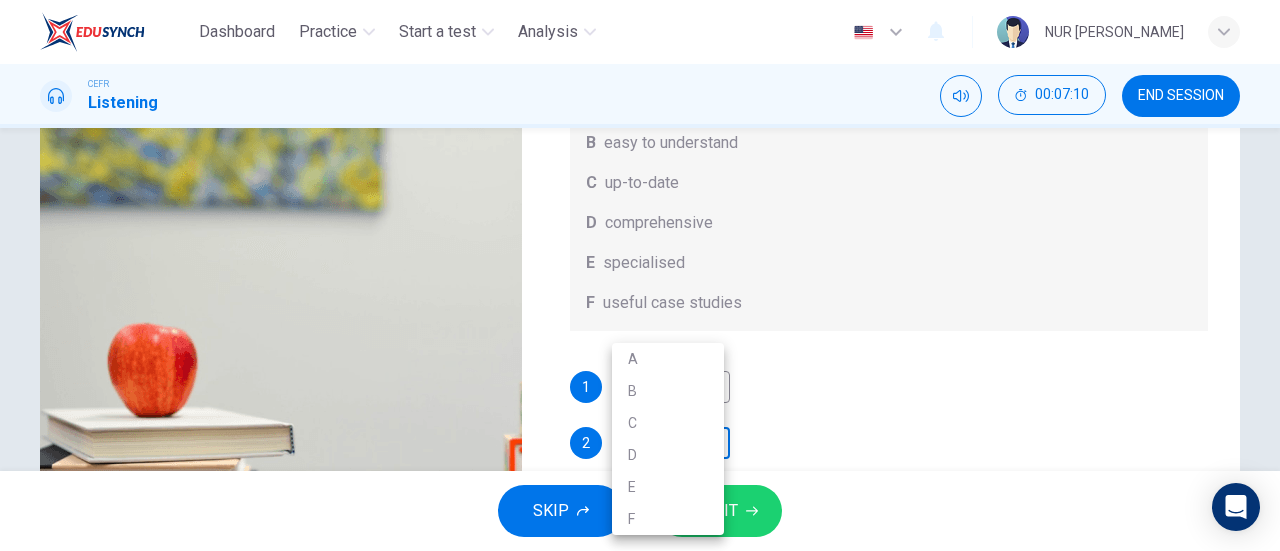 click on "Dashboard Practice Start a test Analysis English en ​ NUR FATIN NABILAH BINTI MOHD FADZLI CEFR Listening 00:07:10 END SESSION Question 7 What does Linda think about the books on Matthew’s reading list? Choose FOUR answers from the box and write the correct letter, A-F, next to the questions.
Opinions A helpful illustrations B easy to understand C up-to-date D comprehensive E specialised F useful case studies 1 B B ​ 2 ​ ​ 3 ​ ​ 4 ​ ​ Work Placements 00m 26s SKIP SUBMIT EduSynch - Online Language Proficiency Testing
Dashboard Practice Start a test Analysis Notifications © Copyright  2025 A B C D E F" at bounding box center (640, 275) 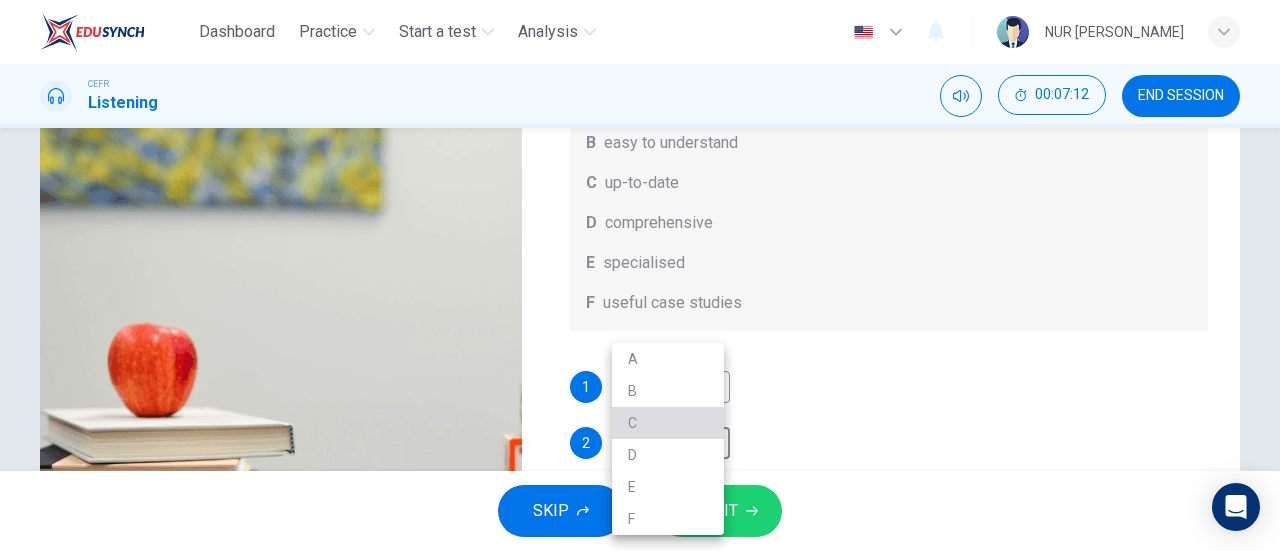 click on "C" at bounding box center (668, 423) 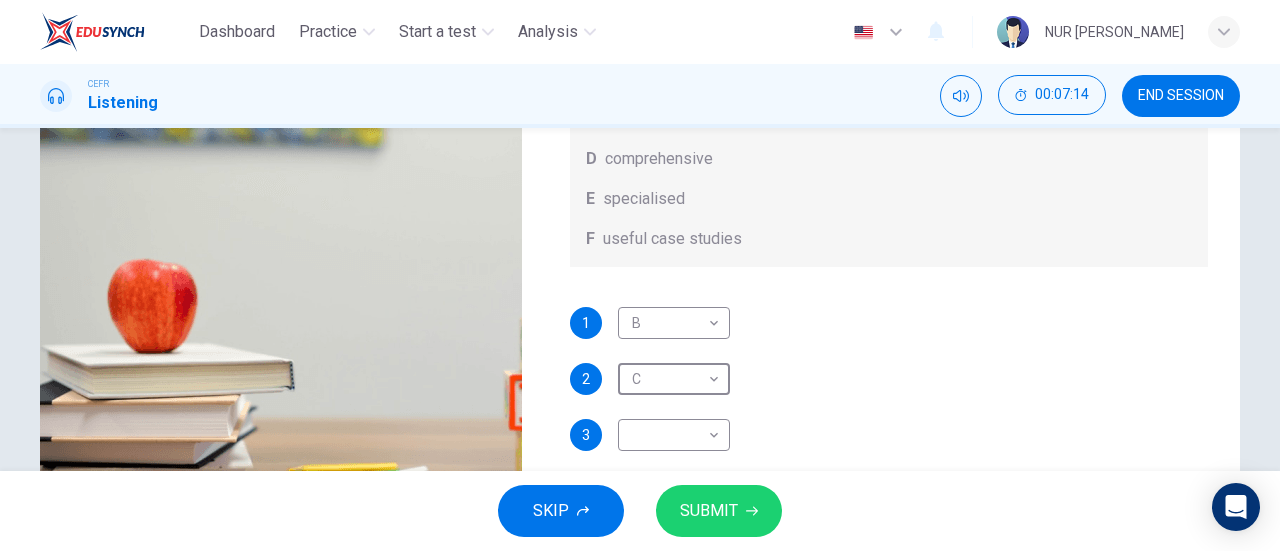 scroll, scrollTop: 324, scrollLeft: 0, axis: vertical 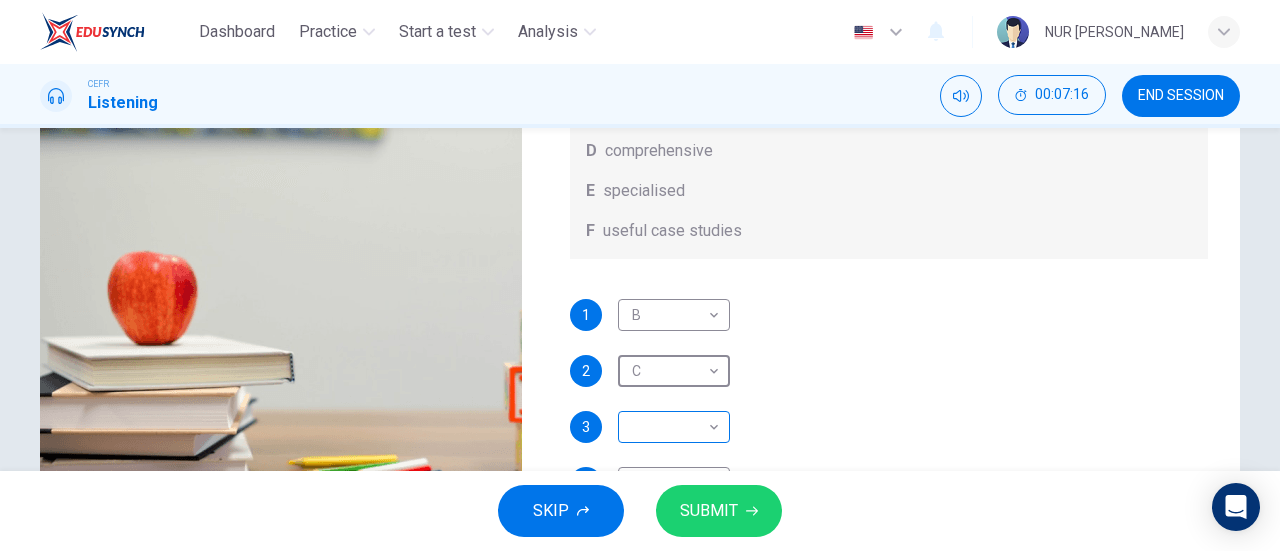 click on "Dashboard Practice Start a test Analysis English en ​ NUR FATIN NABILAH BINTI MOHD FADZLI CEFR Listening 00:07:16 END SESSION Question 7 What does Linda think about the books on Matthew’s reading list? Choose FOUR answers from the box and write the correct letter, A-F, next to the questions.
Opinions A helpful illustrations B easy to understand C up-to-date D comprehensive E specialised F useful case studies 1 B B ​ 2 C C ​ 3 ​ ​ 4 ​ ​ Work Placements 00m 26s SKIP SUBMIT EduSynch - Online Language Proficiency Testing
Dashboard Practice Start a test Analysis Notifications © Copyright  2025" at bounding box center [640, 275] 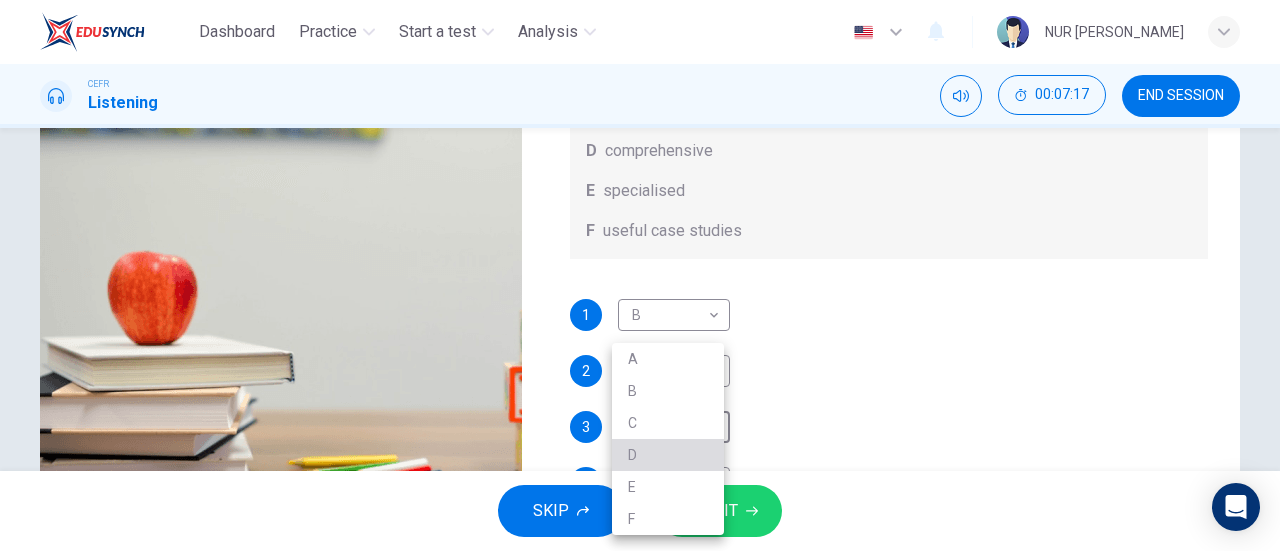 click on "D" at bounding box center [668, 455] 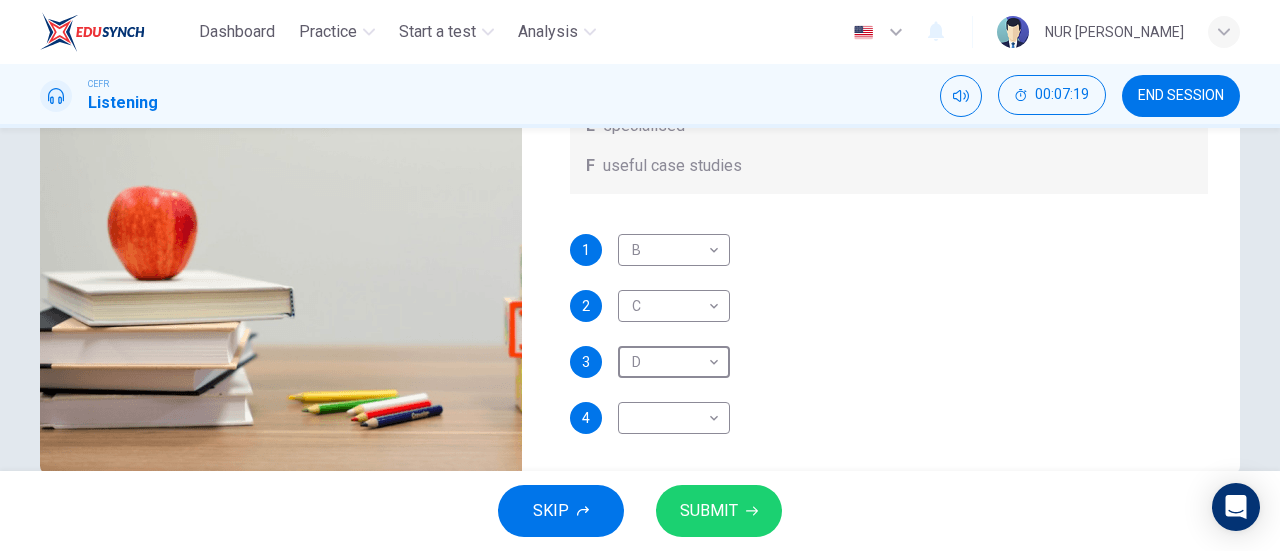 scroll, scrollTop: 400, scrollLeft: 0, axis: vertical 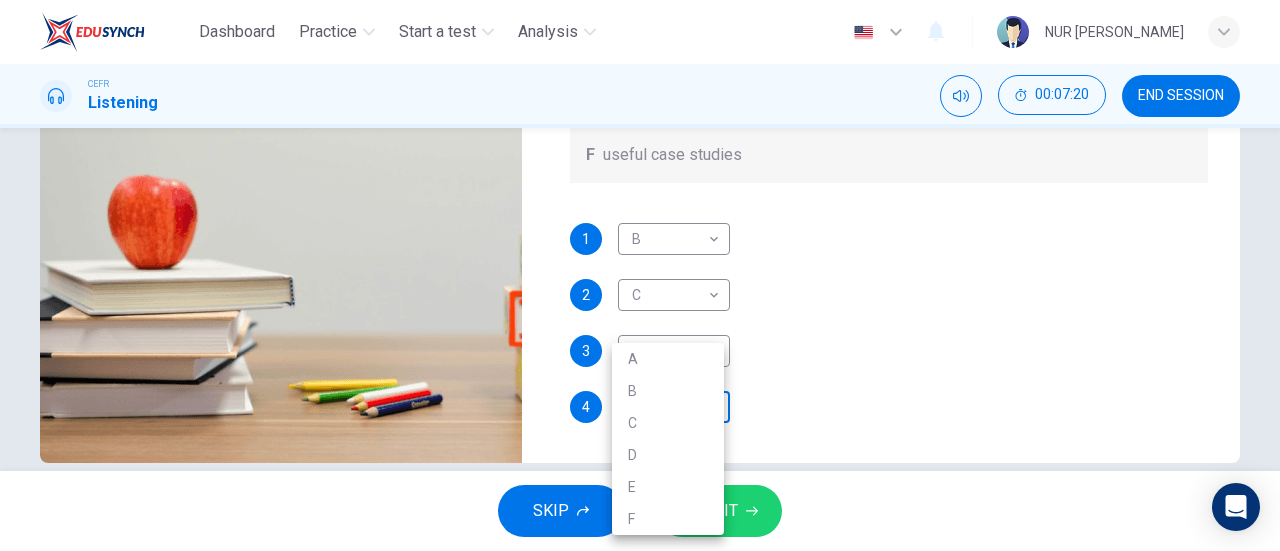 click on "Dashboard Practice Start a test Analysis English en ​ NUR FATIN NABILAH BINTI MOHD FADZLI CEFR Listening 00:07:20 END SESSION Question 7 What does Linda think about the books on Matthew’s reading list? Choose FOUR answers from the box and write the correct letter, A-F, next to the questions.
Opinions A helpful illustrations B easy to understand C up-to-date D comprehensive E specialised F useful case studies 1 B B ​ 2 C C ​ 3 D D ​ 4 ​ ​ Work Placements 00m 26s SKIP SUBMIT EduSynch - Online Language Proficiency Testing
Dashboard Practice Start a test Analysis Notifications © Copyright  2025 A B C D E F" at bounding box center (640, 275) 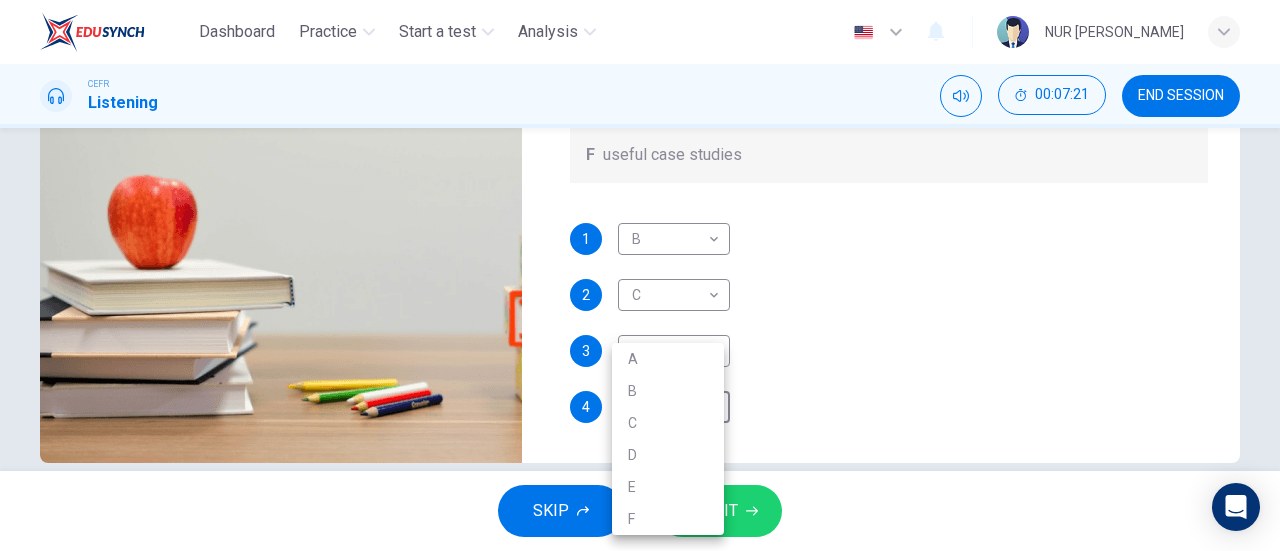 click on "E" at bounding box center (668, 487) 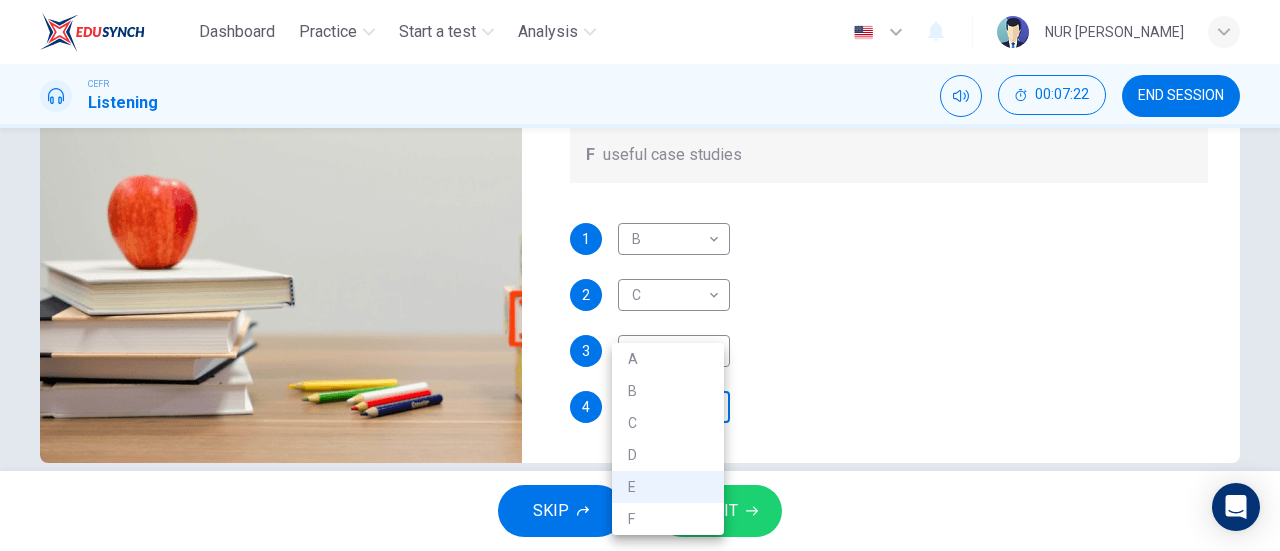 click on "Dashboard Practice Start a test Analysis English en ​ NUR FATIN NABILAH BINTI MOHD FADZLI CEFR Listening 00:07:22 END SESSION Question 7 What does Linda think about the books on Matthew’s reading list? Choose FOUR answers from the box and write the correct letter, A-F, next to the questions.
Opinions A helpful illustrations B easy to understand C up-to-date D comprehensive E specialised F useful case studies 1 B B ​ 2 C C ​ 3 D D ​ 4 E E ​ Work Placements 00m 26s SKIP SUBMIT EduSynch - Online Language Proficiency Testing
Dashboard Practice Start a test Analysis Notifications © Copyright  2025 A B C D E F" at bounding box center [640, 275] 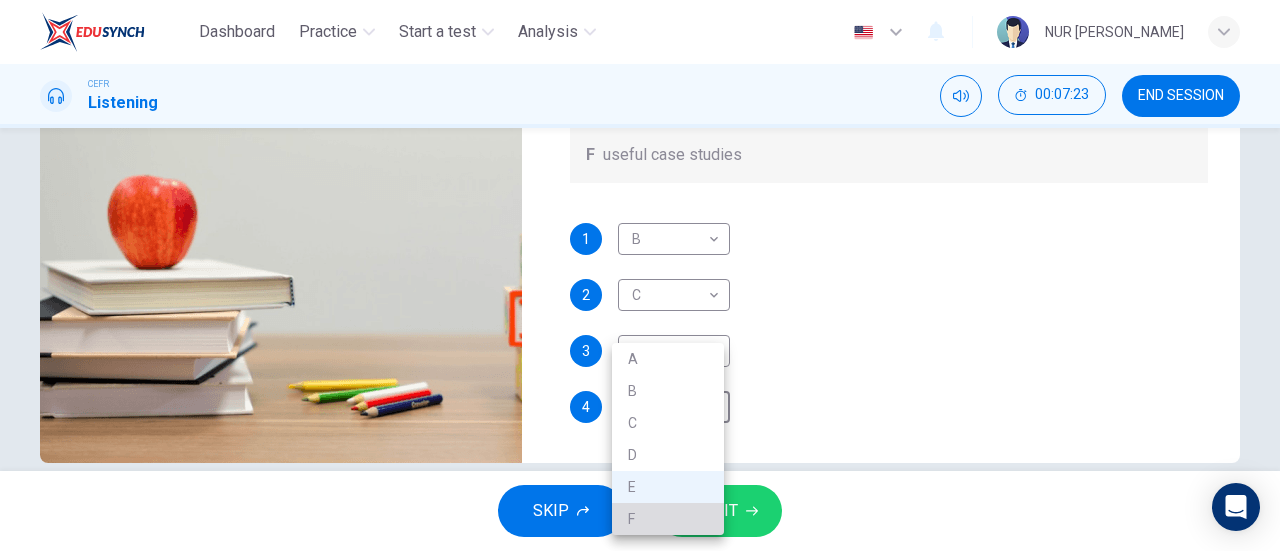 click on "F" at bounding box center [668, 519] 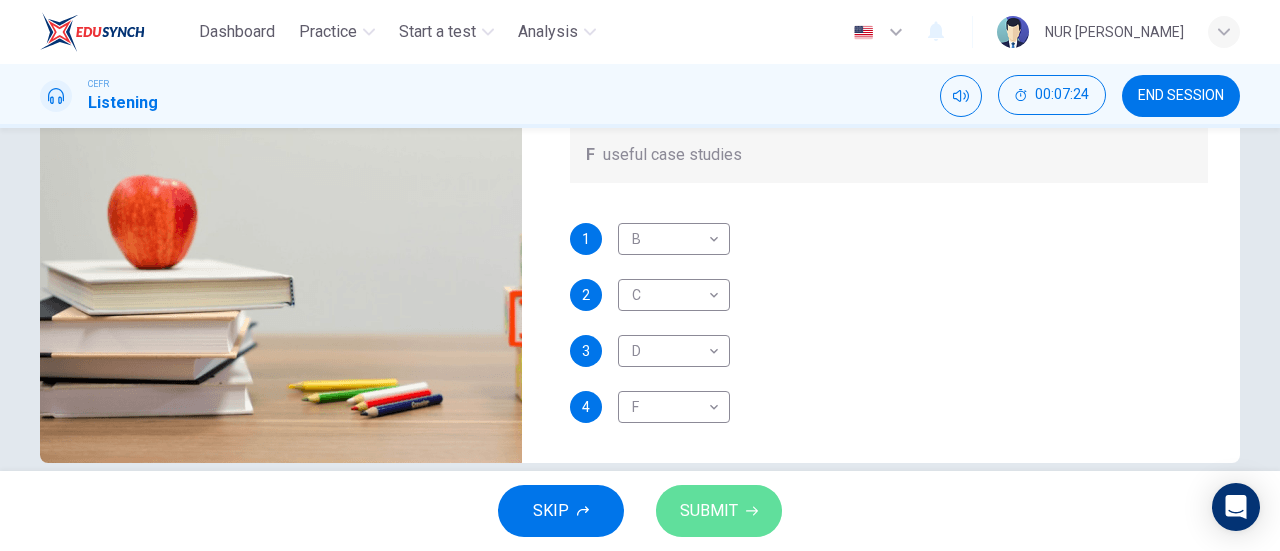 click on "SUBMIT" at bounding box center [709, 511] 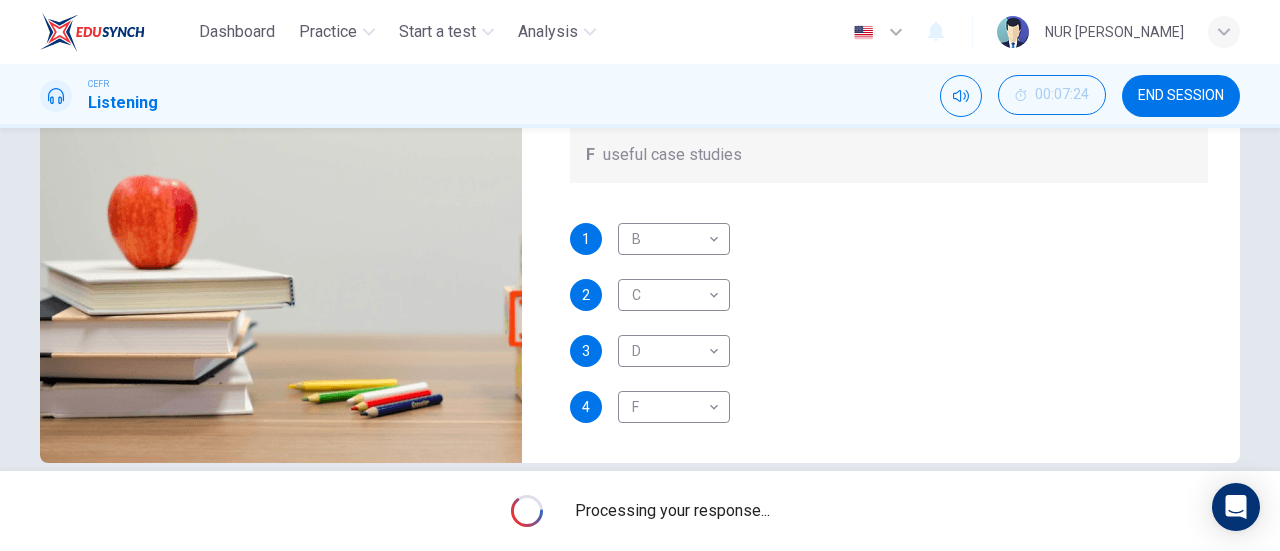 type on "91" 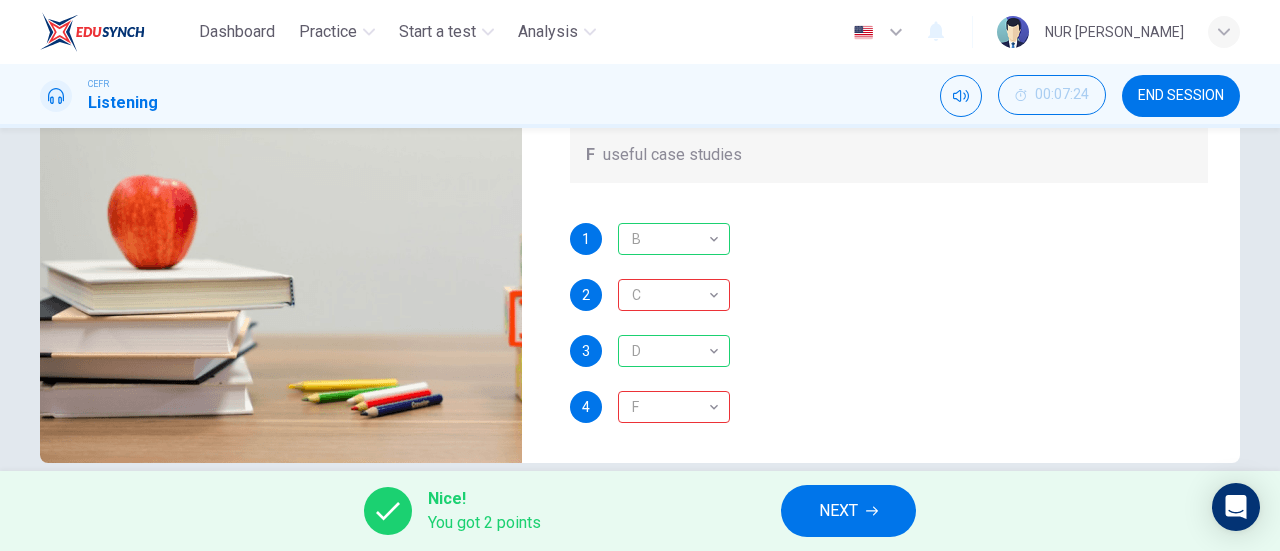 click on "NEXT" at bounding box center (848, 511) 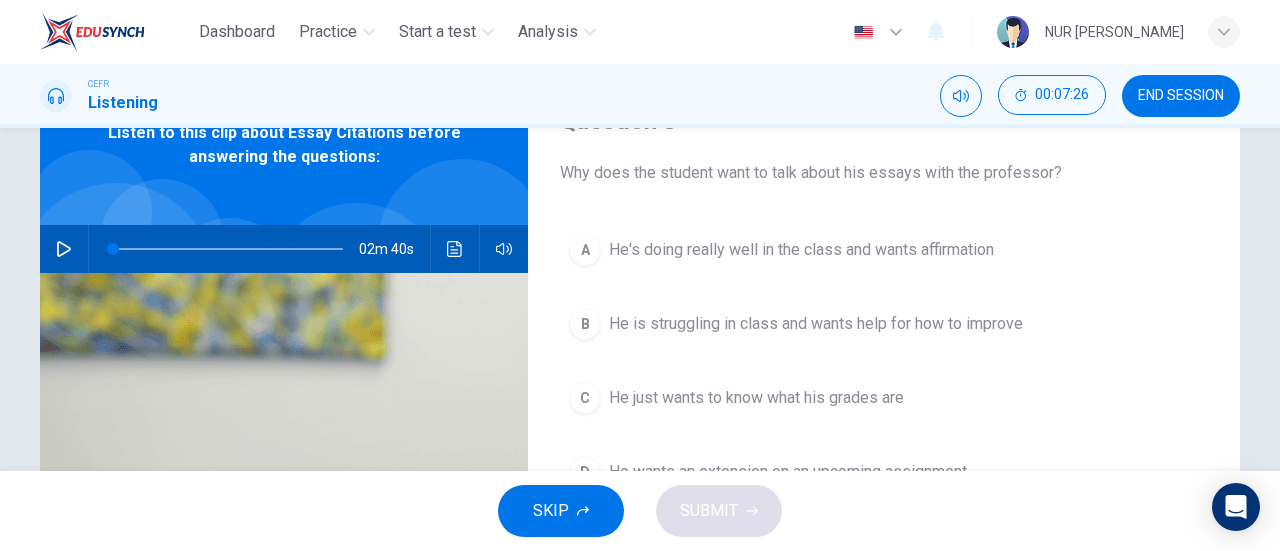 scroll, scrollTop: 137, scrollLeft: 0, axis: vertical 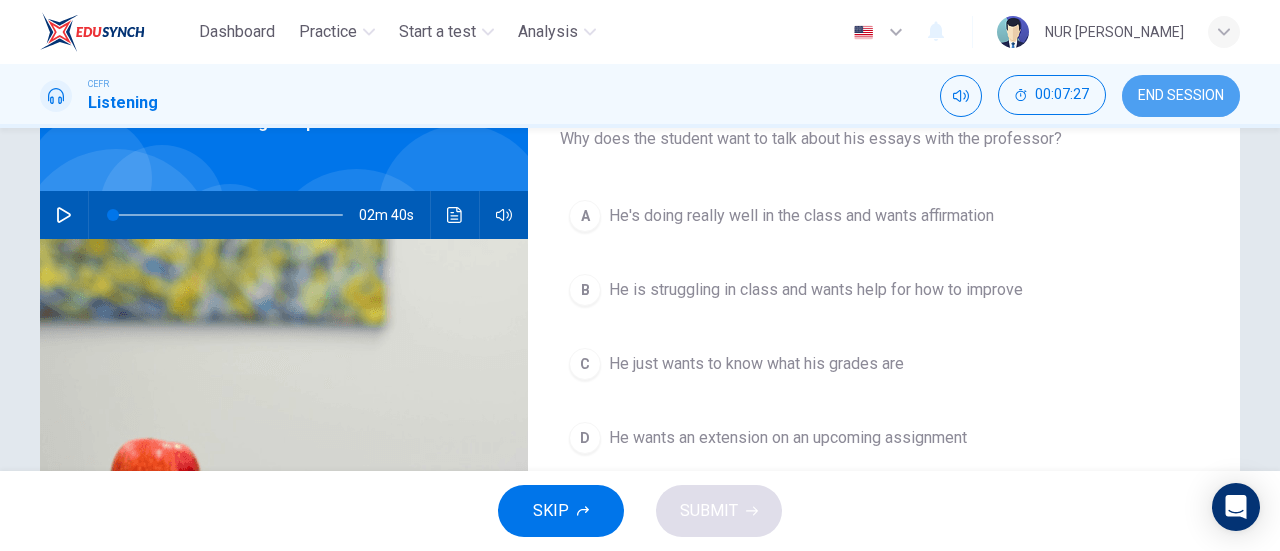 click on "END SESSION" at bounding box center [1181, 96] 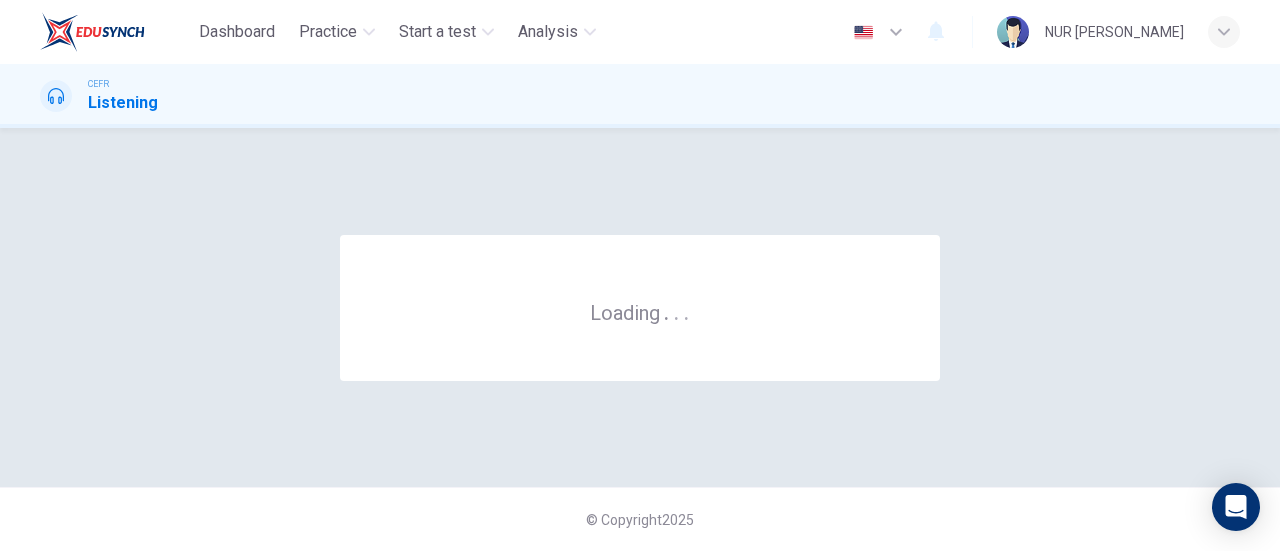 scroll, scrollTop: 0, scrollLeft: 0, axis: both 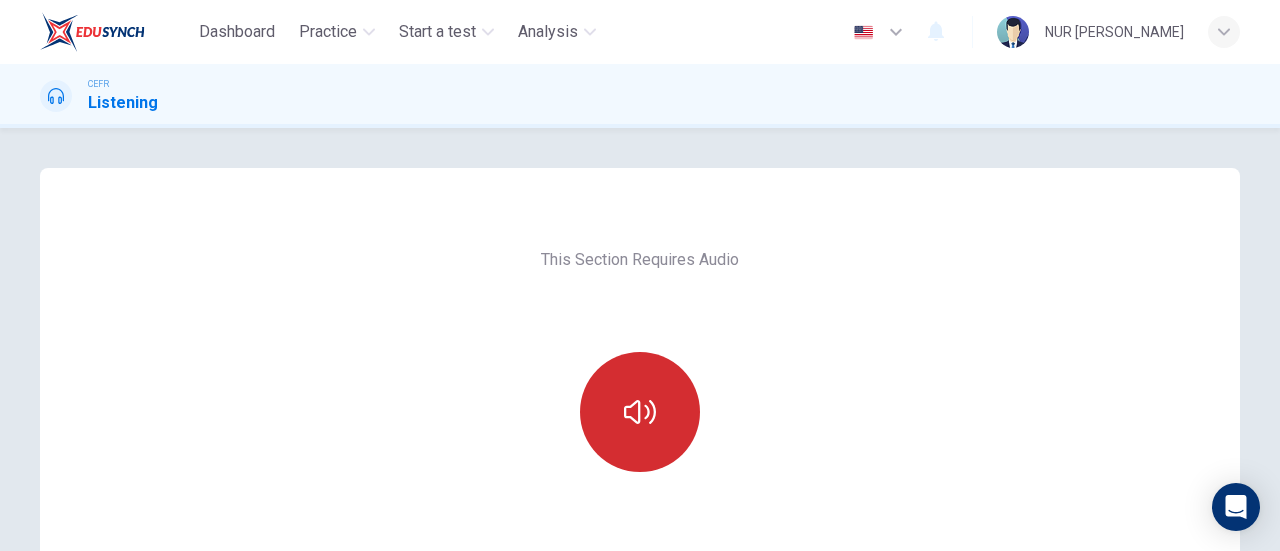 click 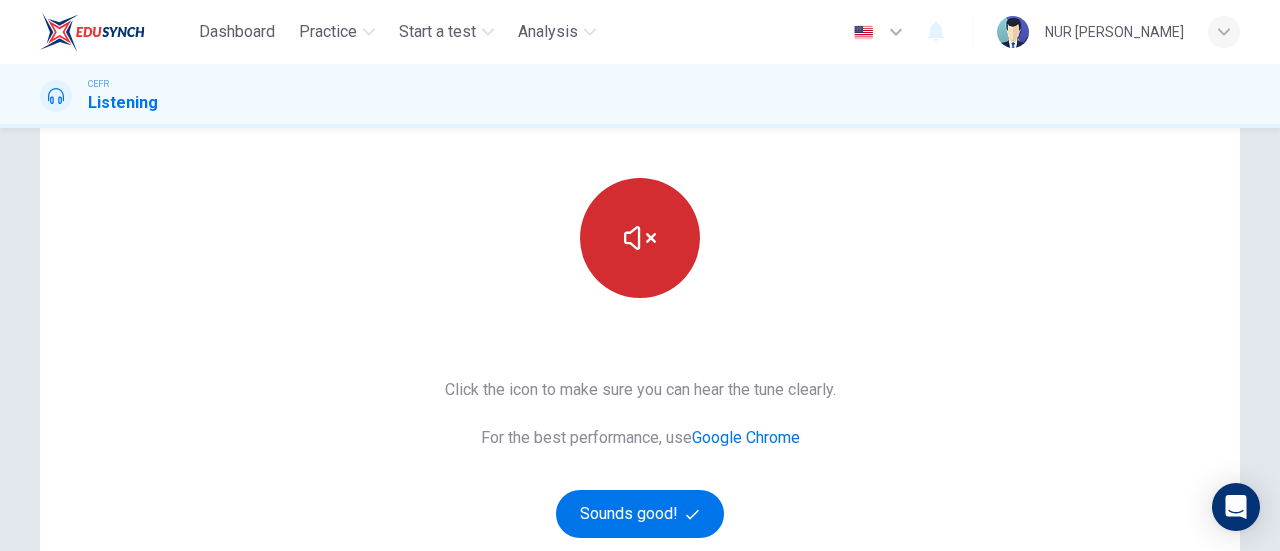 scroll, scrollTop: 312, scrollLeft: 0, axis: vertical 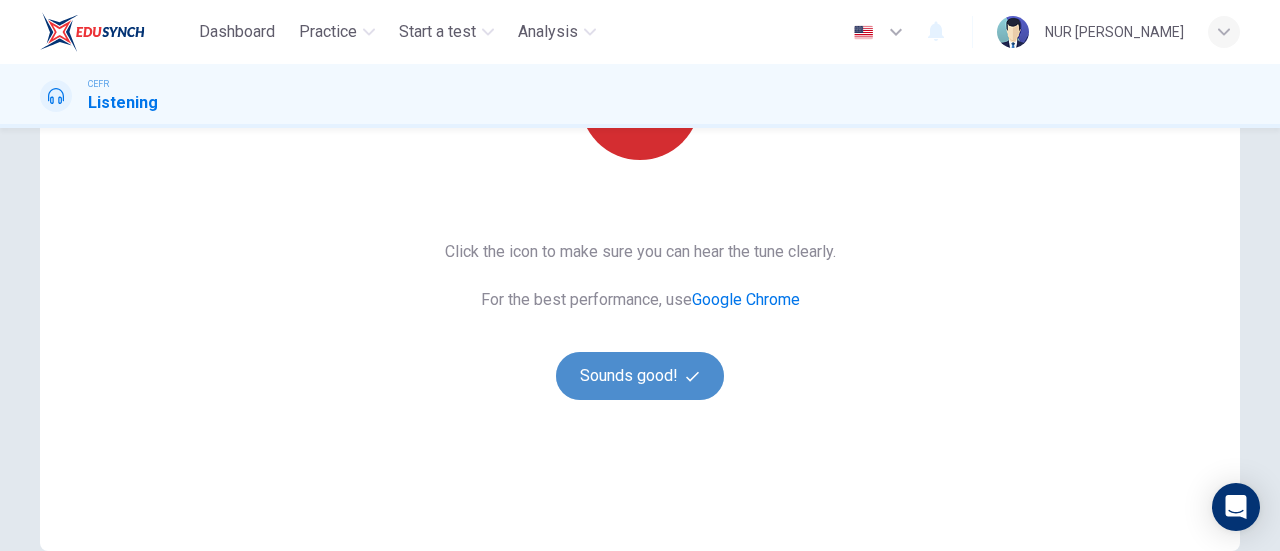 click on "Sounds good!" at bounding box center (640, 376) 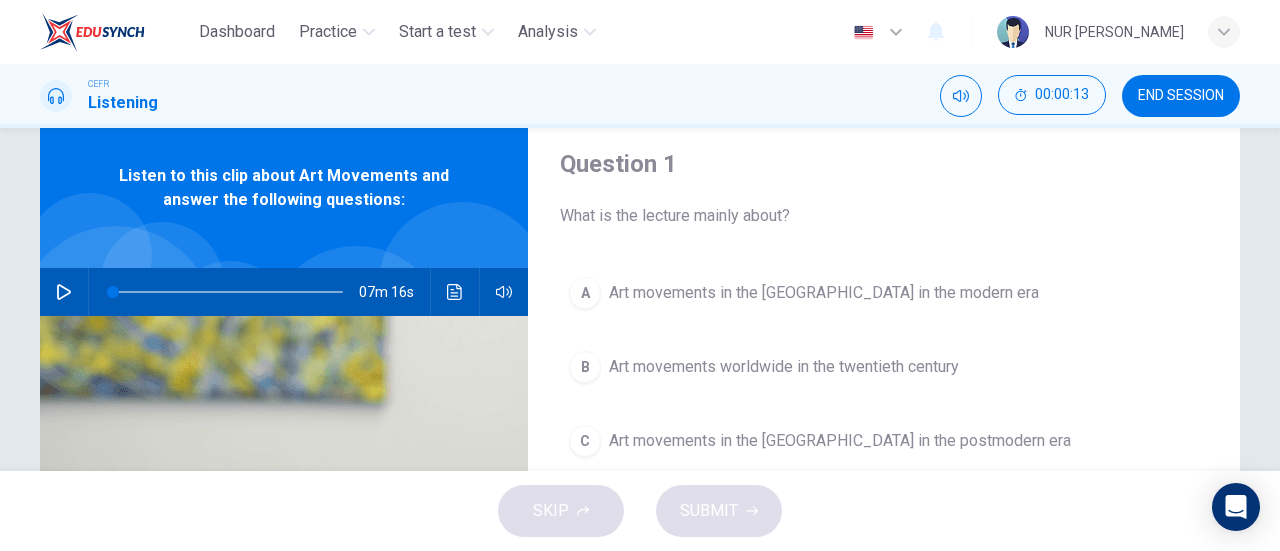 scroll, scrollTop: 0, scrollLeft: 0, axis: both 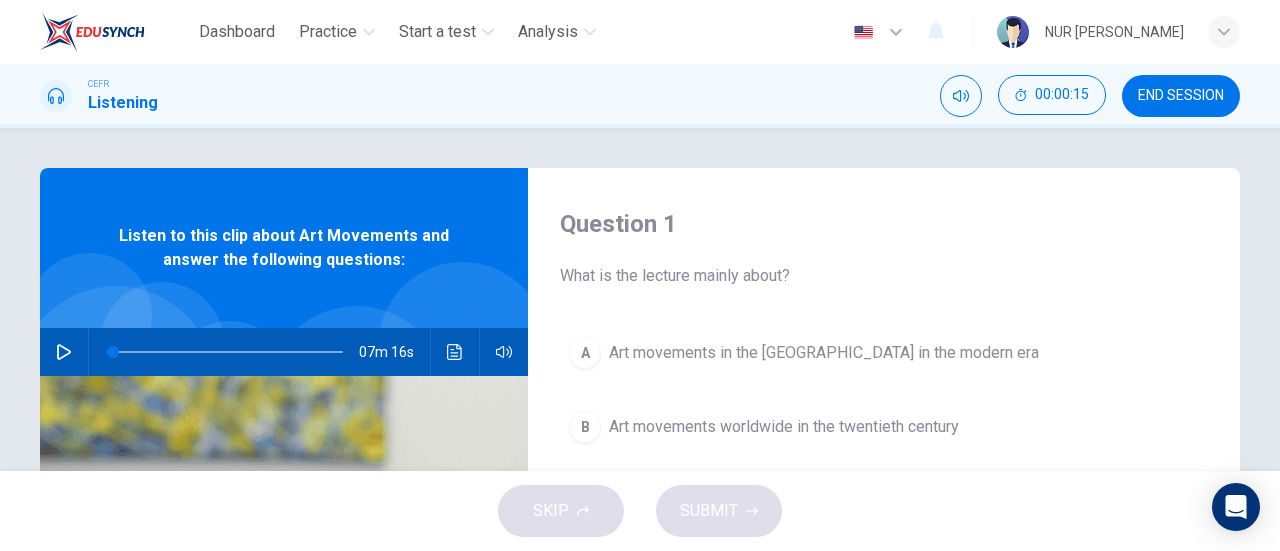 click 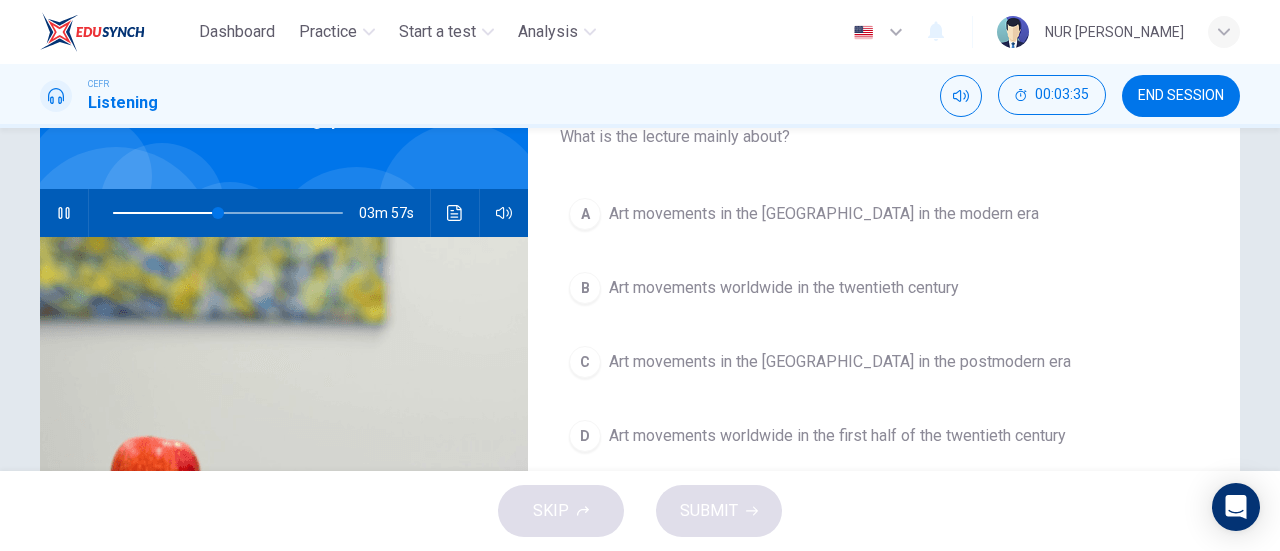 scroll, scrollTop: 130, scrollLeft: 0, axis: vertical 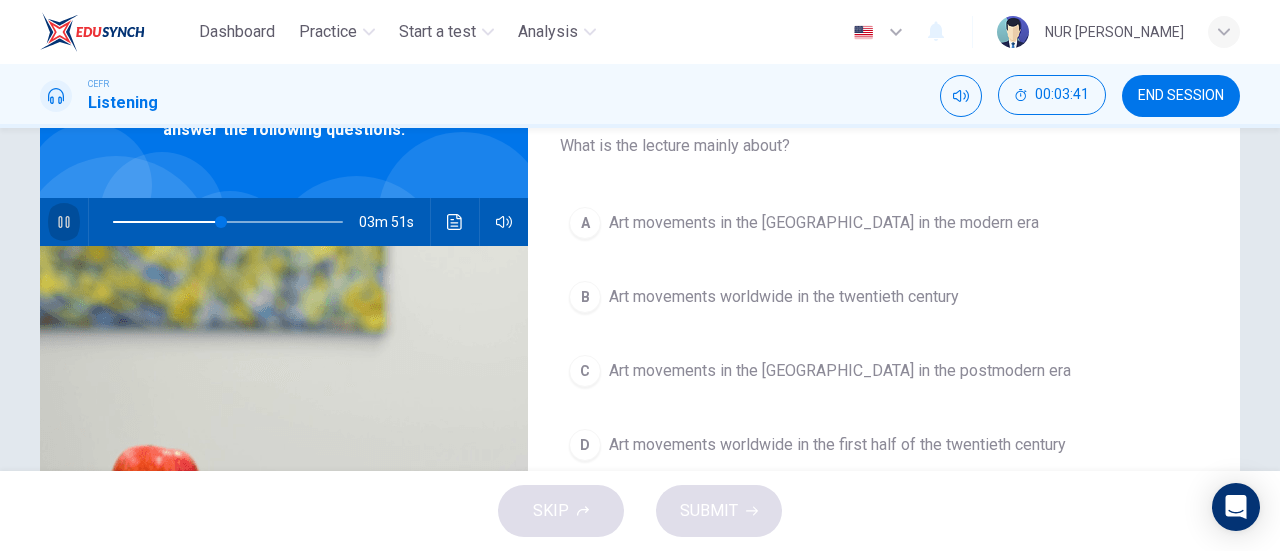 click at bounding box center (64, 222) 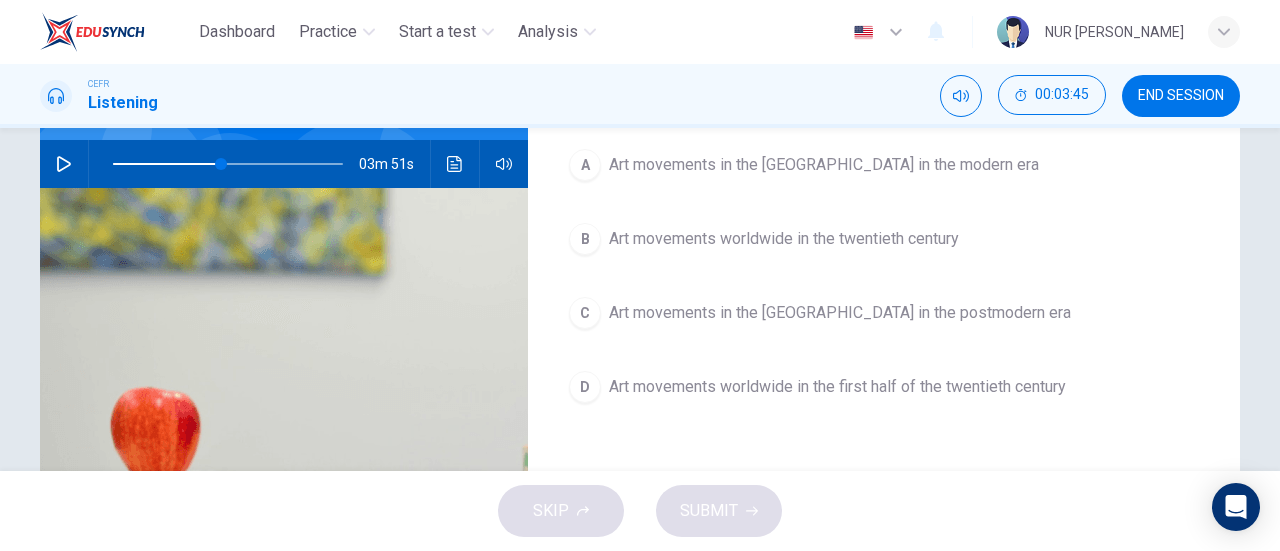scroll, scrollTop: 202, scrollLeft: 0, axis: vertical 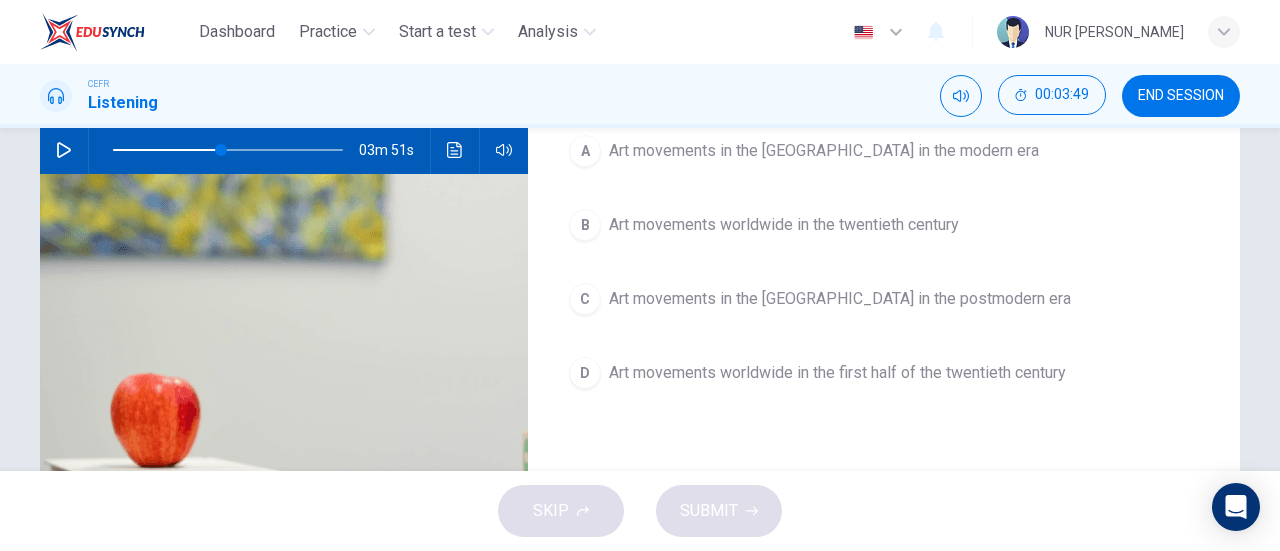 click on "Art movements worldwide in the first half of the twentieth century" at bounding box center [837, 373] 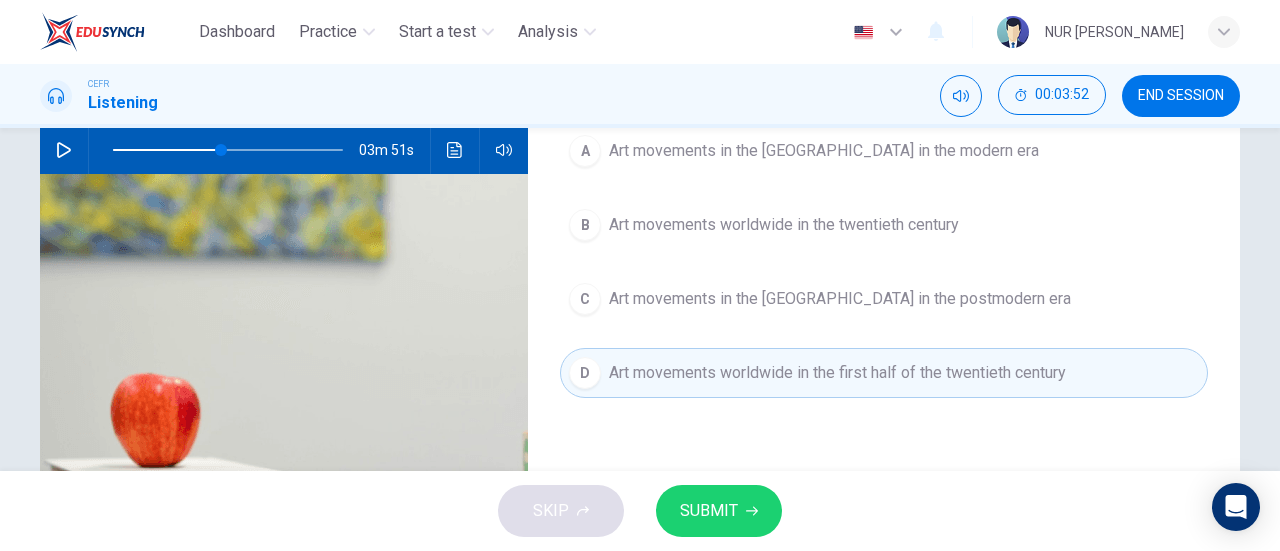 click on "SUBMIT" at bounding box center [709, 511] 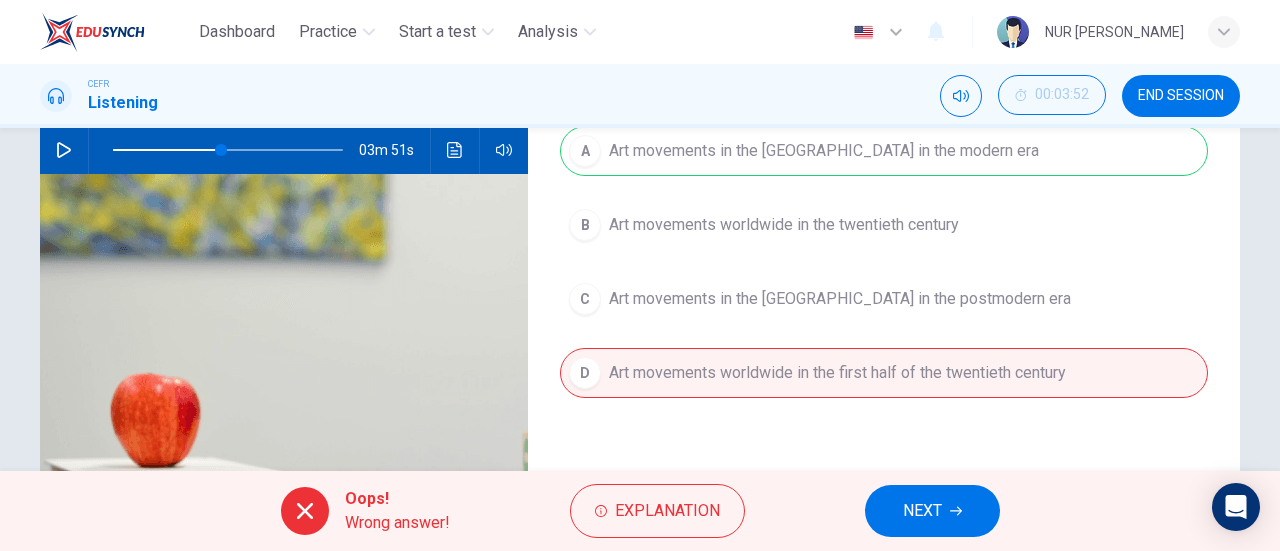 click on "NEXT" at bounding box center (932, 511) 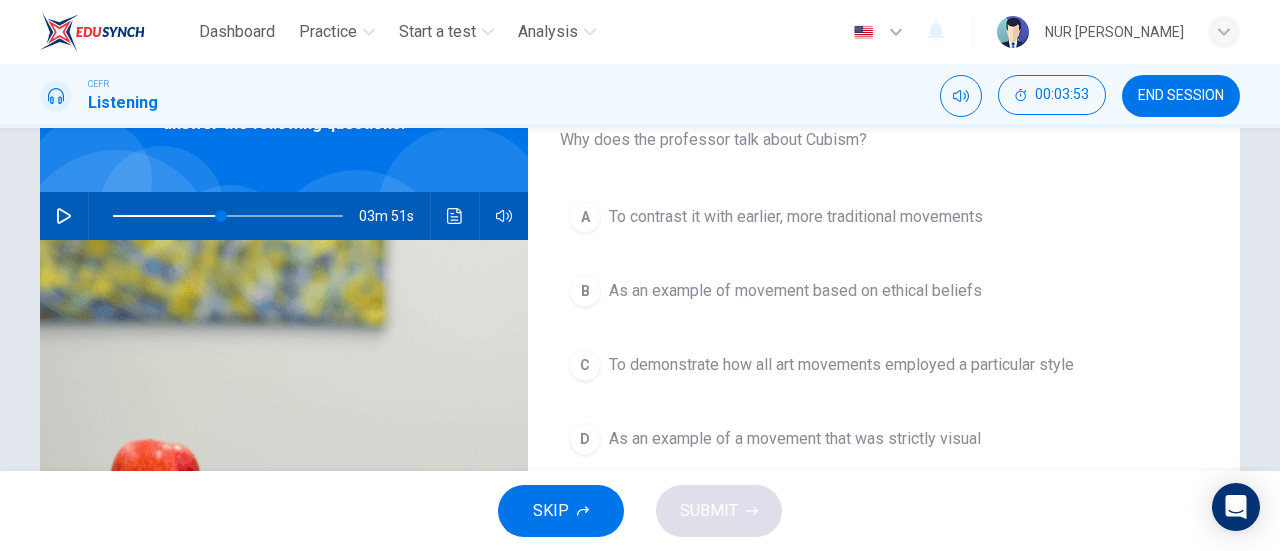 scroll, scrollTop: 146, scrollLeft: 0, axis: vertical 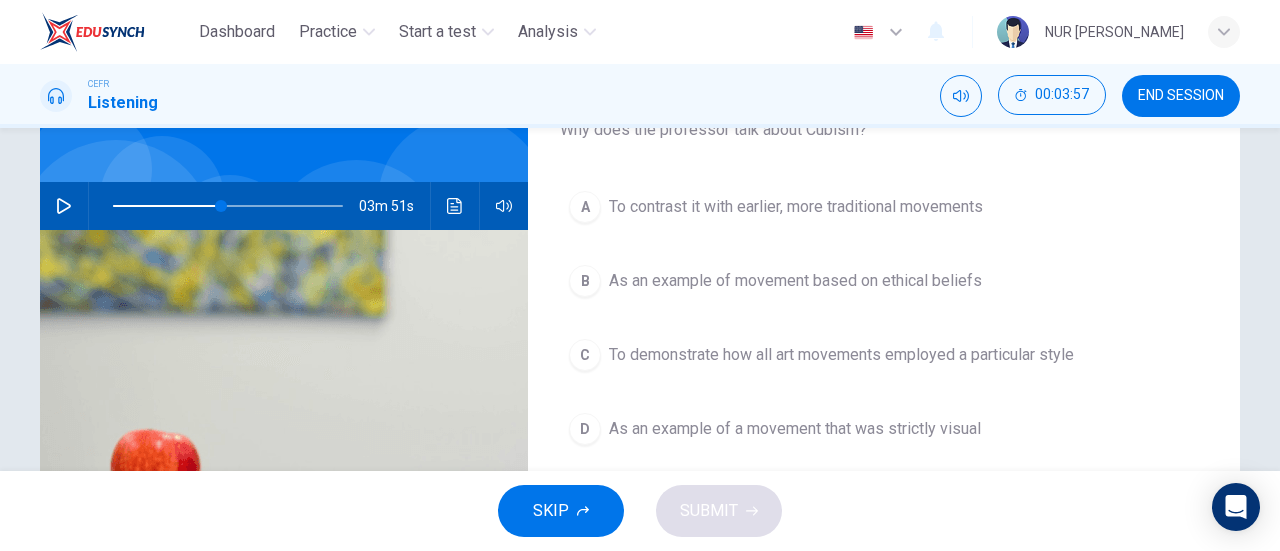 click on "To demonstrate how all art movements employed a particular style" at bounding box center (841, 355) 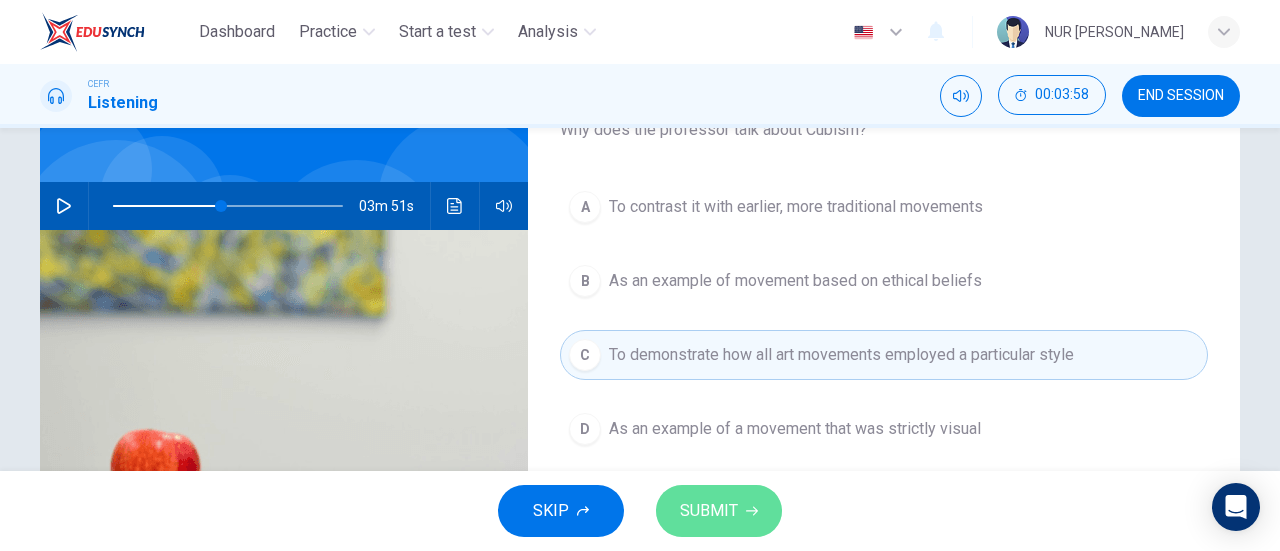 click on "SUBMIT" at bounding box center (709, 511) 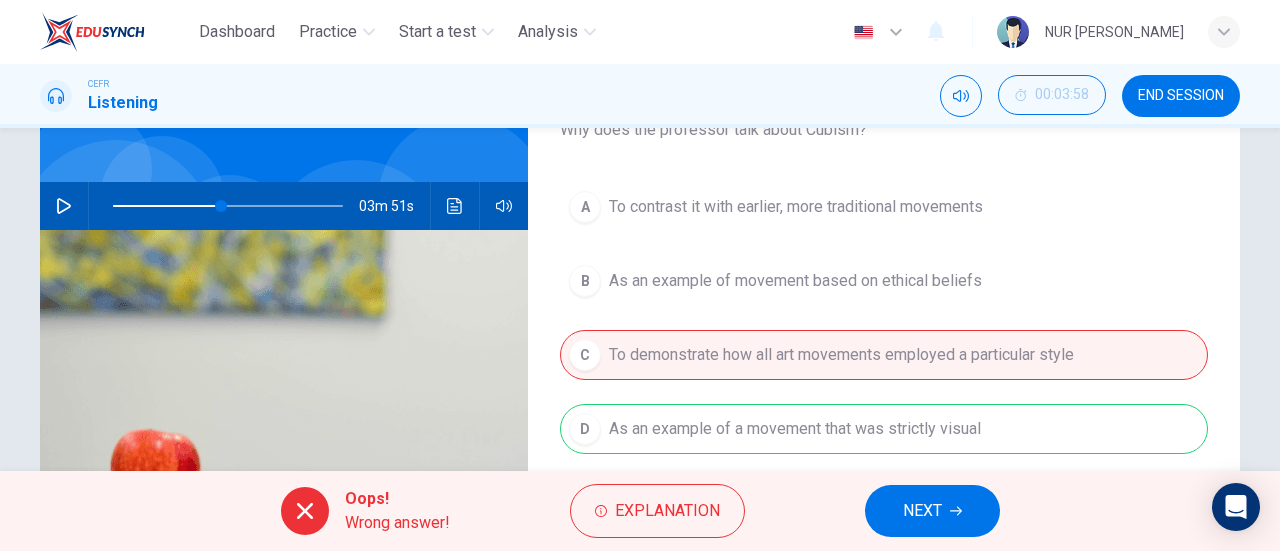 click on "NEXT" at bounding box center [932, 511] 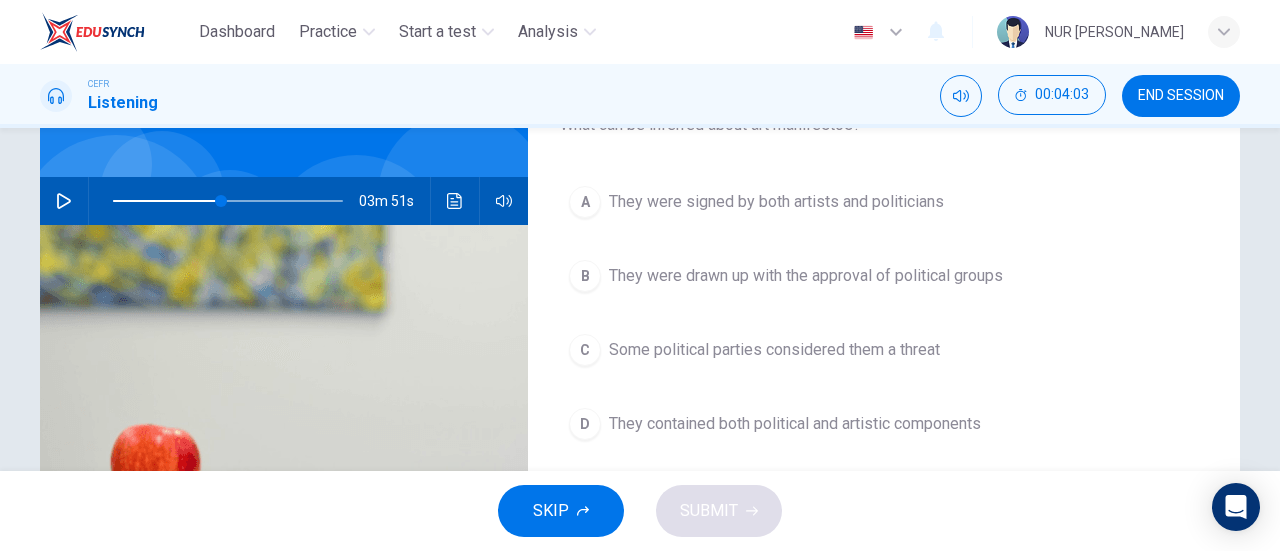 scroll, scrollTop: 152, scrollLeft: 0, axis: vertical 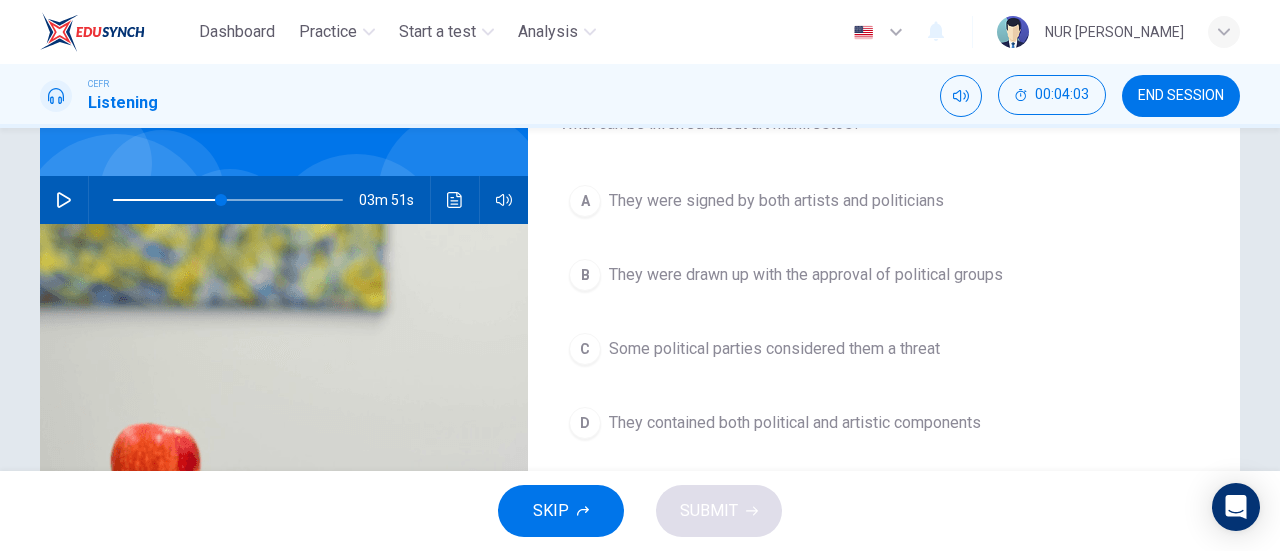 click on "B They were drawn up with the approval of political groups" at bounding box center [884, 275] 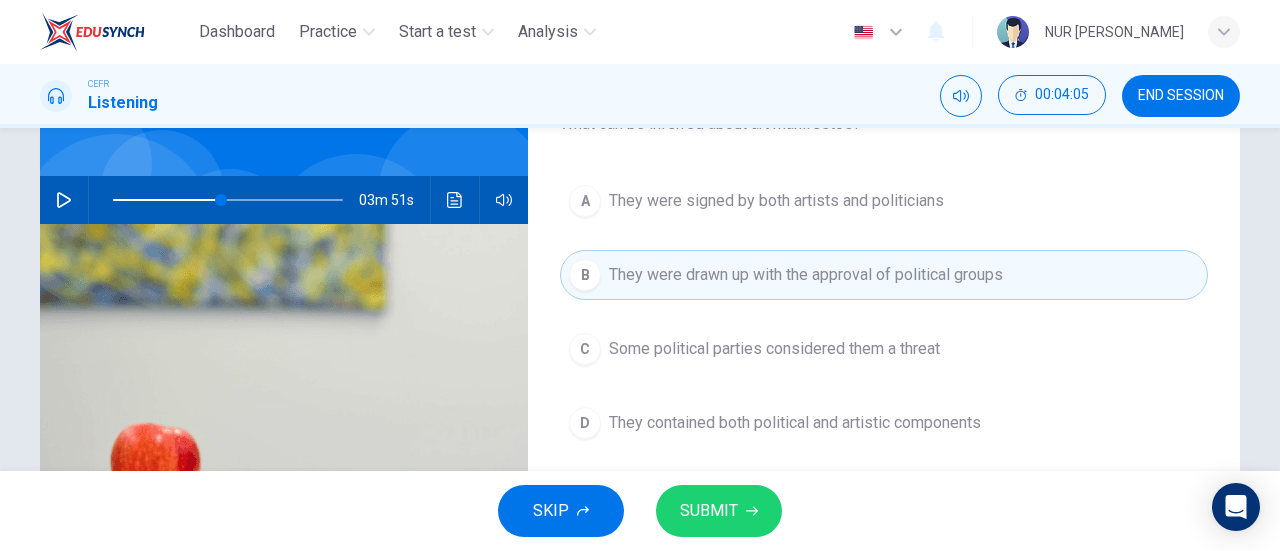 click on "SUBMIT" at bounding box center (709, 511) 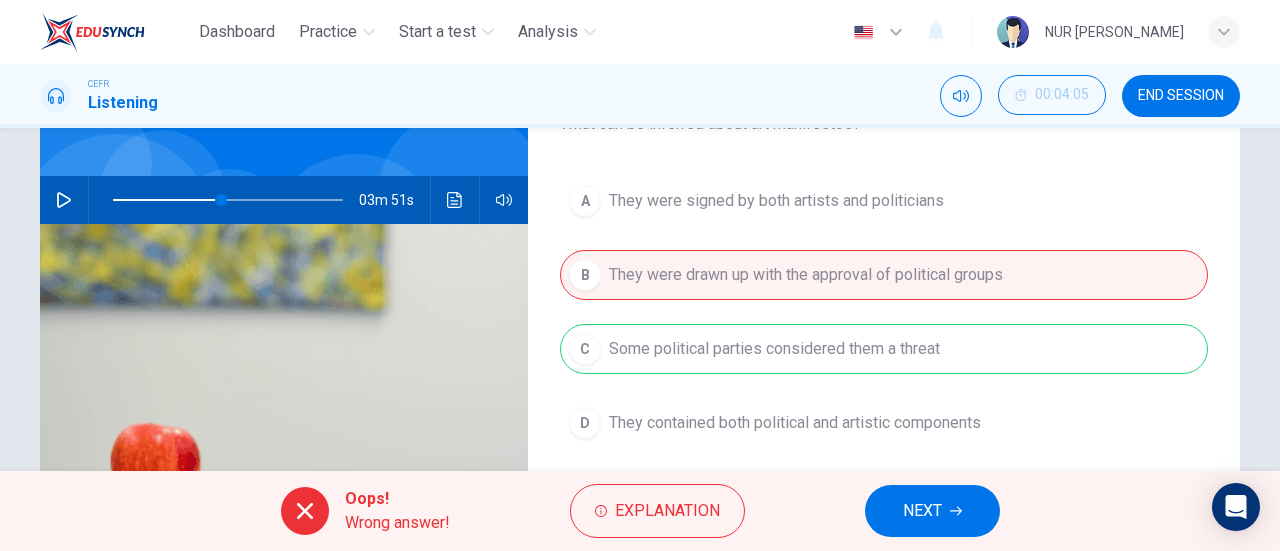click on "Oops! Wrong answer! Explanation NEXT" at bounding box center [640, 511] 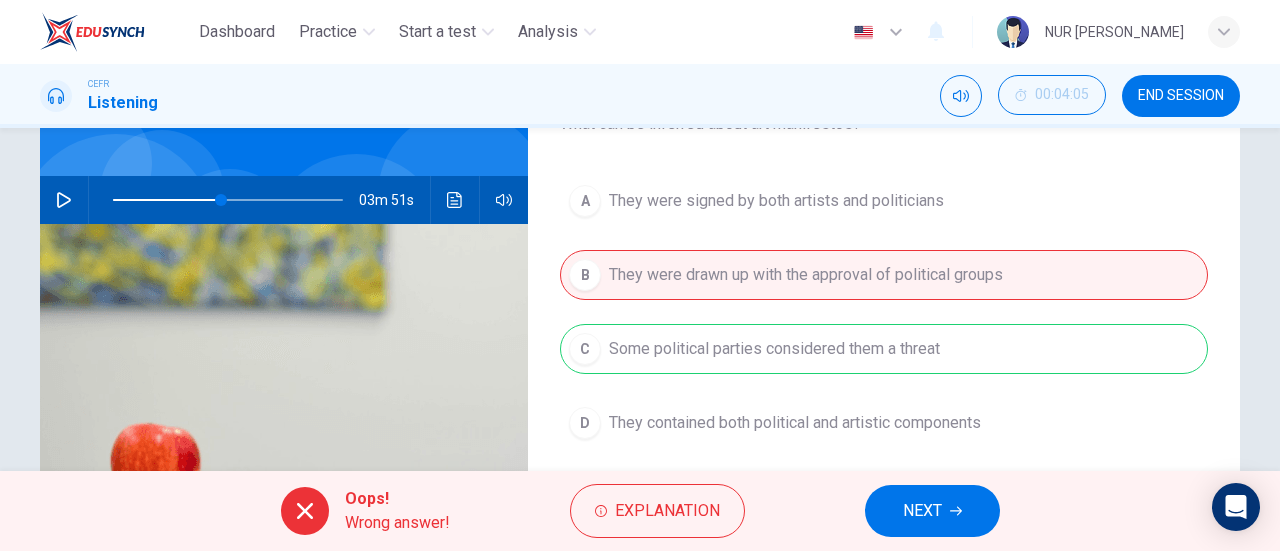 click on "NEXT" at bounding box center (932, 511) 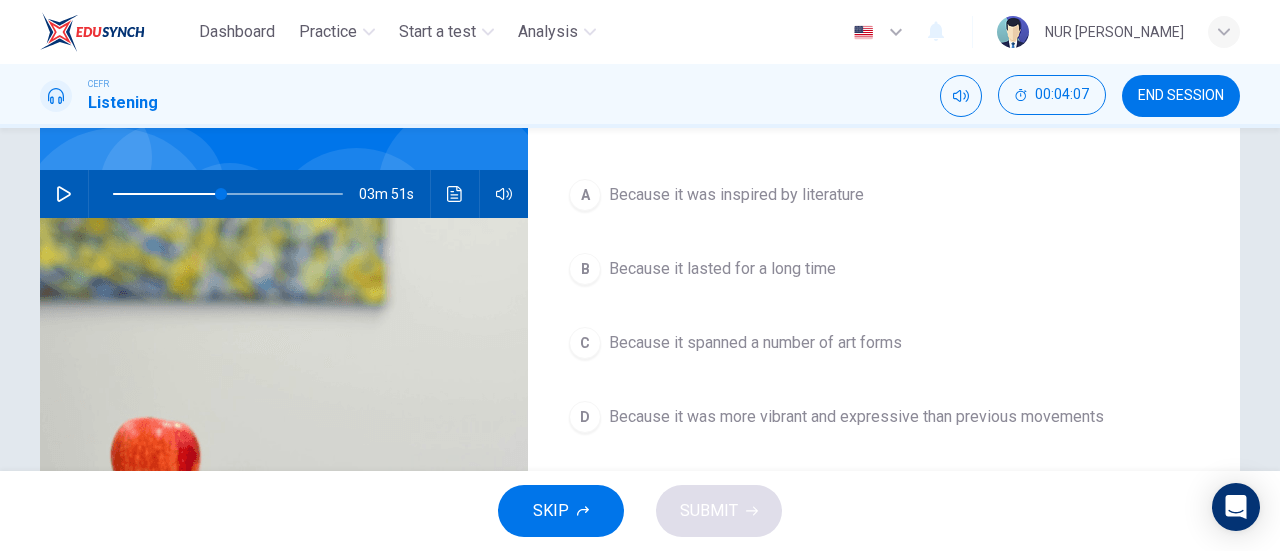 scroll, scrollTop: 172, scrollLeft: 0, axis: vertical 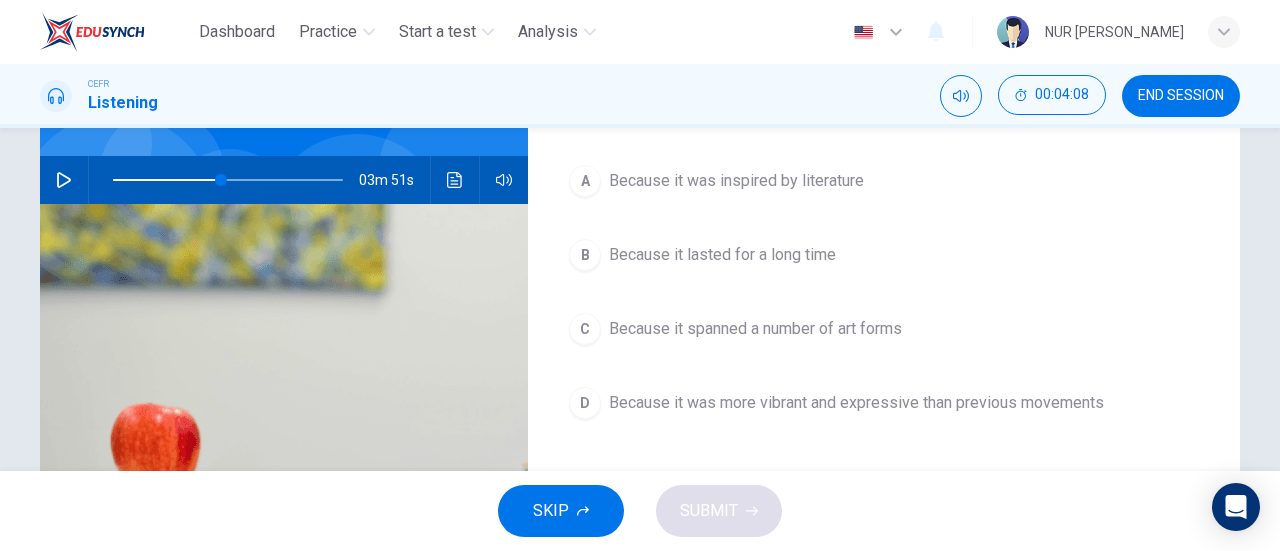 click on "END SESSION" at bounding box center [1181, 96] 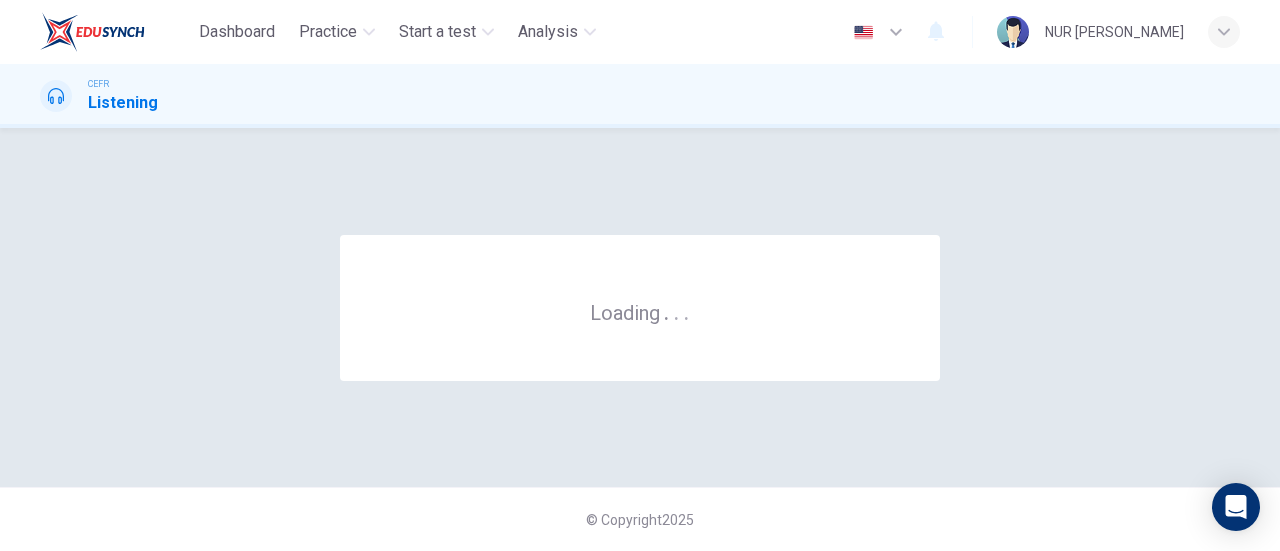 scroll, scrollTop: 0, scrollLeft: 0, axis: both 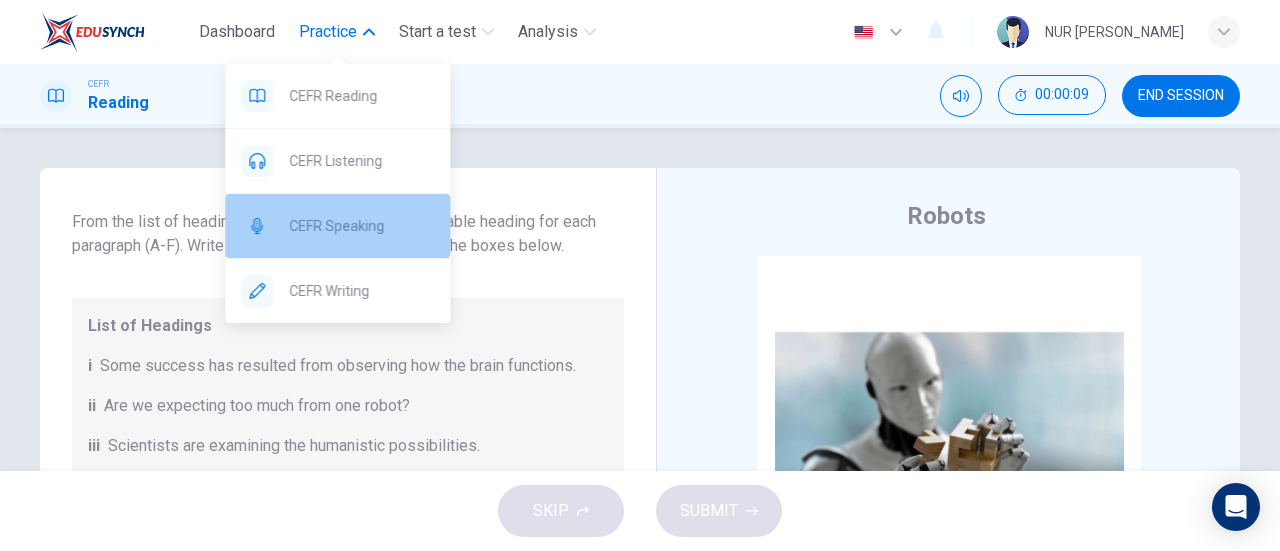 click on "CEFR Speaking" at bounding box center [337, 226] 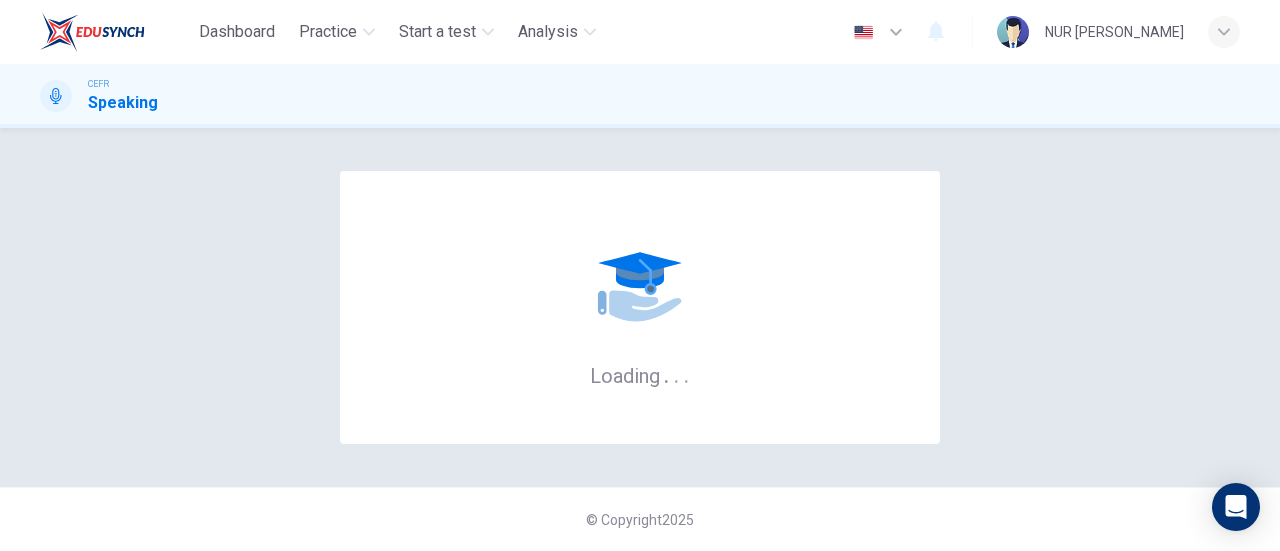 scroll, scrollTop: 0, scrollLeft: 0, axis: both 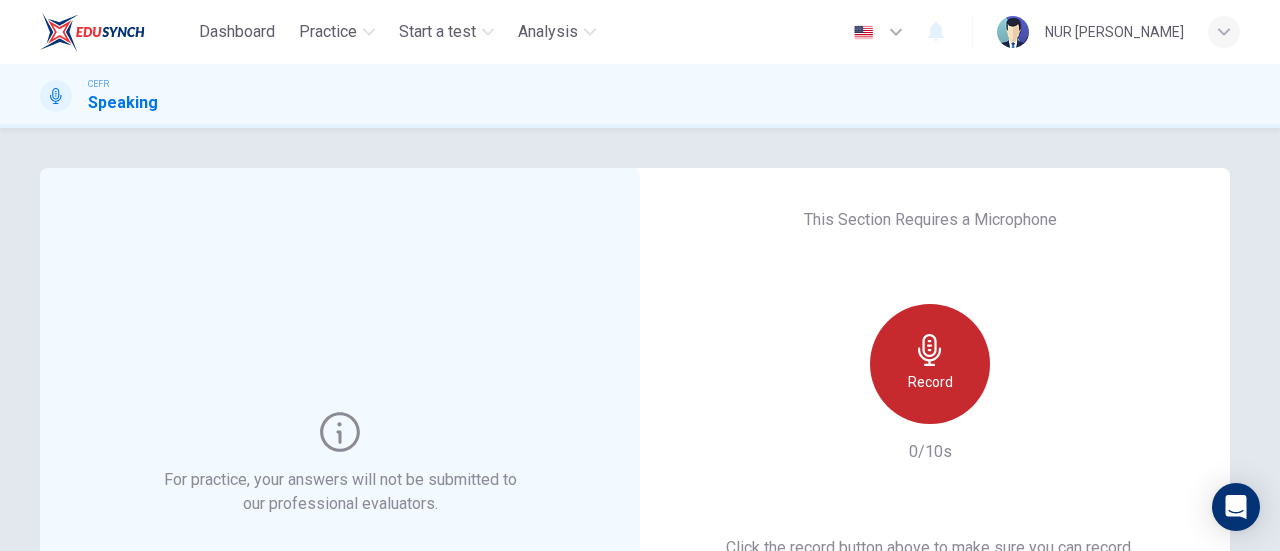 click 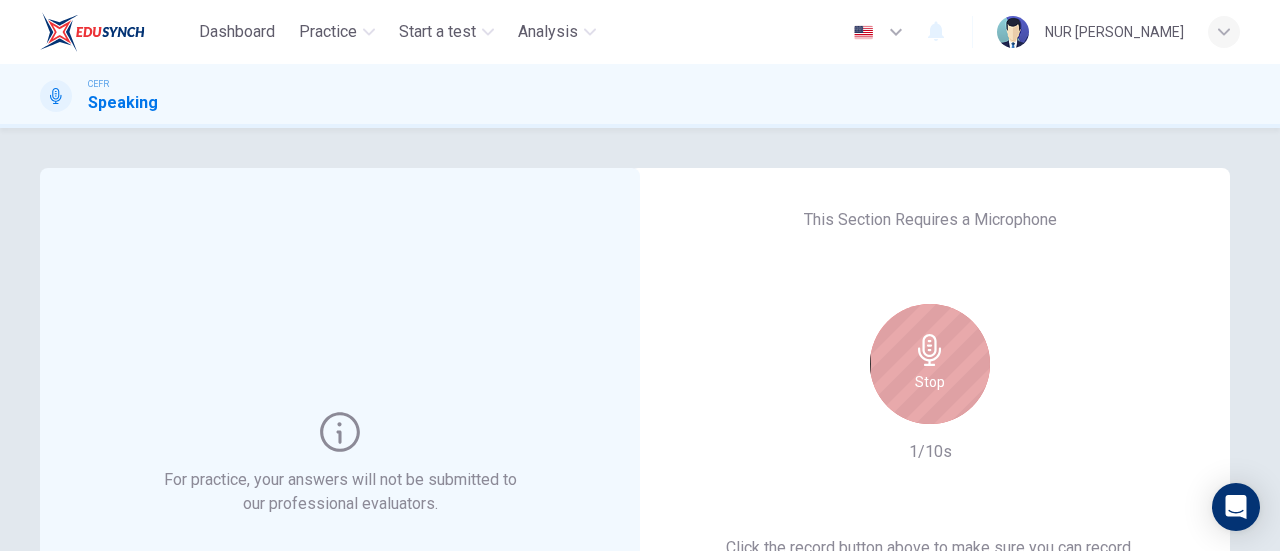 click 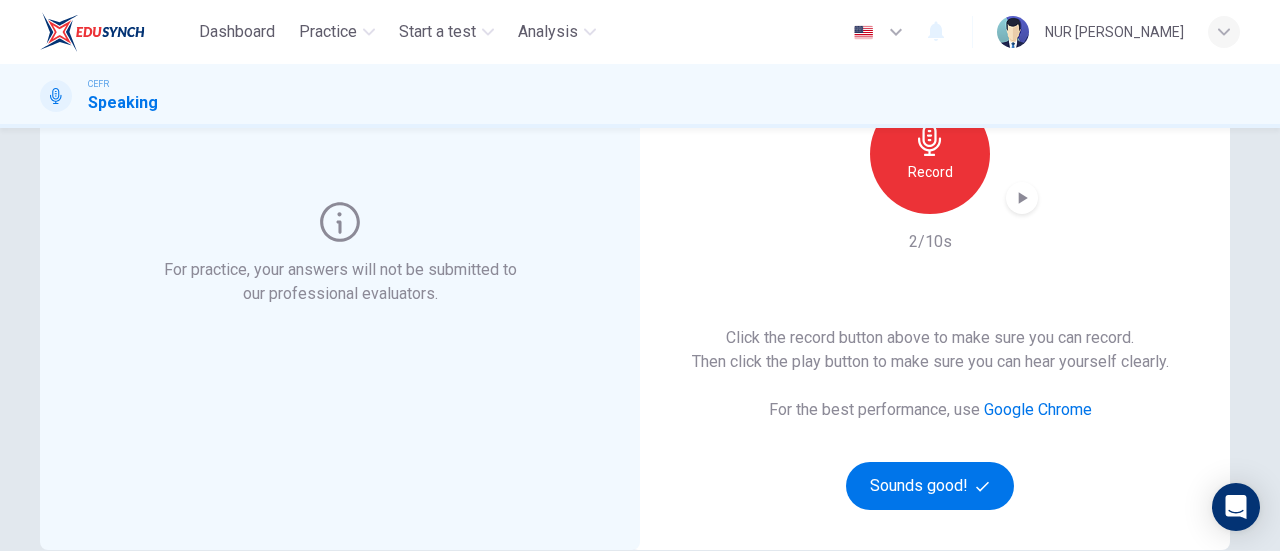 scroll, scrollTop: 259, scrollLeft: 0, axis: vertical 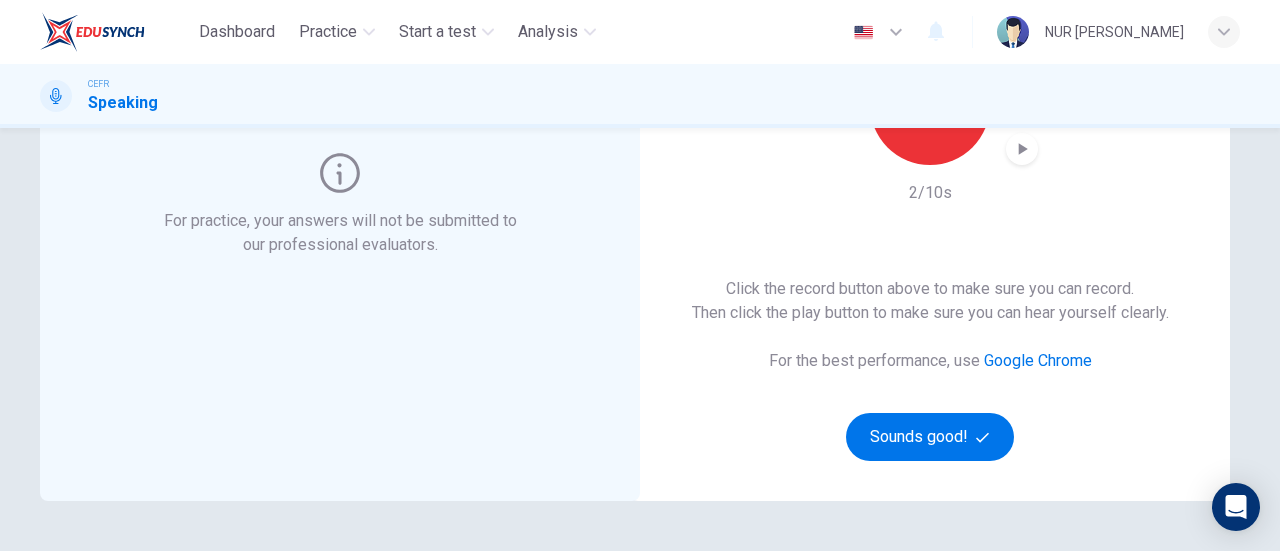 click on "Click the record button above to make sure you can record.     Then click the play button to make sure you can hear yourself clearly. For the best performance, use   Google Chrome Sounds good!" at bounding box center (930, 369) 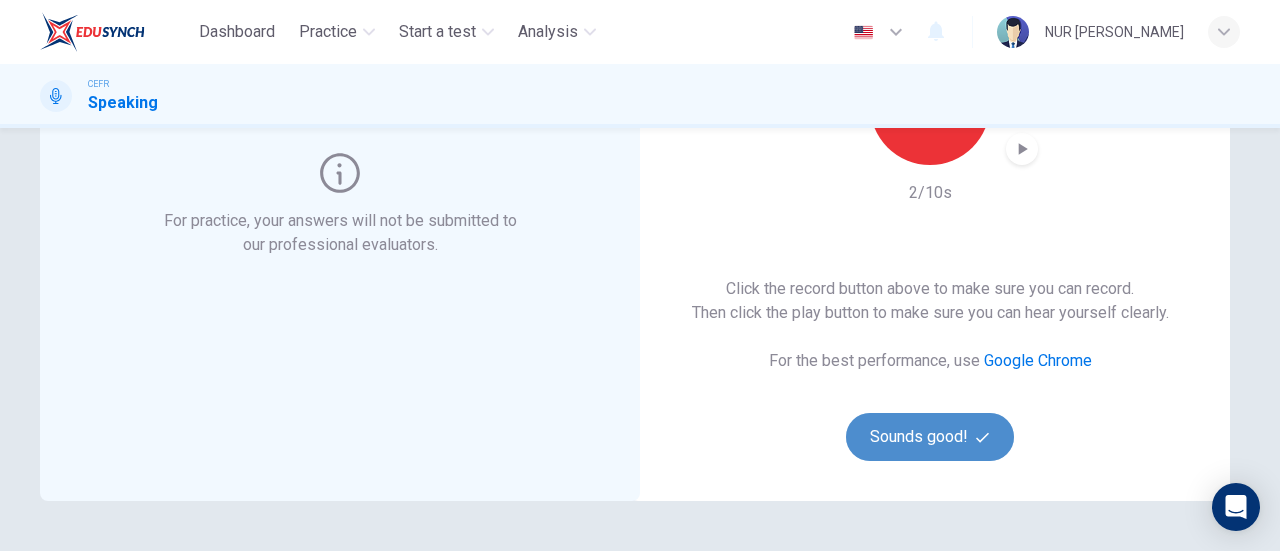click on "Sounds good!" at bounding box center [930, 437] 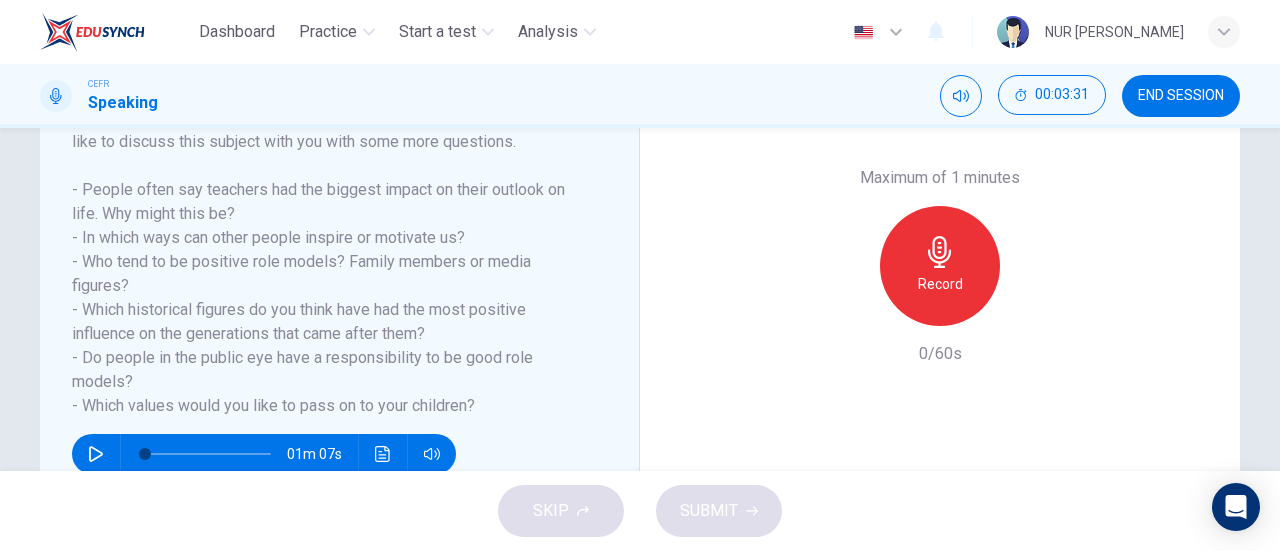 scroll, scrollTop: 352, scrollLeft: 0, axis: vertical 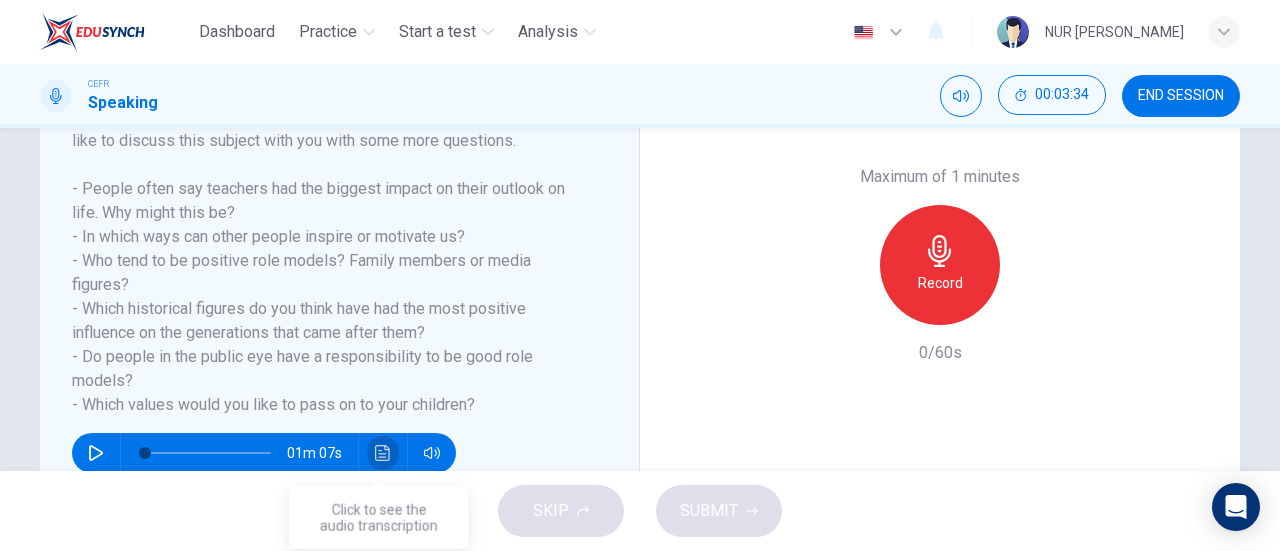 click at bounding box center (383, 453) 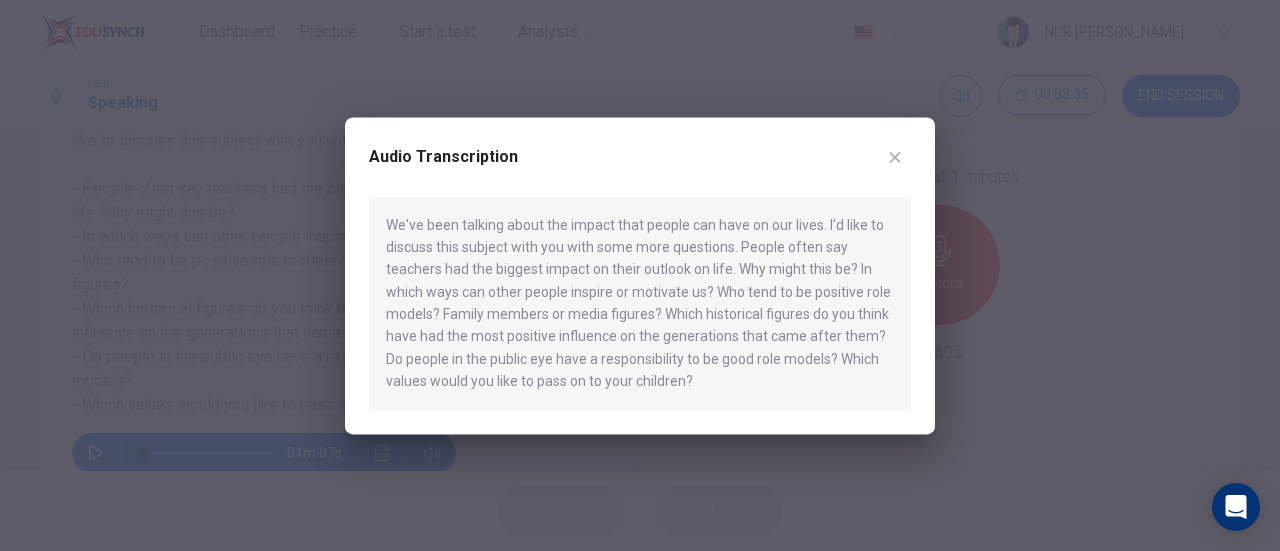 click at bounding box center [640, 275] 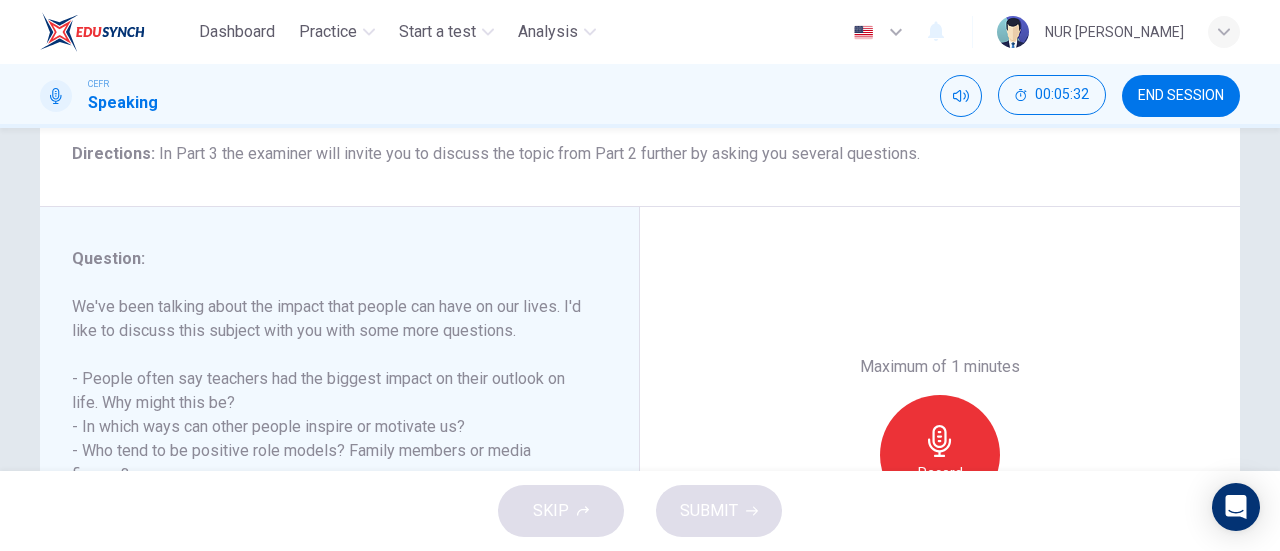 scroll, scrollTop: 176, scrollLeft: 0, axis: vertical 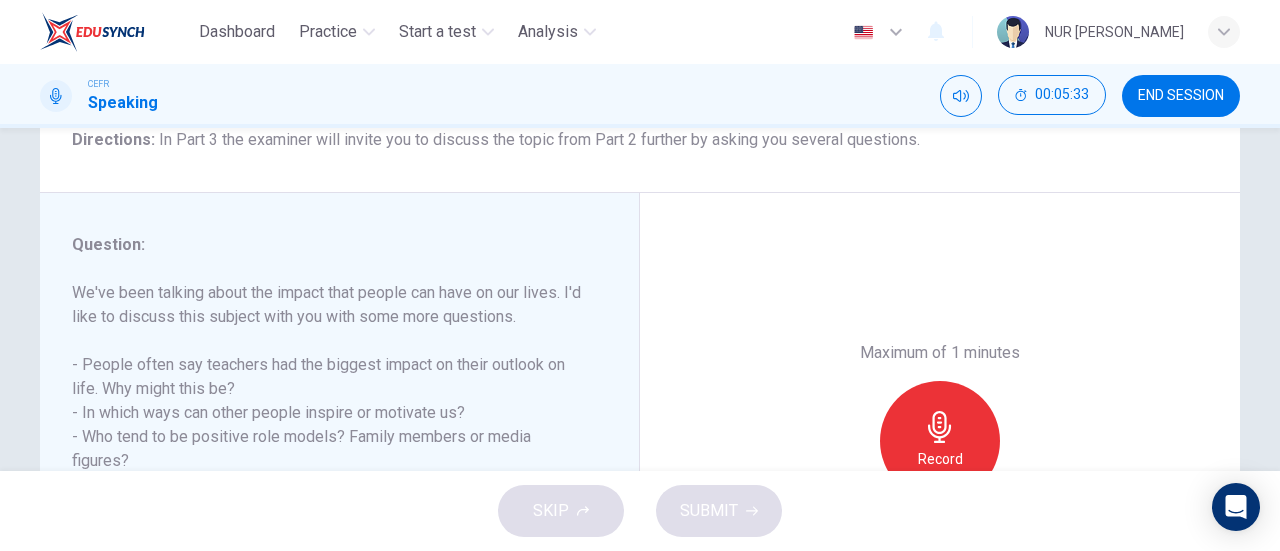 click 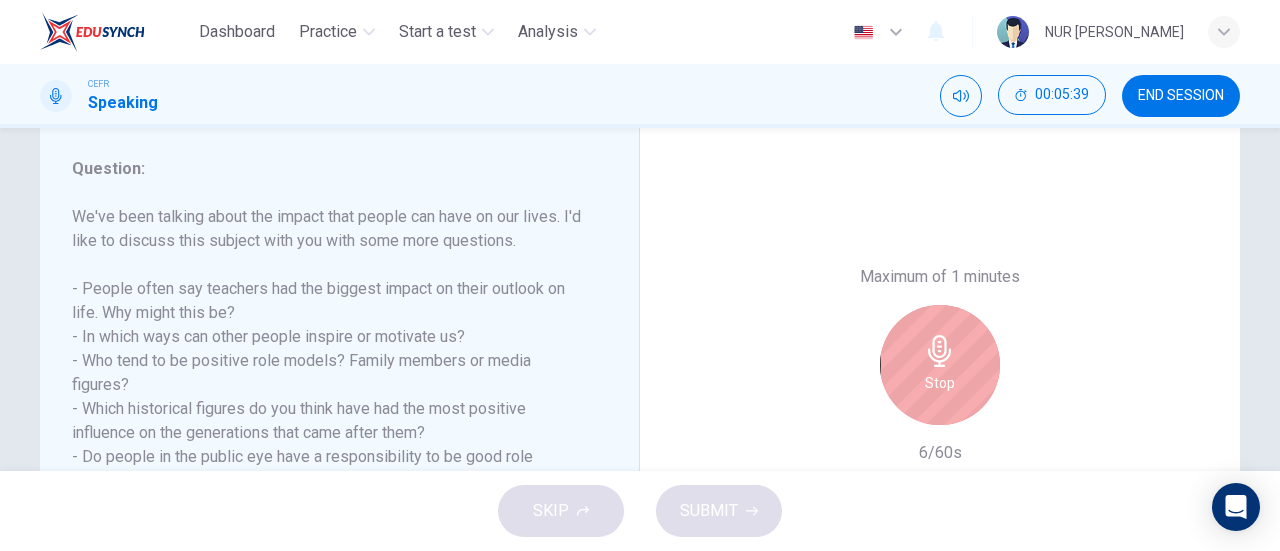 scroll, scrollTop: 259, scrollLeft: 0, axis: vertical 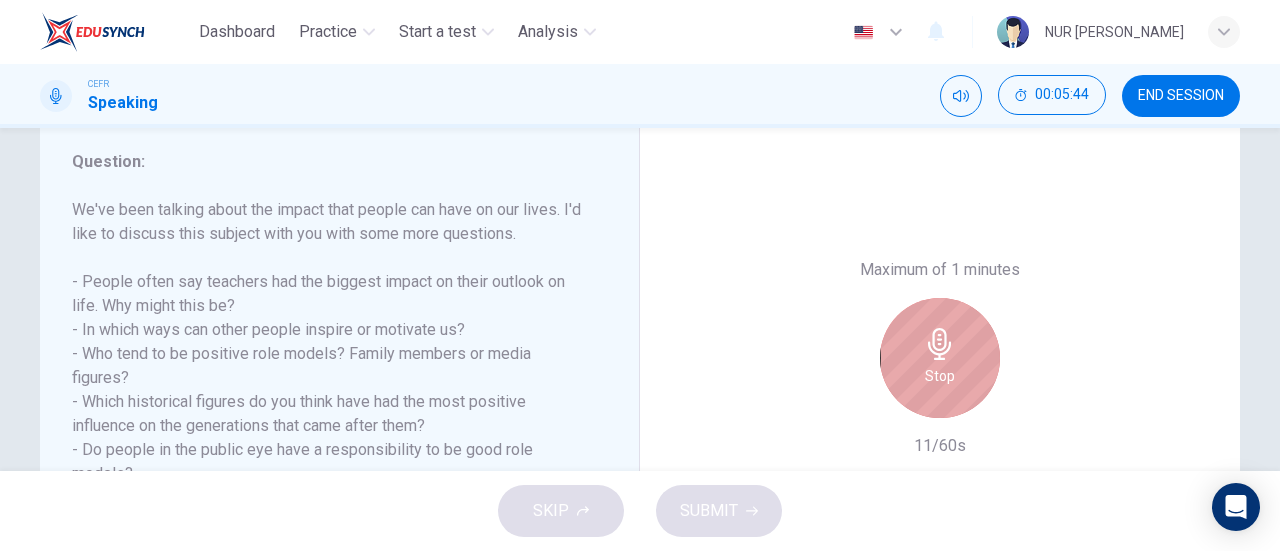 click 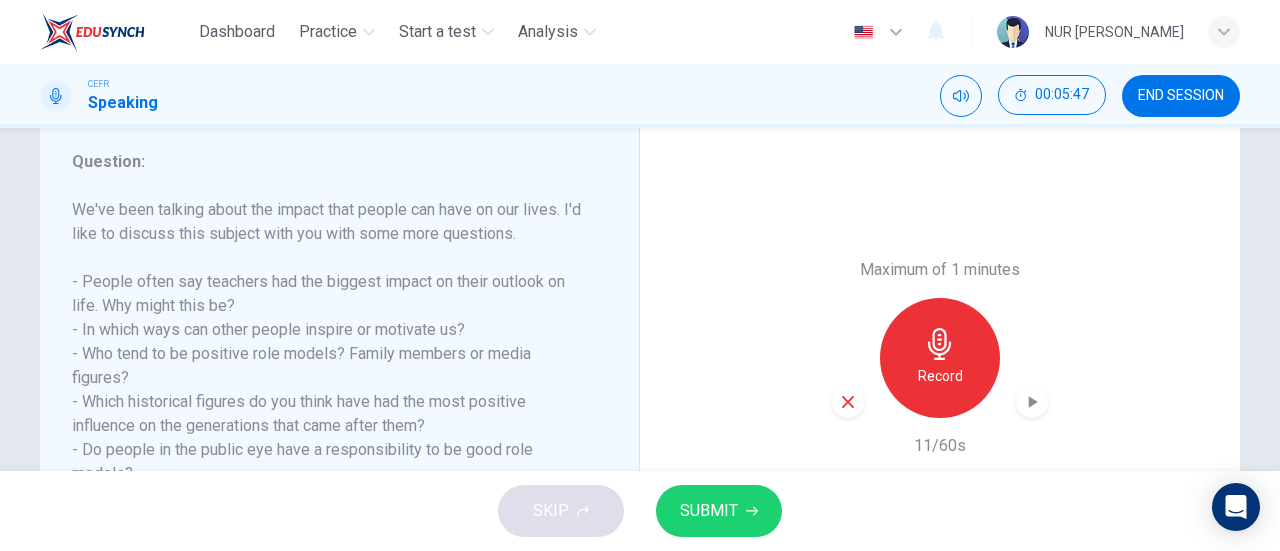 click on "SUBMIT" at bounding box center [719, 511] 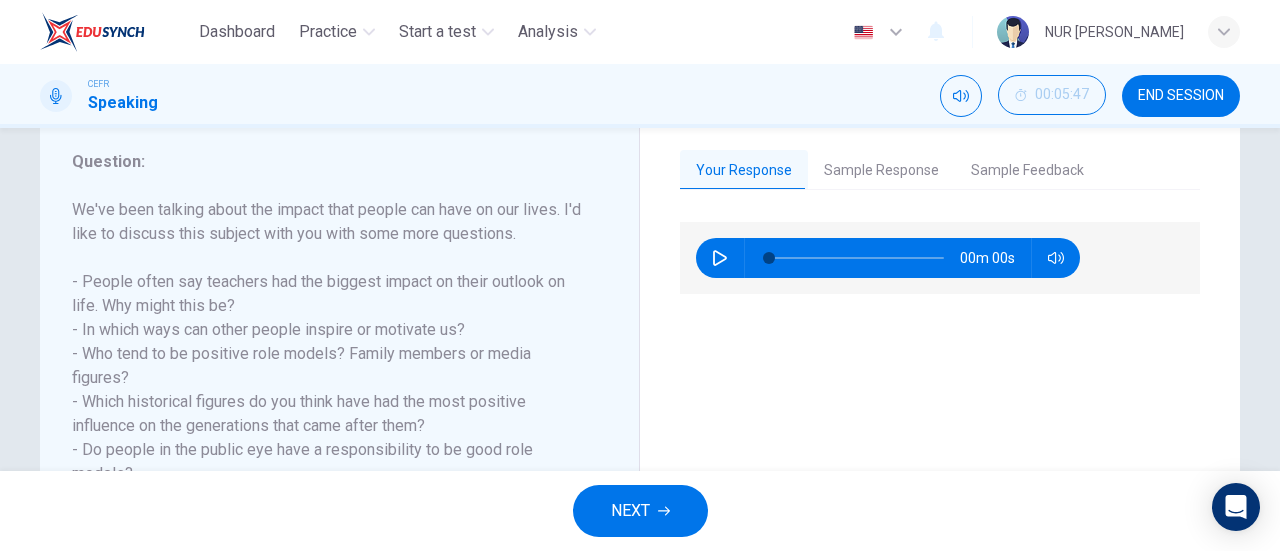 click on "Sample Response" at bounding box center (881, 171) 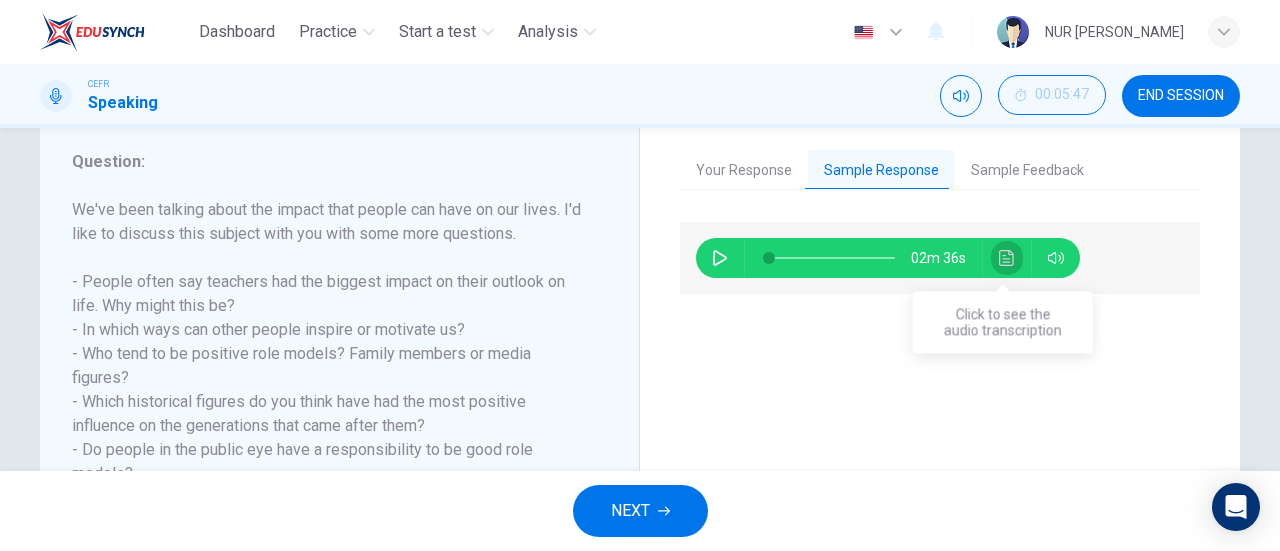 click at bounding box center [1007, 258] 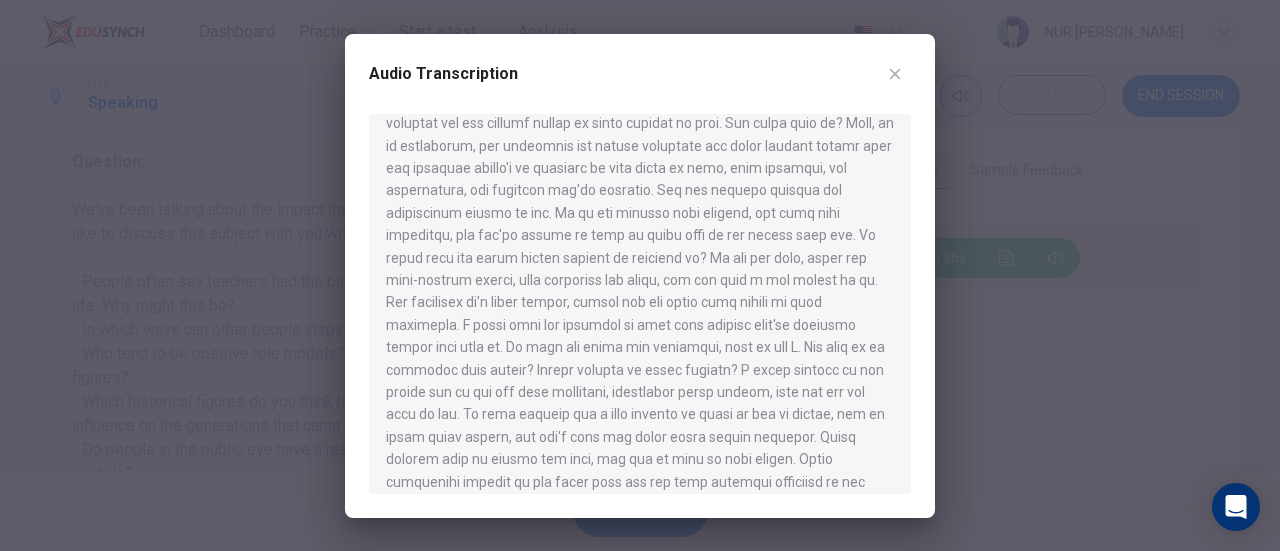 scroll, scrollTop: 64, scrollLeft: 0, axis: vertical 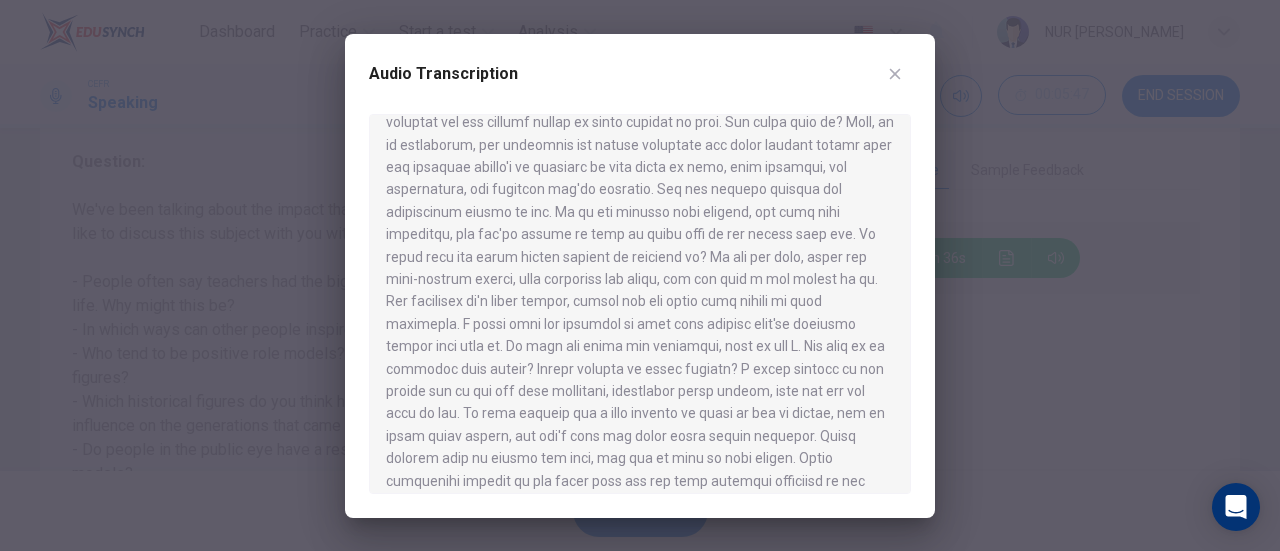 click at bounding box center [640, 275] 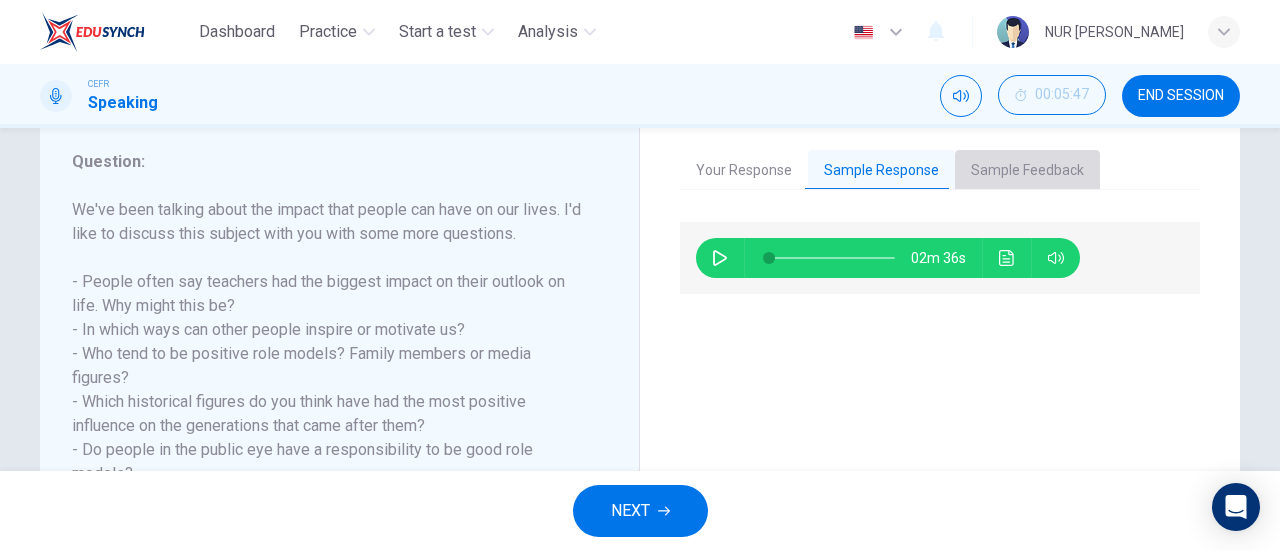 click on "Sample Feedback" at bounding box center [1027, 171] 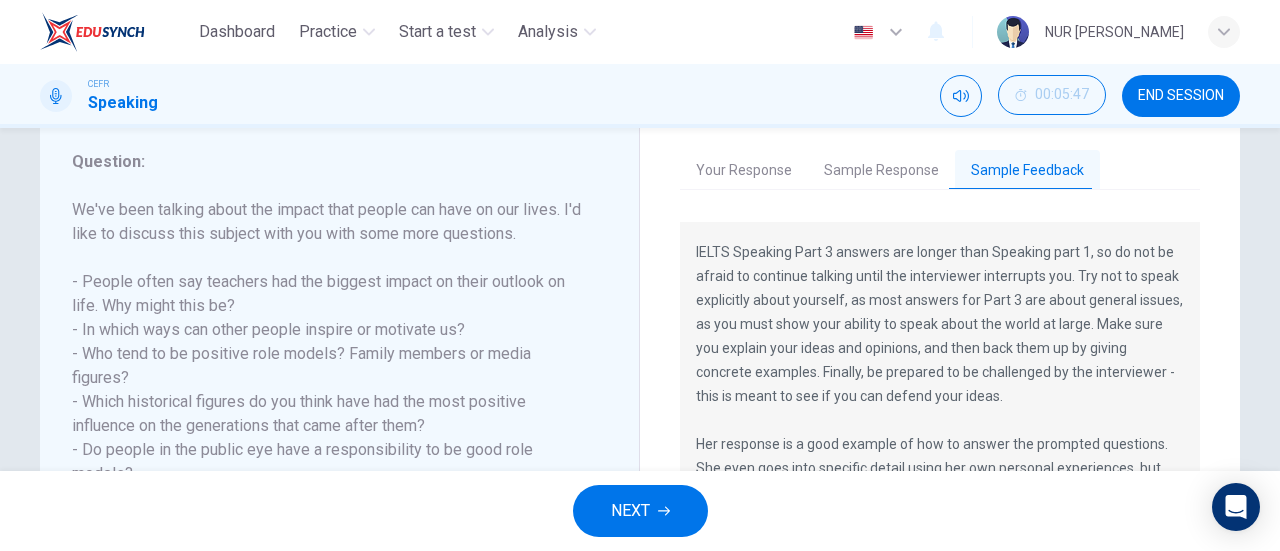 scroll, scrollTop: 48, scrollLeft: 0, axis: vertical 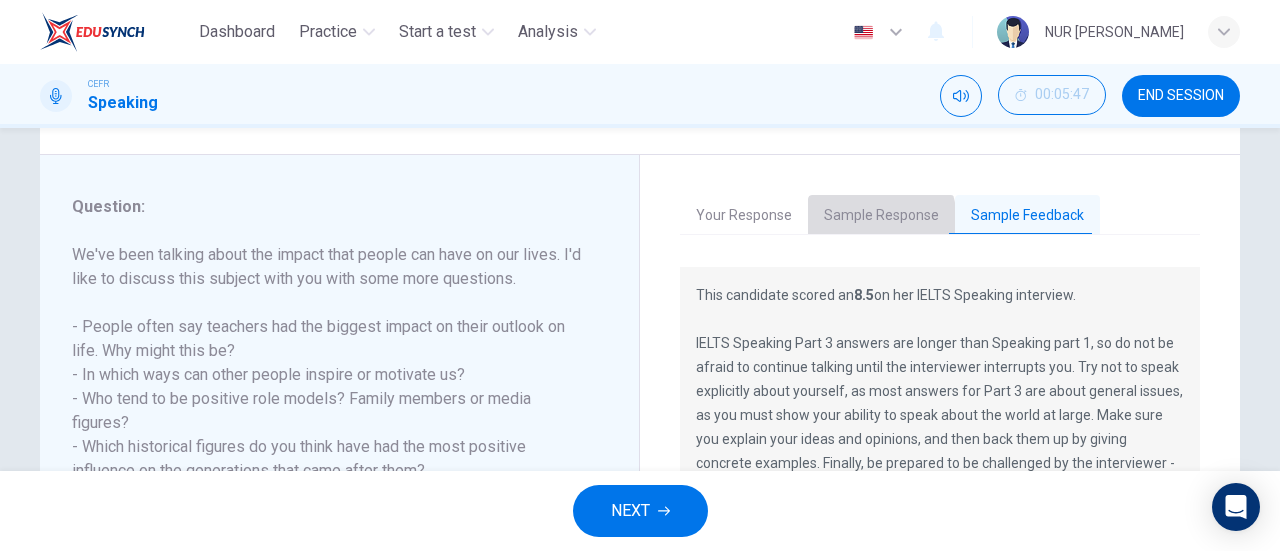 click on "Sample Response" at bounding box center (881, 216) 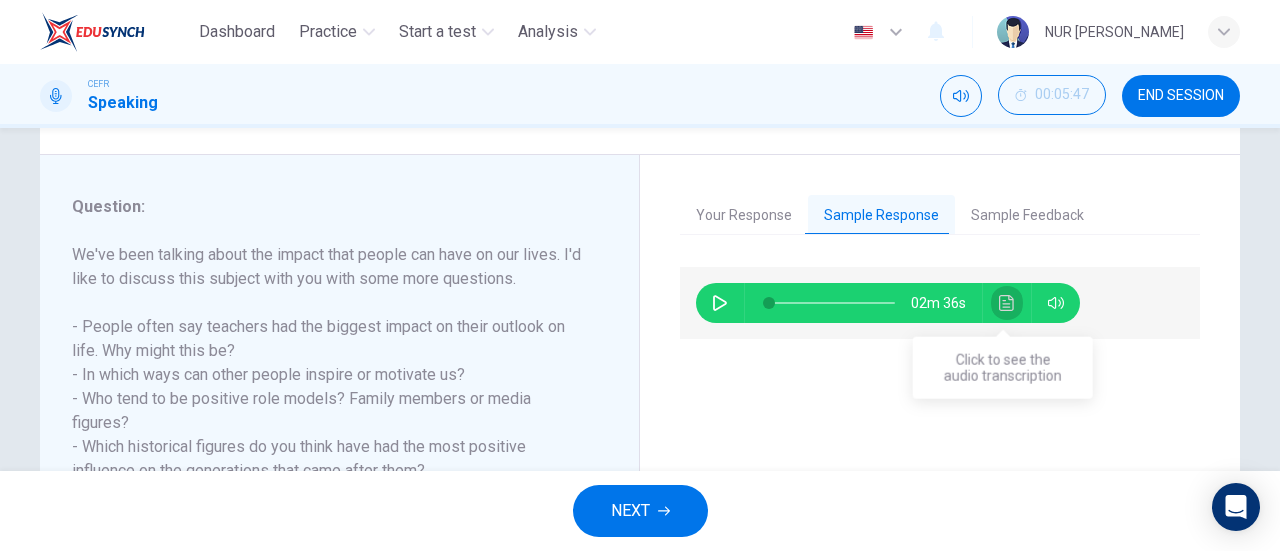 click at bounding box center (1007, 303) 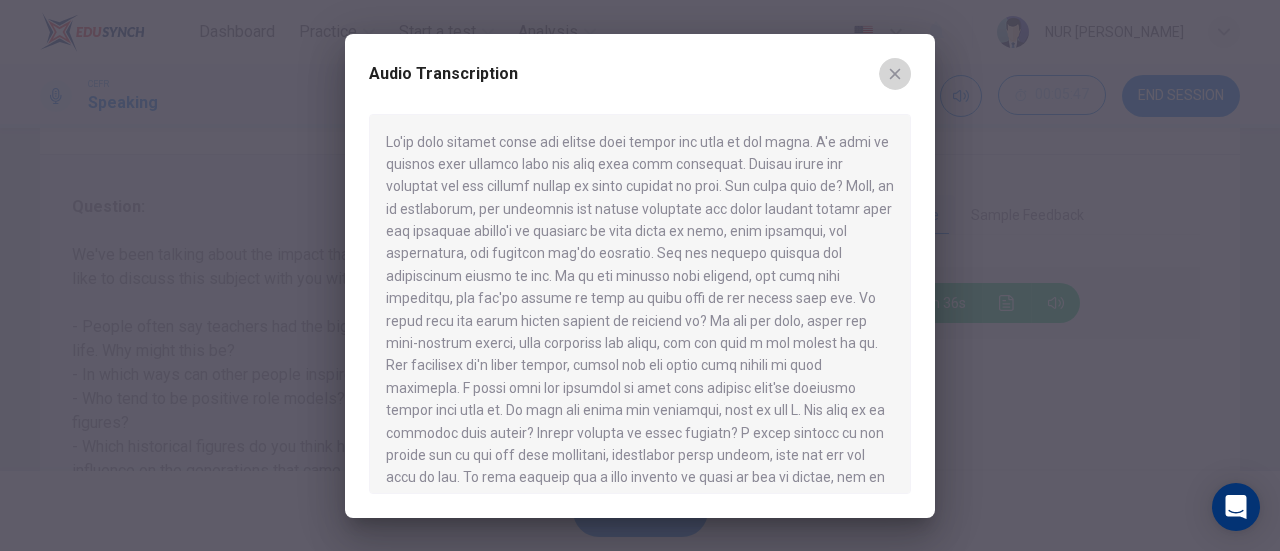 click 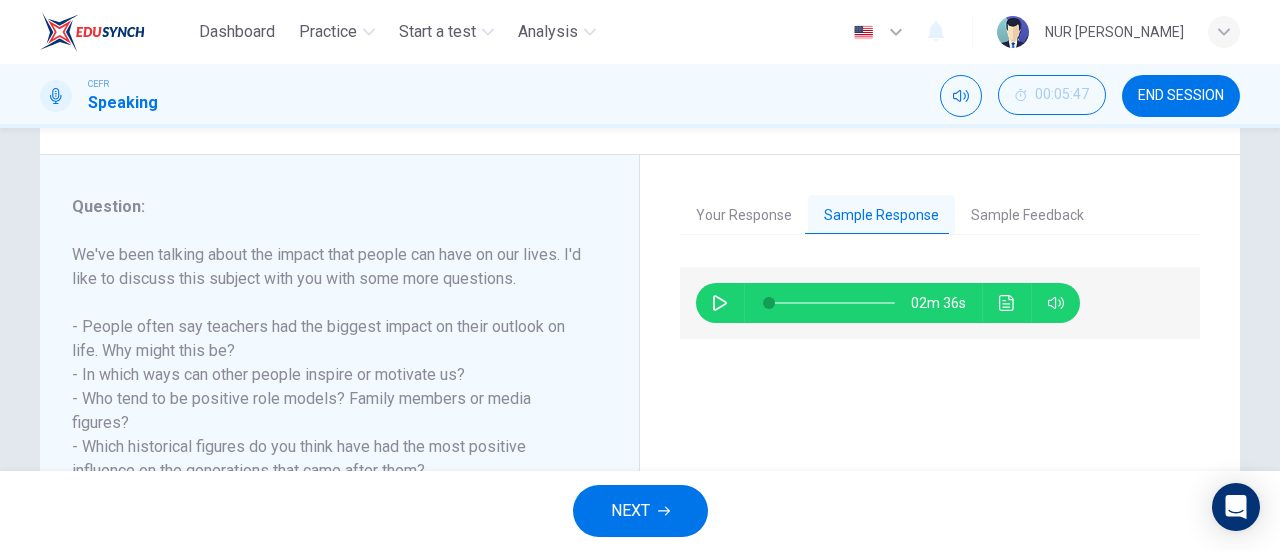 click on "NEXT" at bounding box center (630, 511) 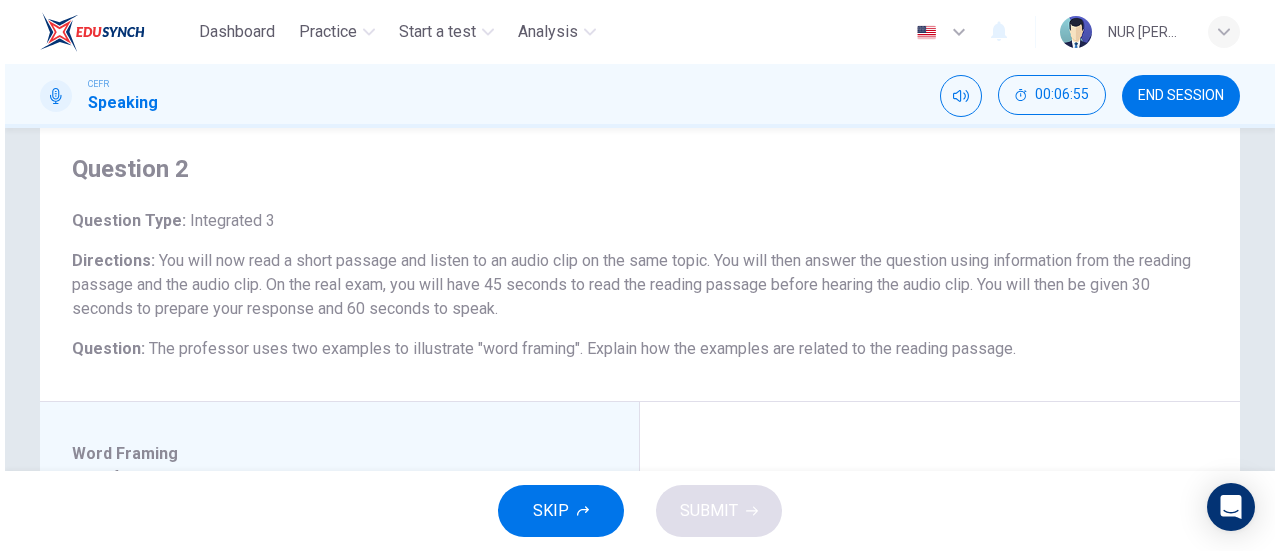 scroll, scrollTop: 0, scrollLeft: 0, axis: both 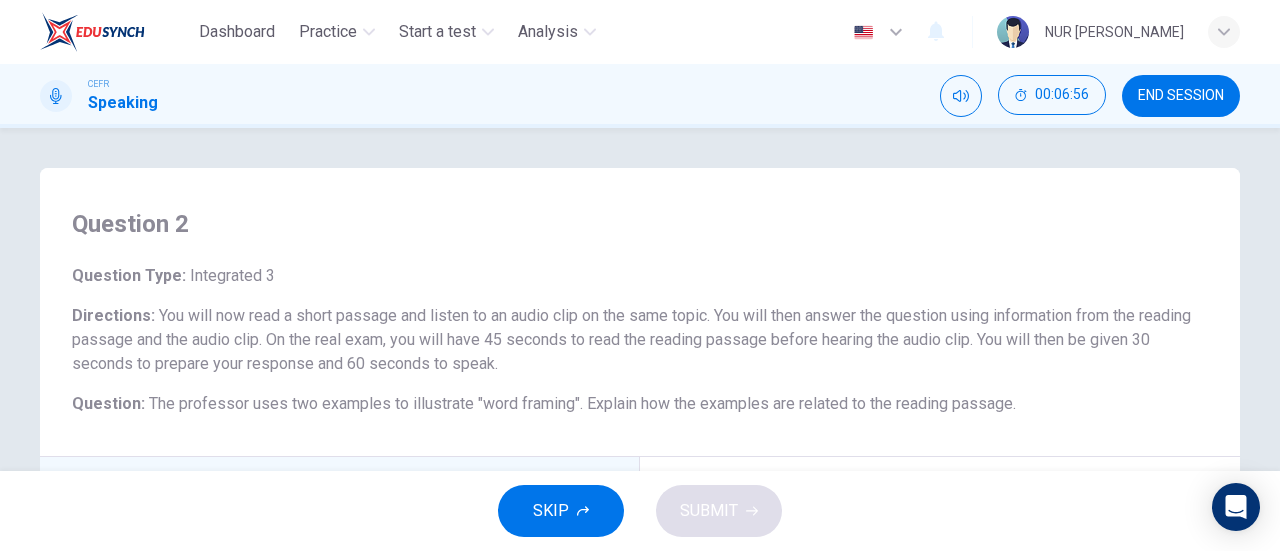 click on "SKIP" at bounding box center (561, 511) 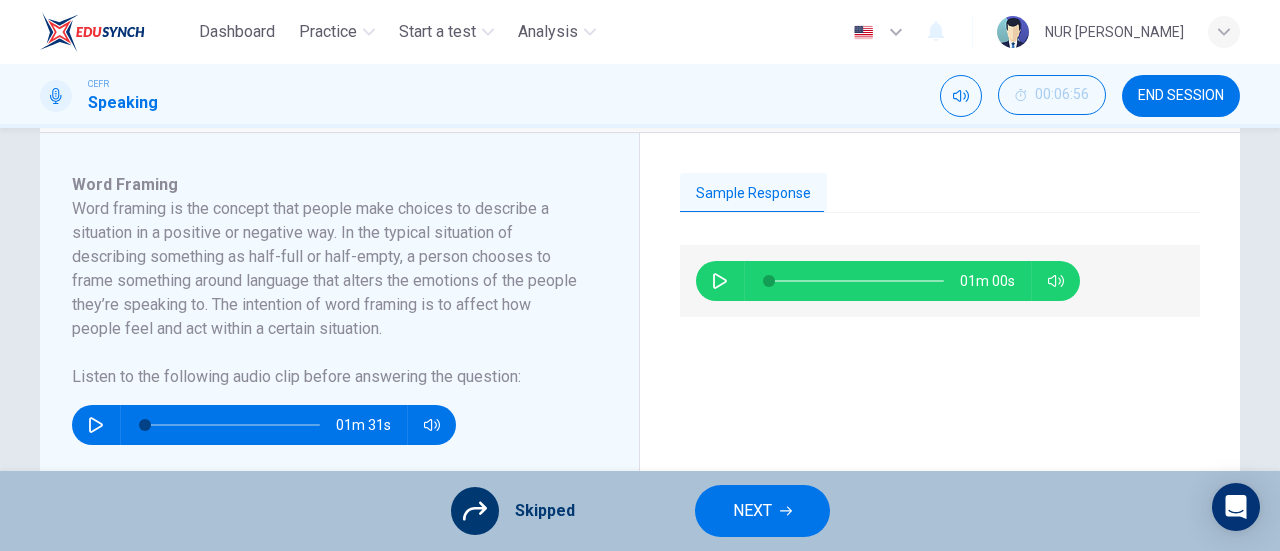 scroll, scrollTop: 345, scrollLeft: 0, axis: vertical 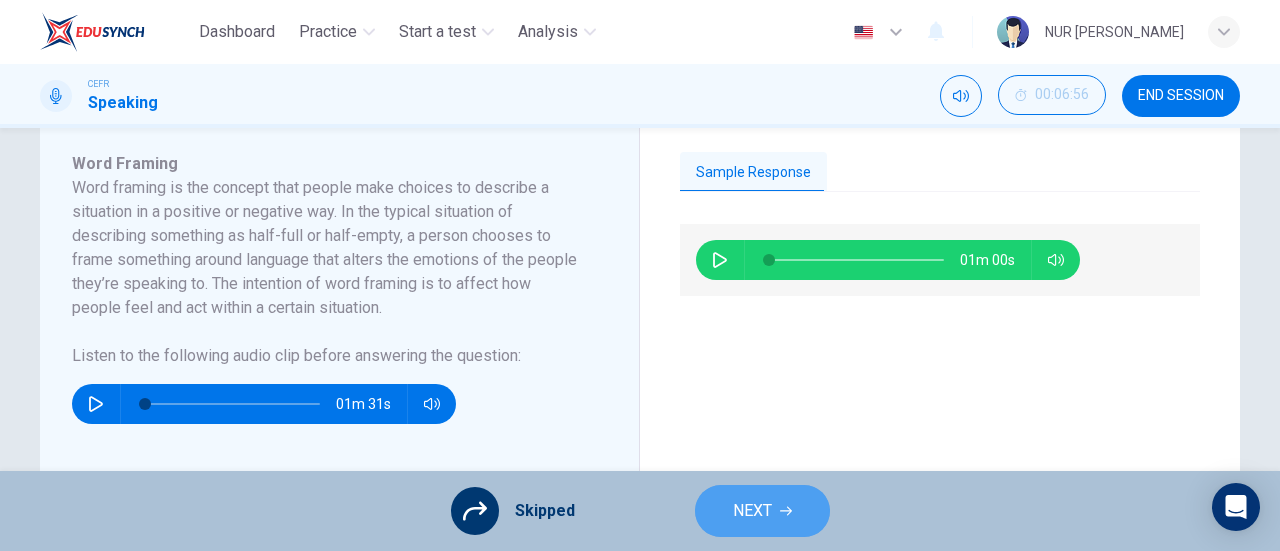 click on "NEXT" at bounding box center [762, 511] 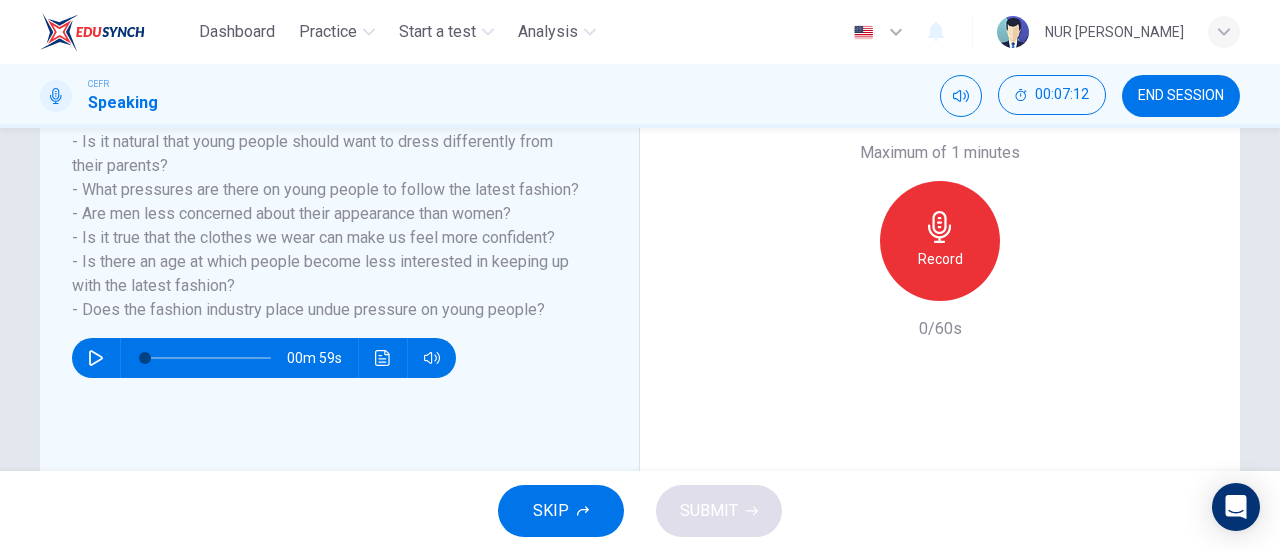 scroll, scrollTop: 376, scrollLeft: 0, axis: vertical 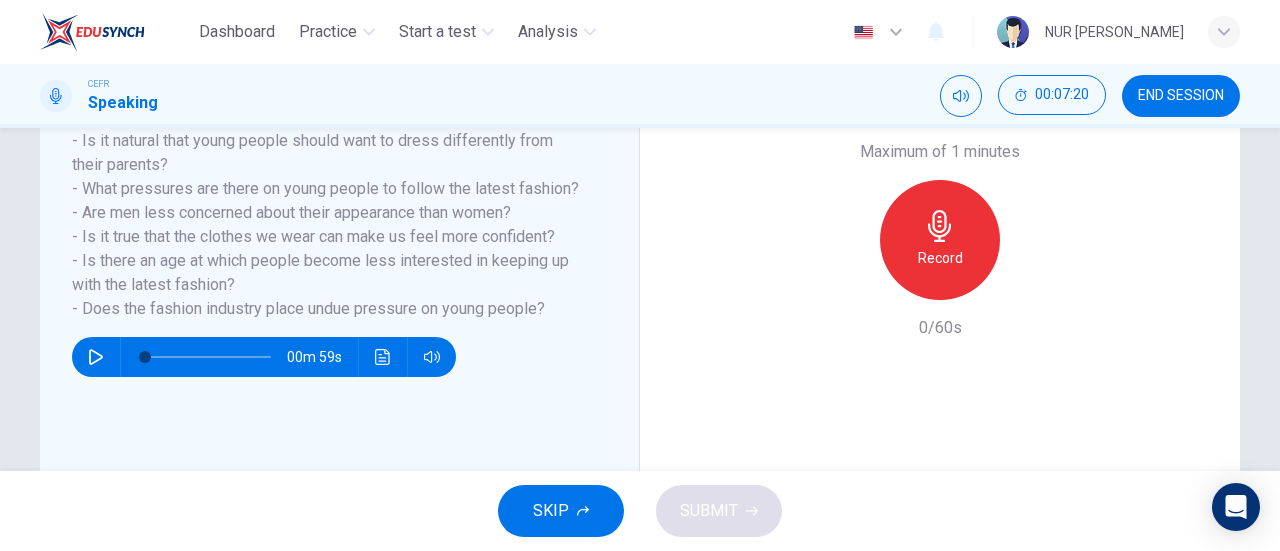 click on "Record" at bounding box center (940, 258) 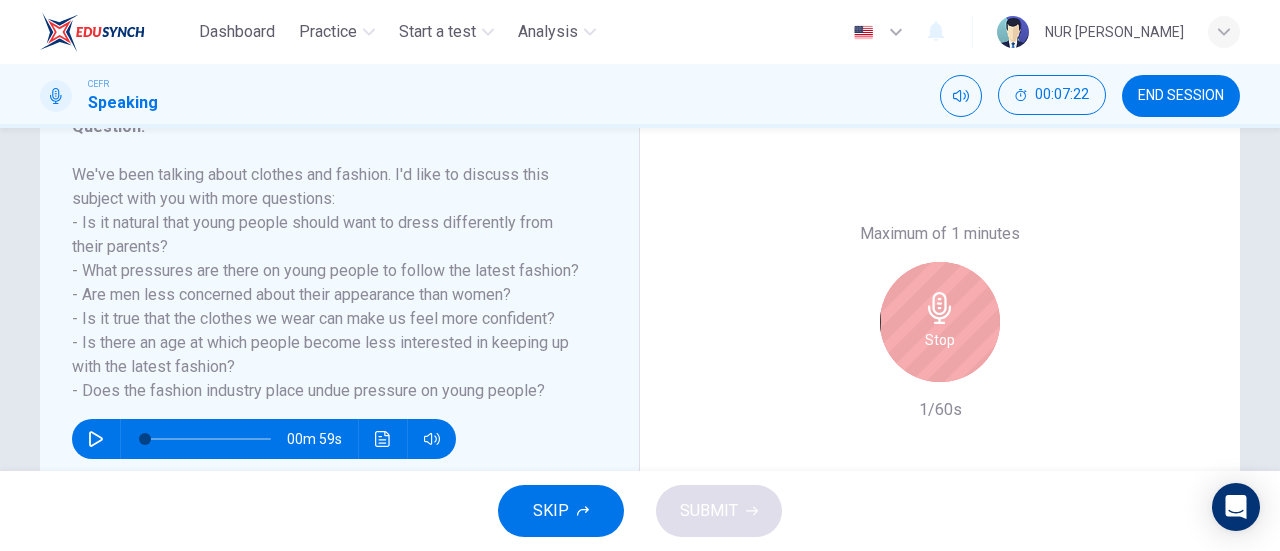 scroll, scrollTop: 292, scrollLeft: 0, axis: vertical 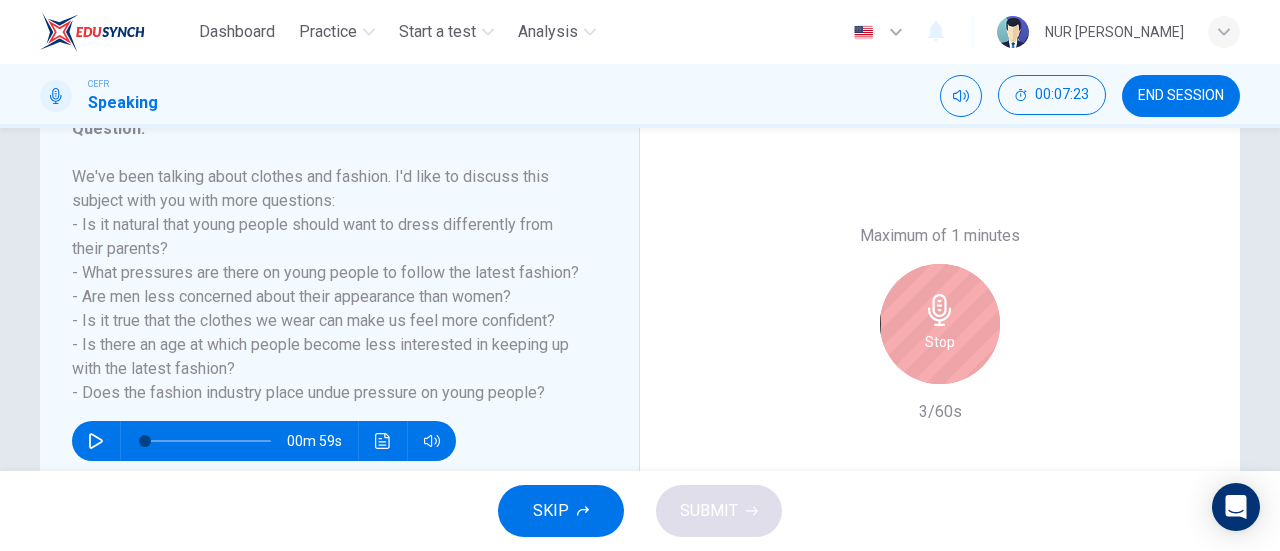 click 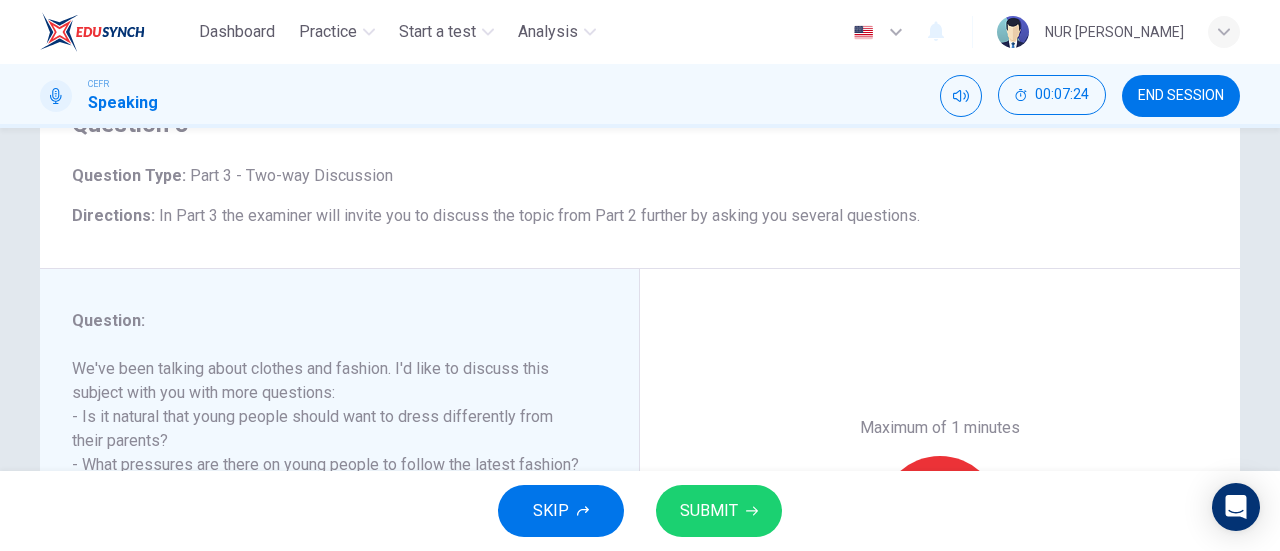 scroll, scrollTop: 100, scrollLeft: 0, axis: vertical 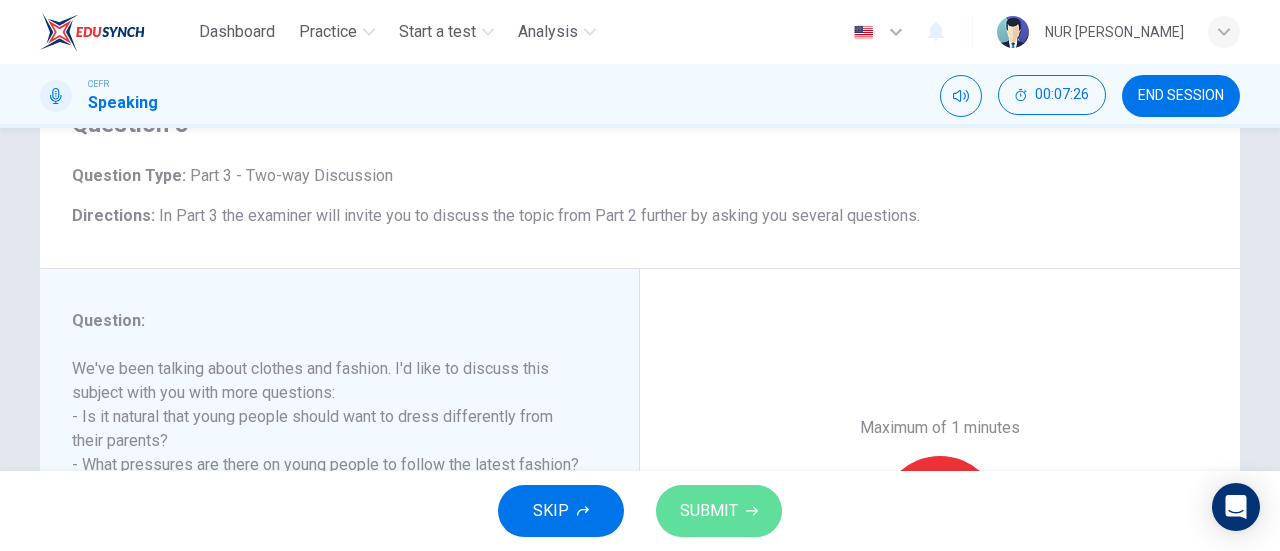 click on "SUBMIT" at bounding box center (719, 511) 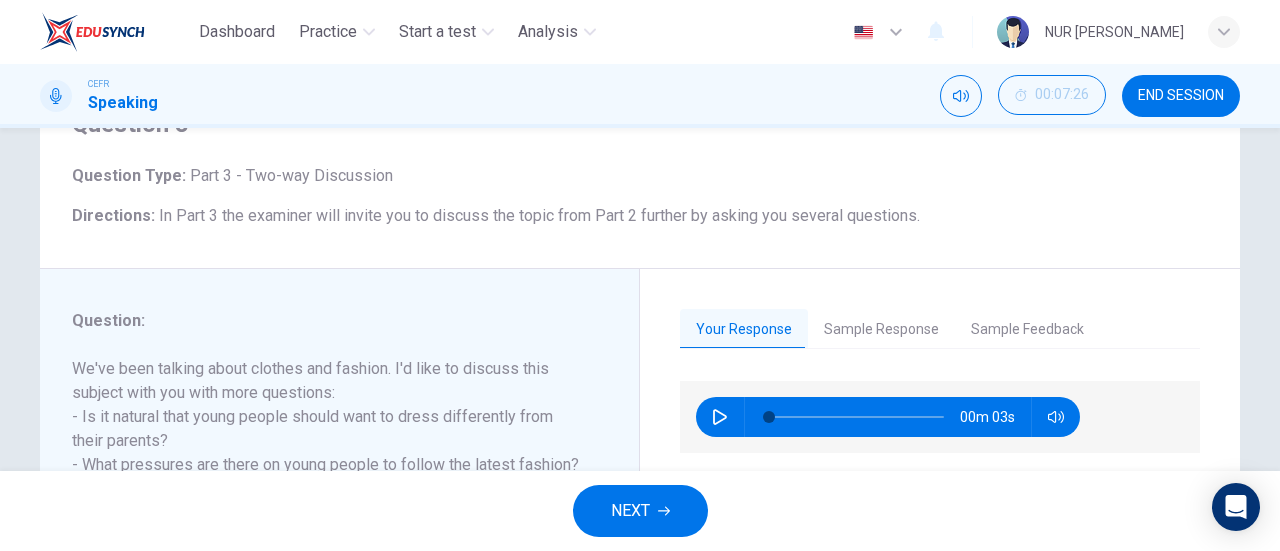 click on "Sample Response" at bounding box center (881, 330) 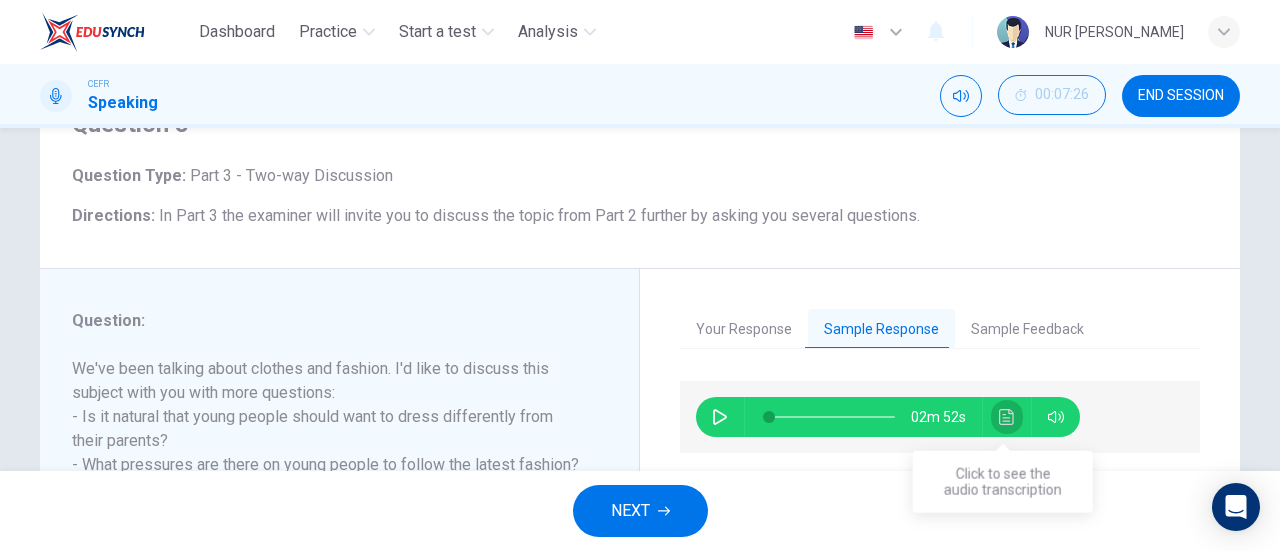 click 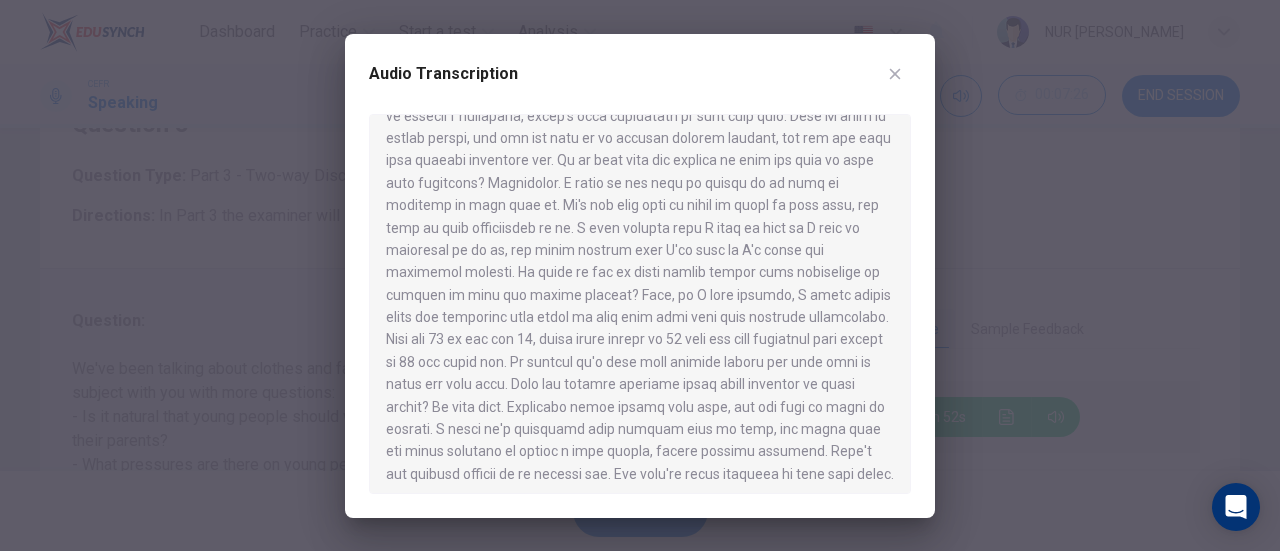 scroll, scrollTop: 324, scrollLeft: 0, axis: vertical 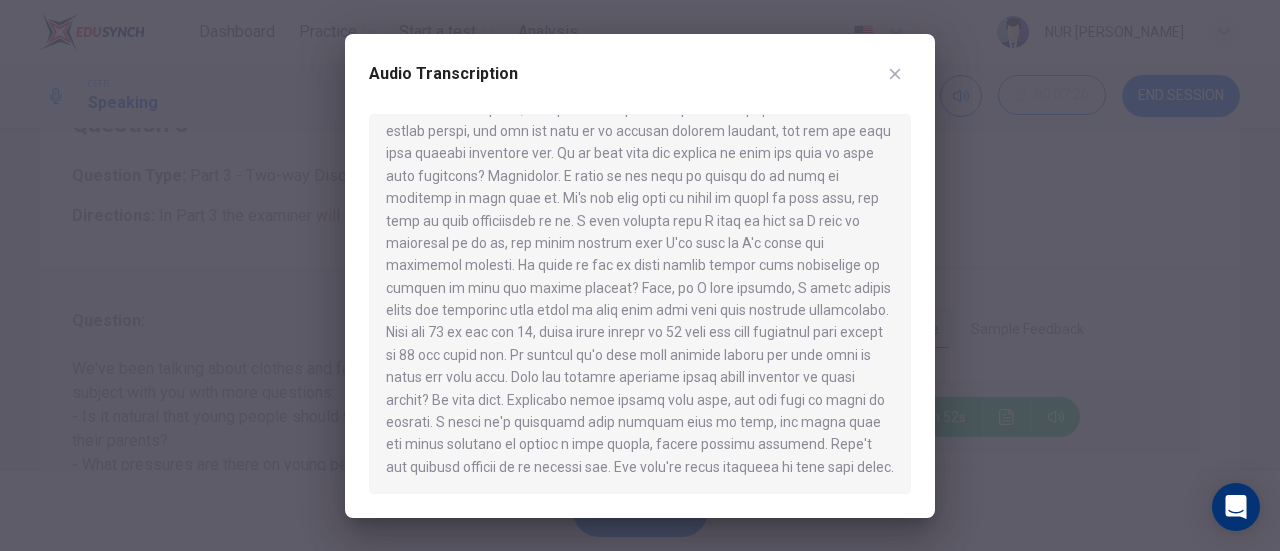 drag, startPoint x: 776, startPoint y: 340, endPoint x: 888, endPoint y: 300, distance: 118.92855 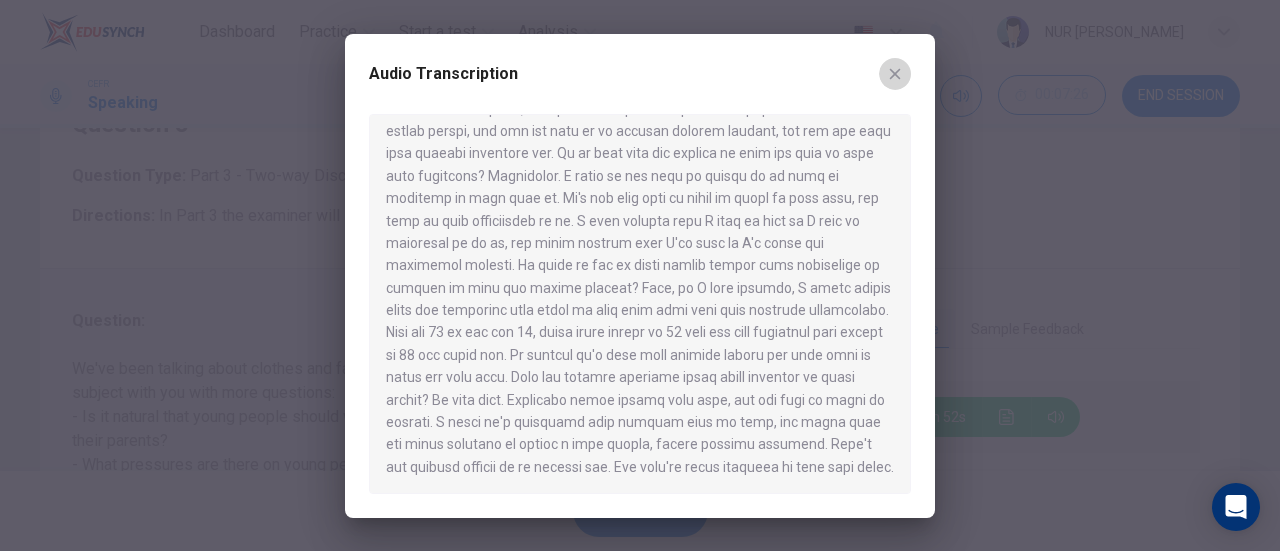 click 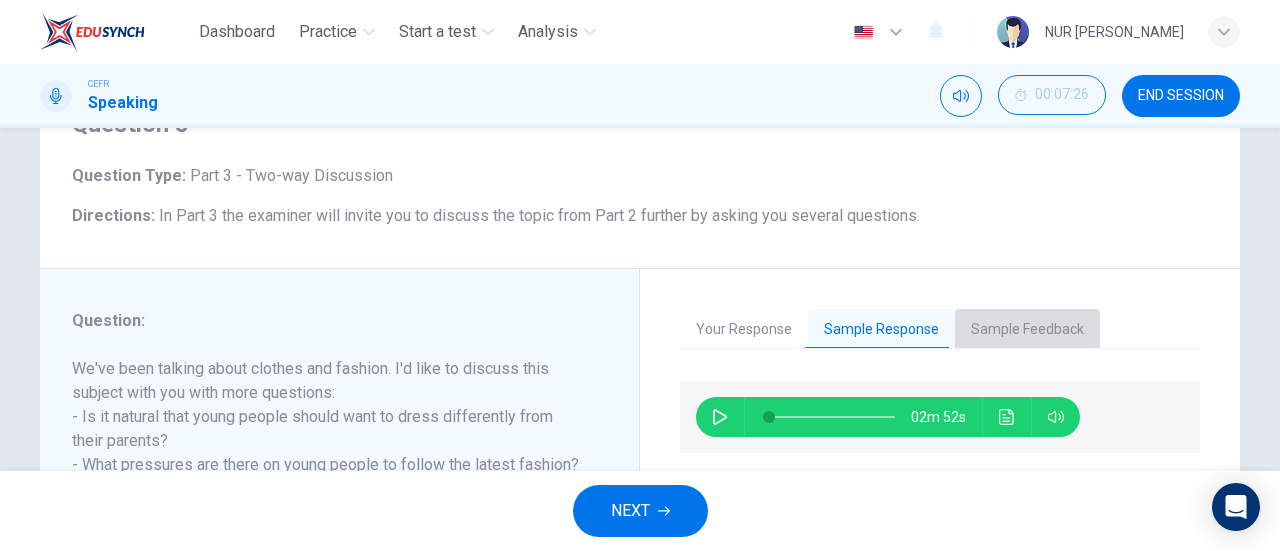 click on "Sample Feedback" at bounding box center (1027, 330) 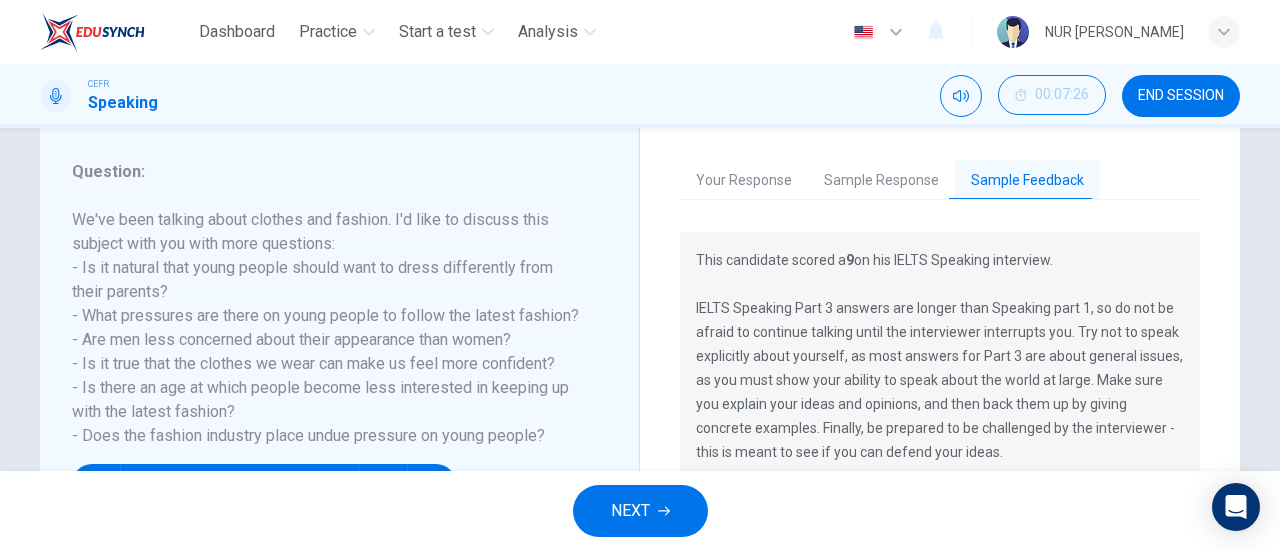 scroll, scrollTop: 270, scrollLeft: 0, axis: vertical 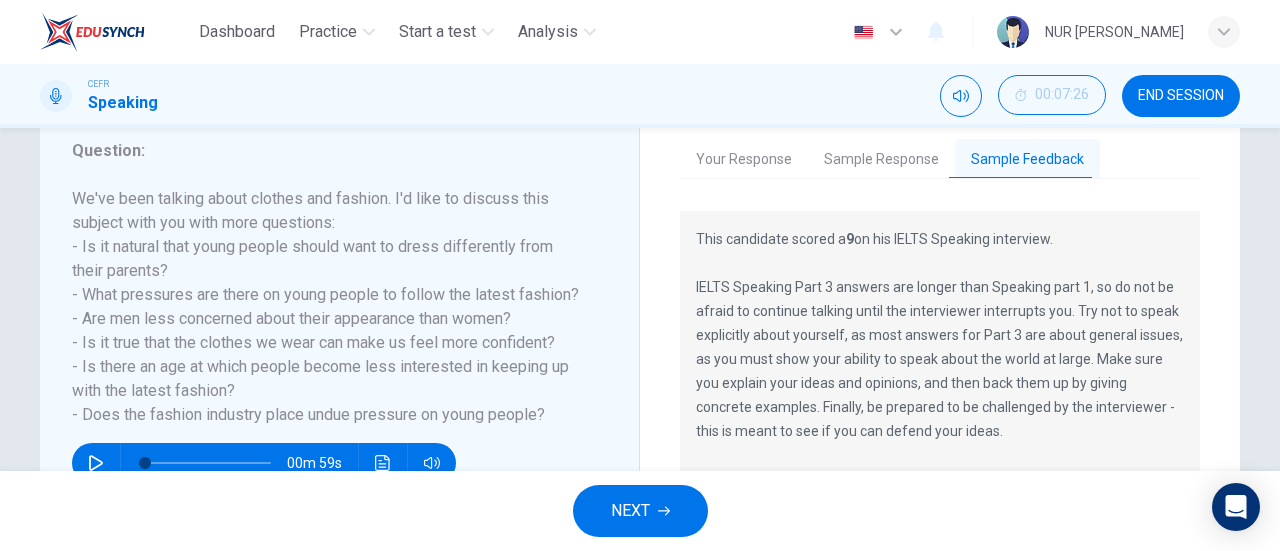 click on "Sample Response" at bounding box center [881, 160] 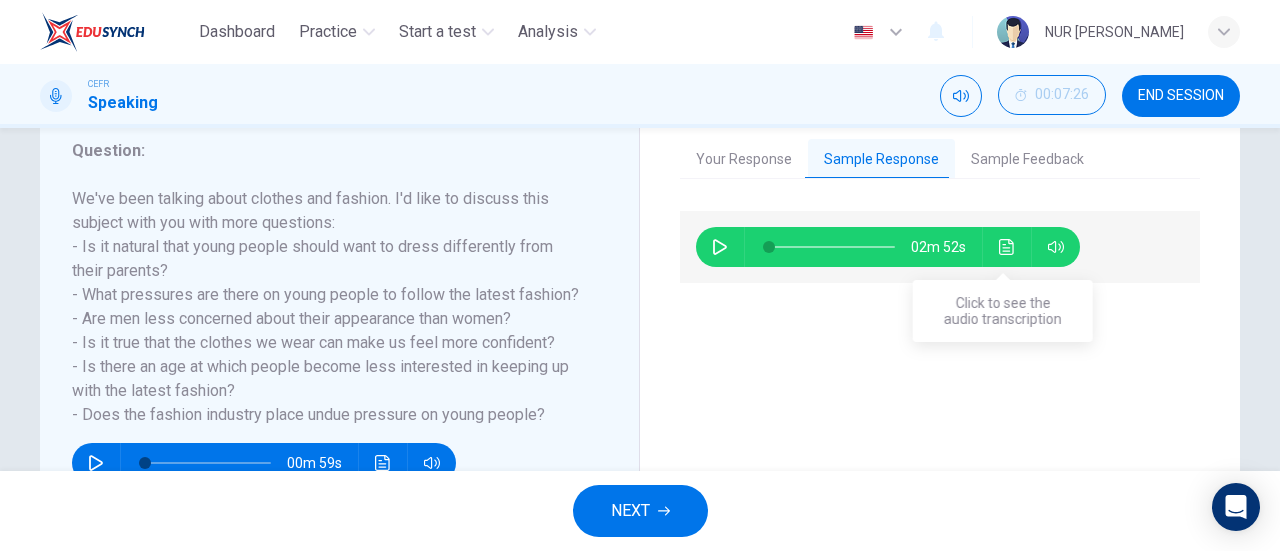 click on "02m 52s" at bounding box center (888, 247) 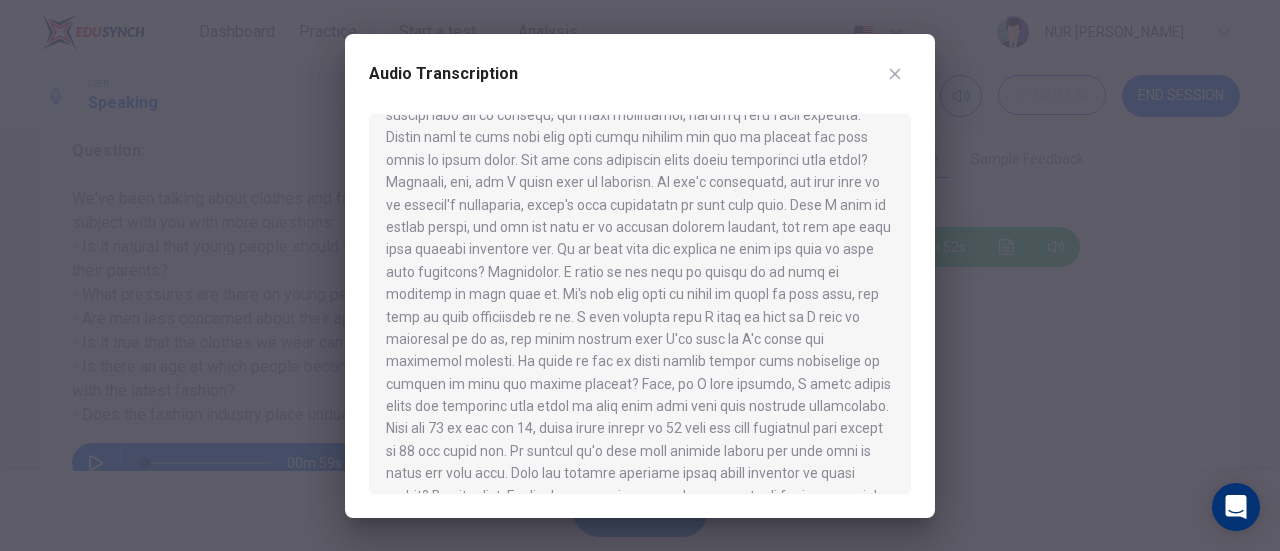 scroll, scrollTop: 234, scrollLeft: 0, axis: vertical 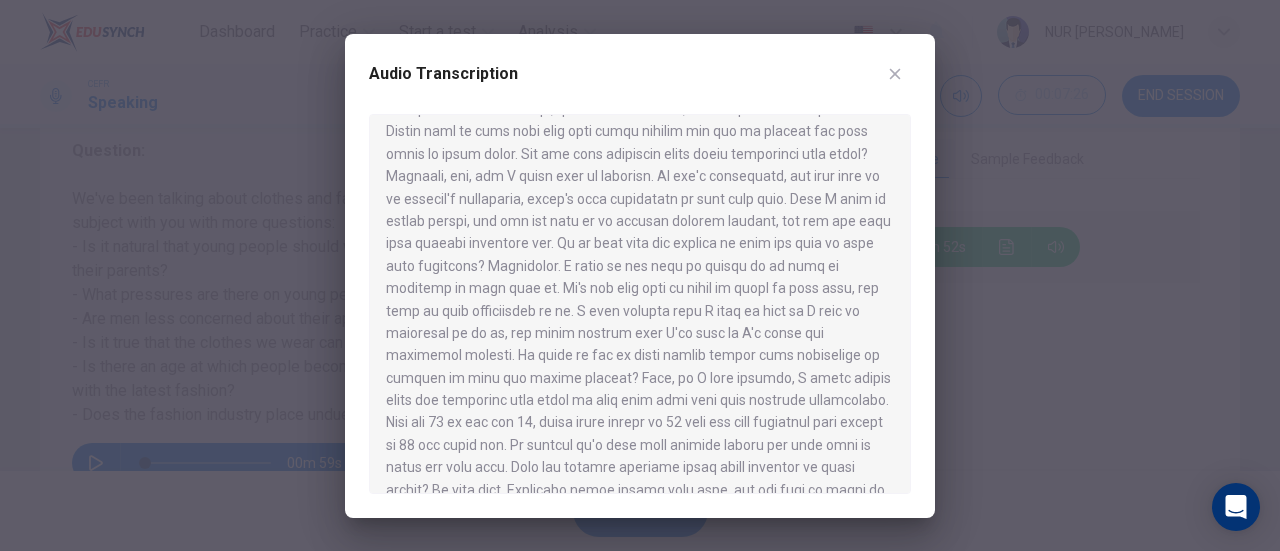 click at bounding box center [640, 275] 